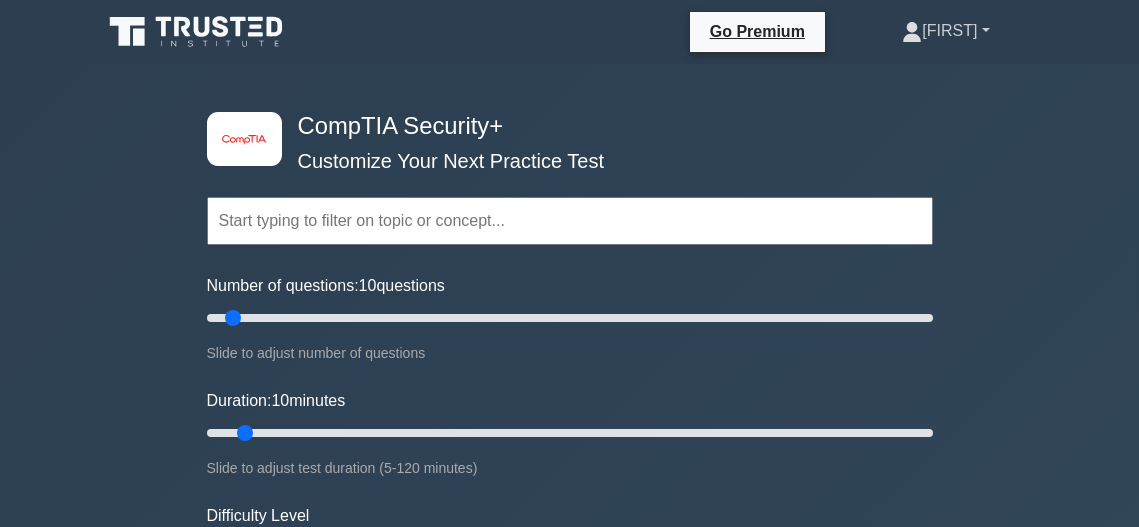 scroll, scrollTop: 0, scrollLeft: 0, axis: both 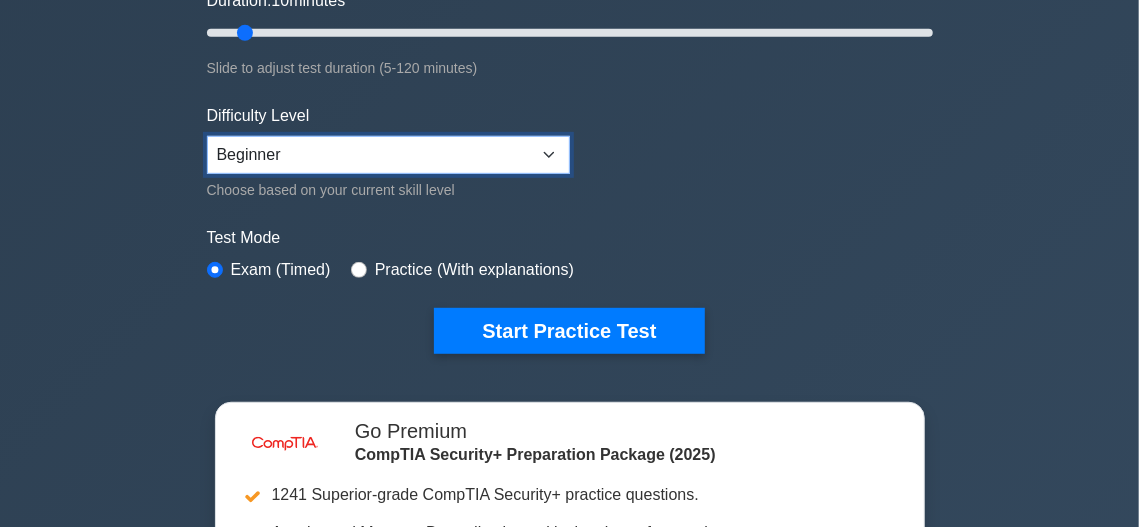 click on "Beginner
Intermediate
Expert" at bounding box center (388, 155) 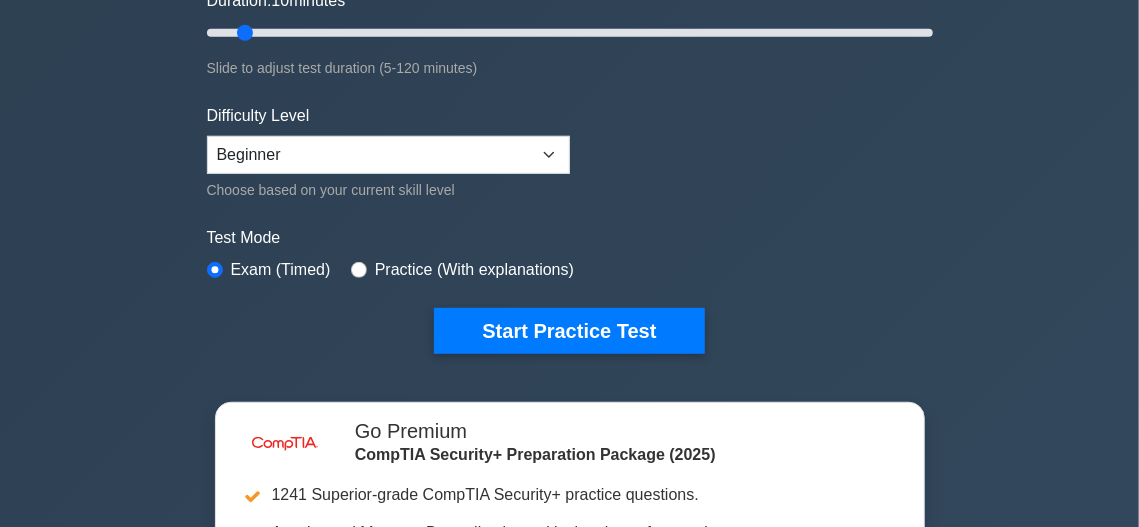 click on "Test Mode
Exam (Timed)
Practice (With explanations)" at bounding box center [570, 255] 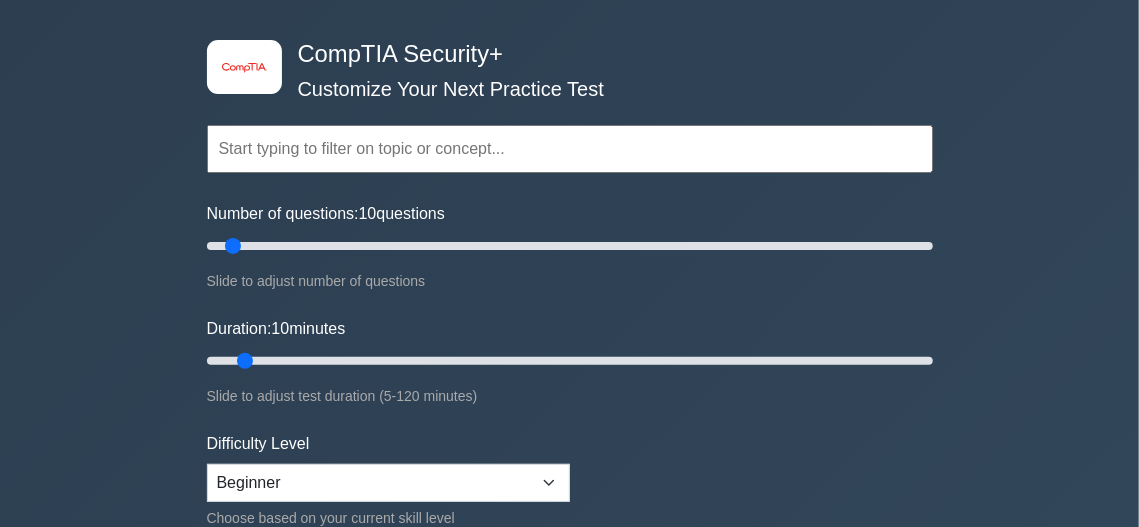 scroll, scrollTop: 66, scrollLeft: 0, axis: vertical 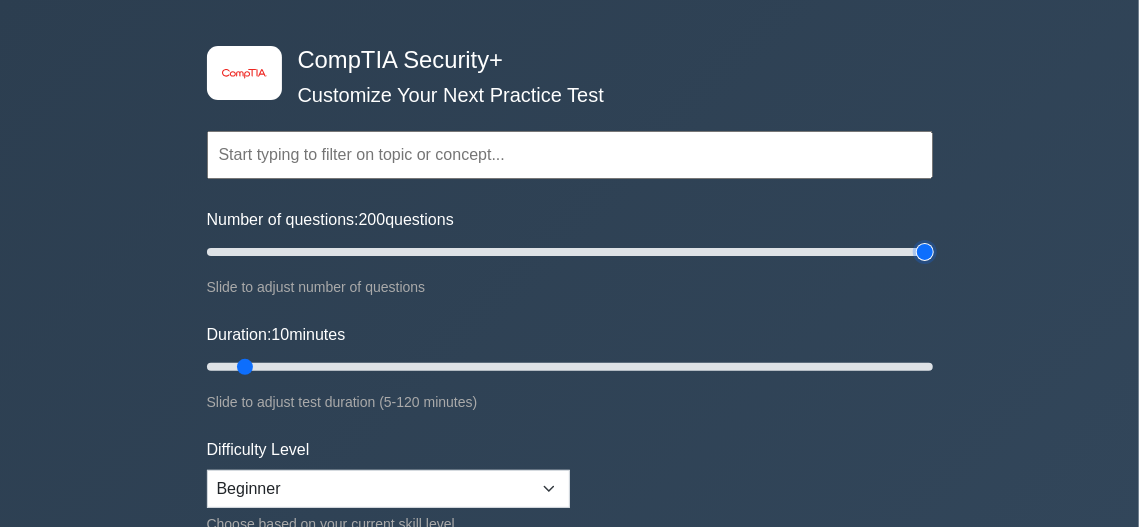 drag, startPoint x: 228, startPoint y: 243, endPoint x: 1018, endPoint y: 248, distance: 790.0158 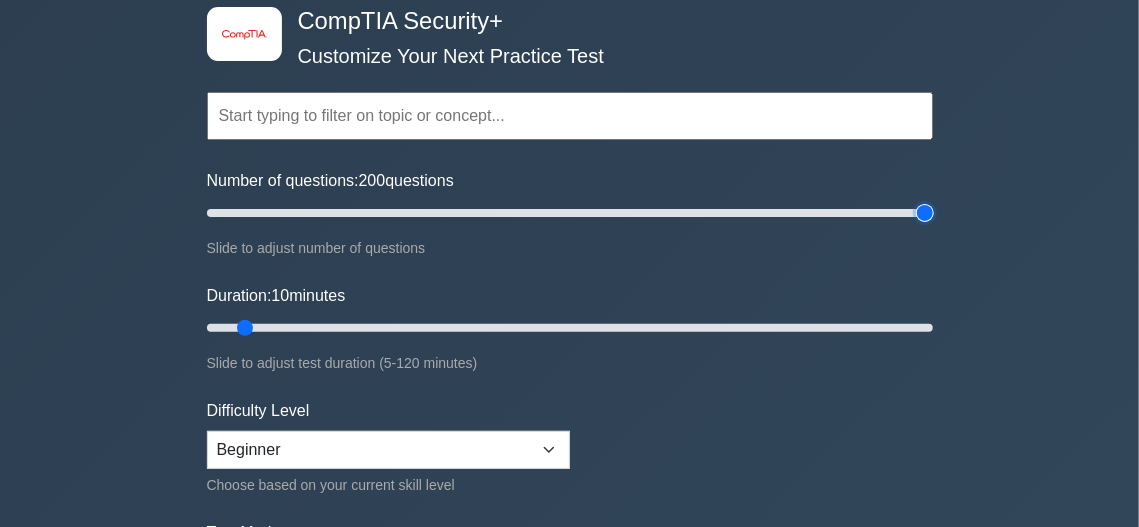 scroll, scrollTop: 233, scrollLeft: 0, axis: vertical 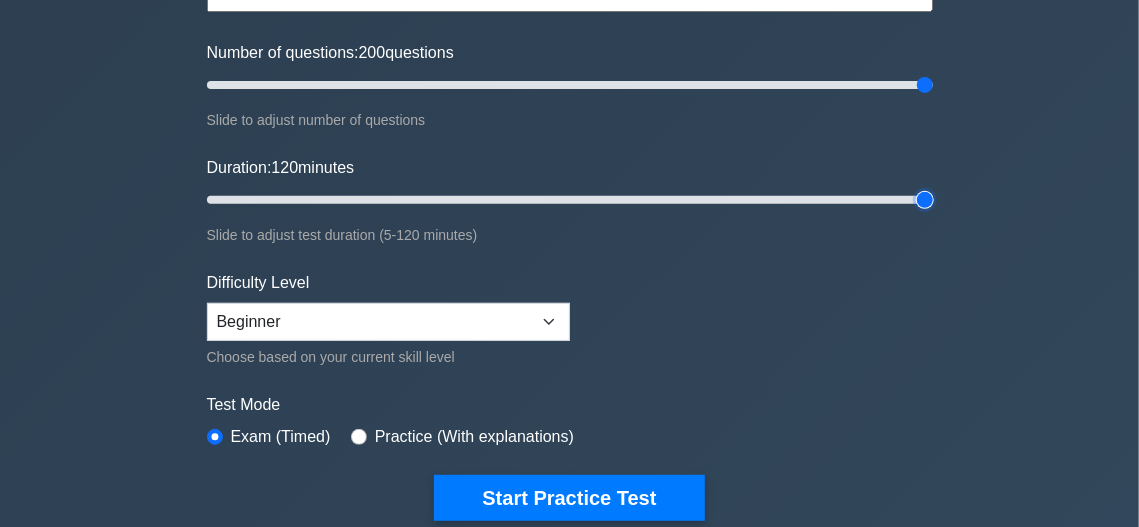 drag, startPoint x: 236, startPoint y: 194, endPoint x: 1152, endPoint y: 237, distance: 917.0087 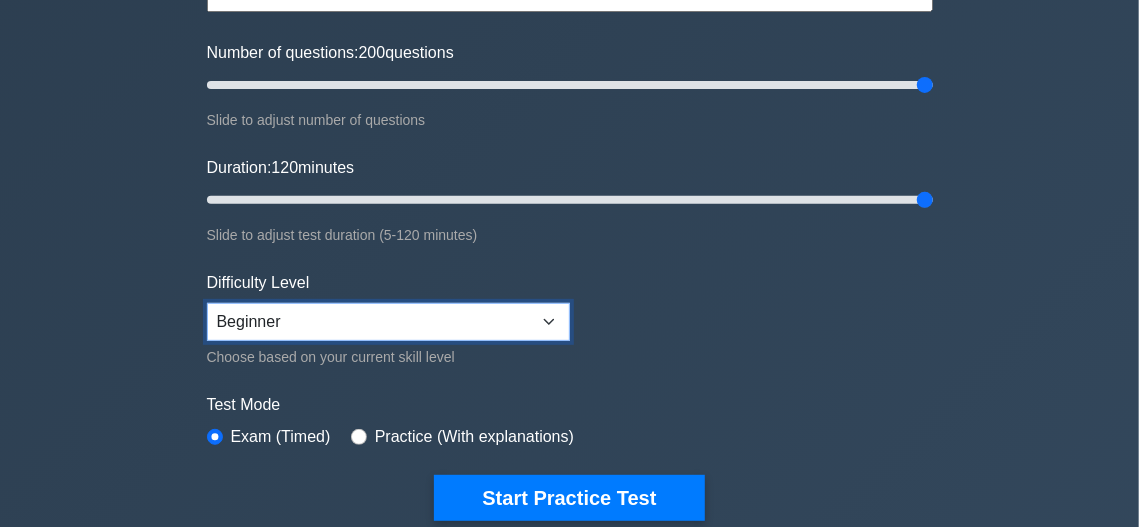 drag, startPoint x: 288, startPoint y: 319, endPoint x: 288, endPoint y: 330, distance: 11 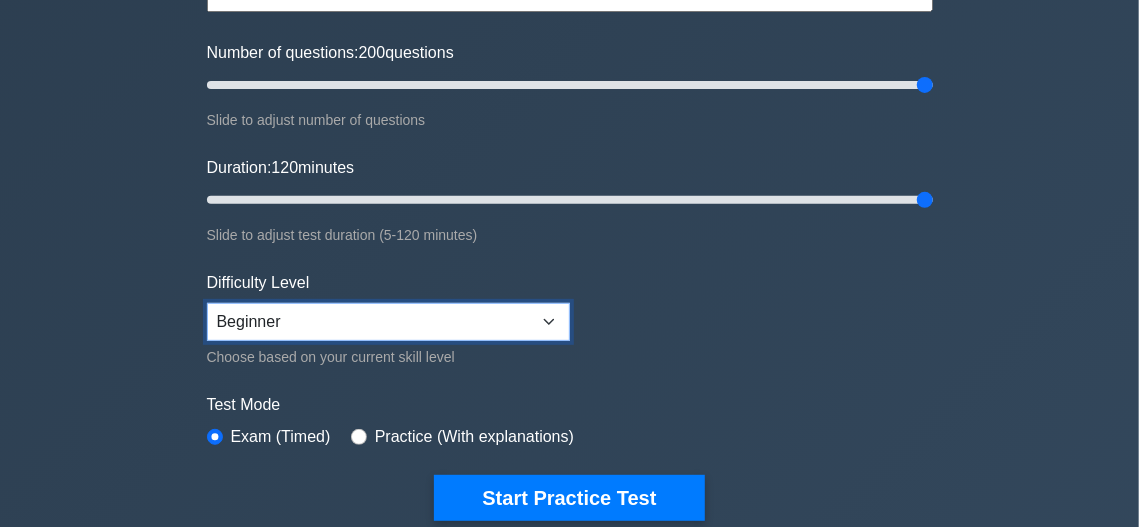 click on "Beginner
Intermediate
Expert" at bounding box center (388, 322) 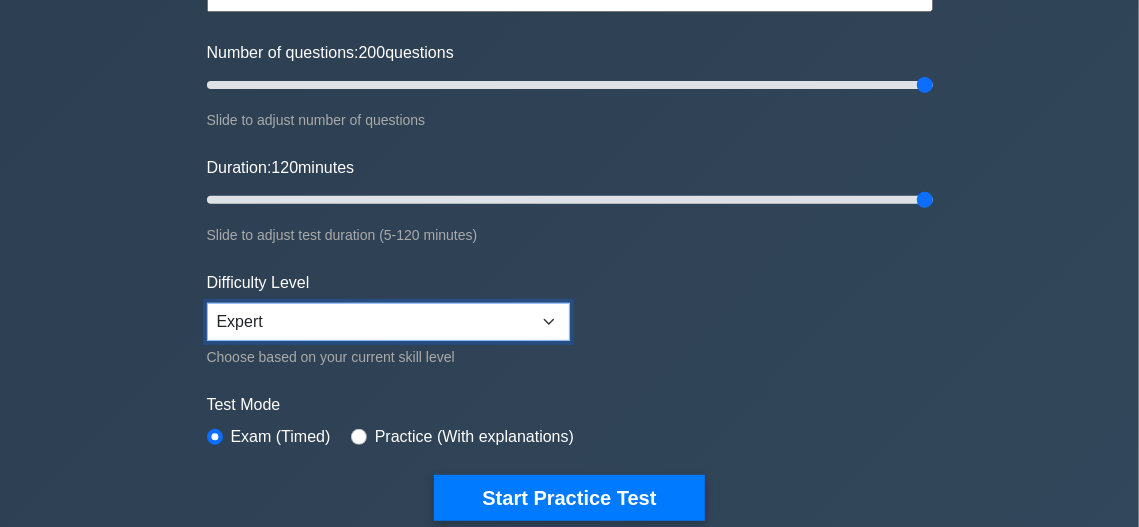 click on "Beginner
Intermediate
Expert" at bounding box center [388, 322] 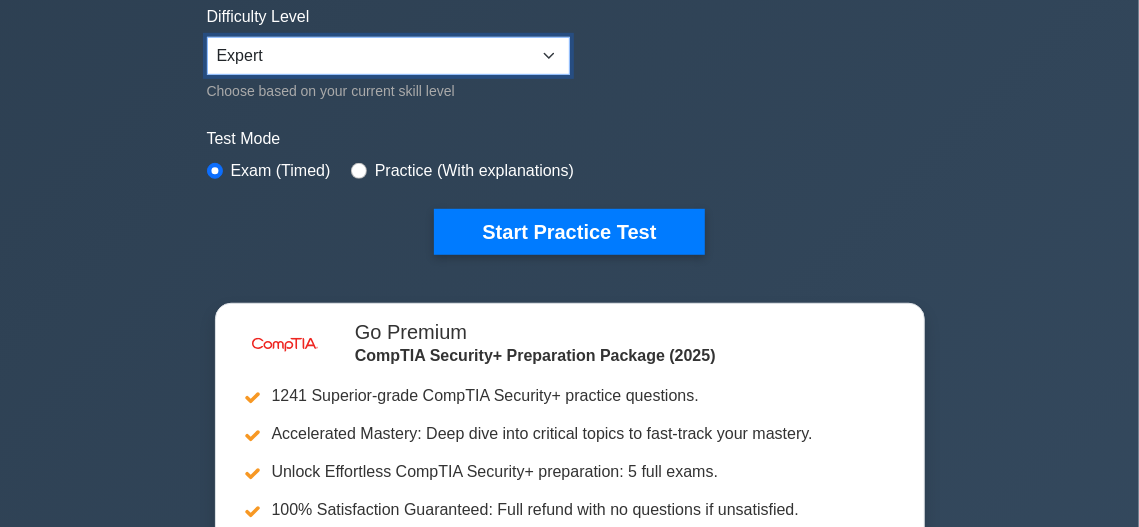 scroll, scrollTop: 499, scrollLeft: 0, axis: vertical 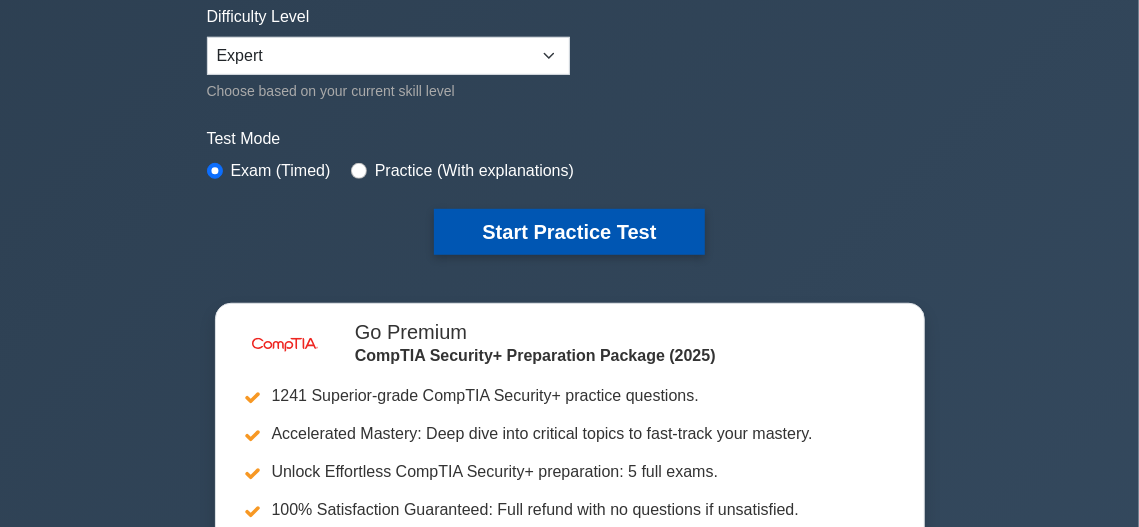 click on "Start Practice Test" at bounding box center [569, 232] 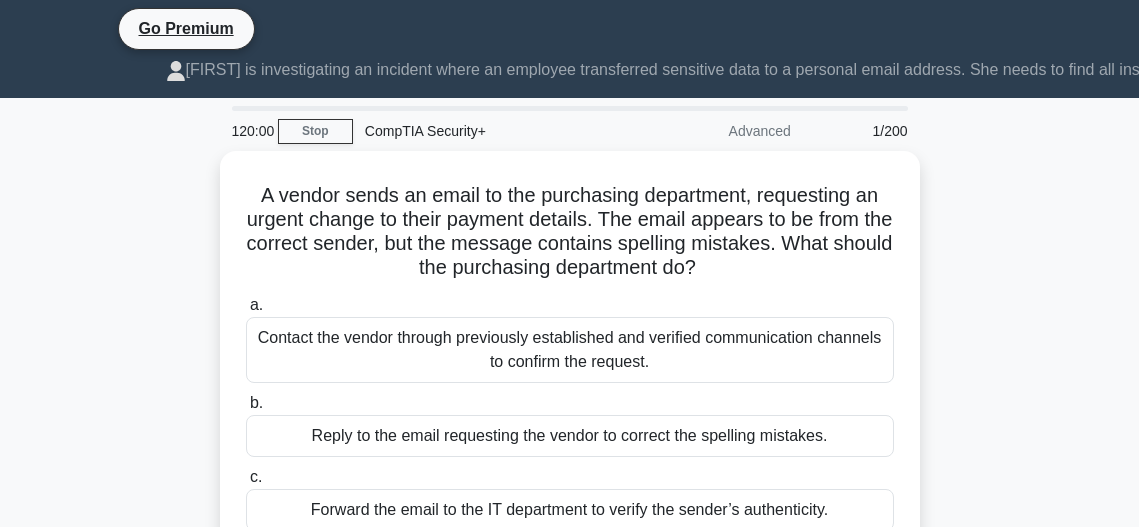 scroll, scrollTop: 0, scrollLeft: 0, axis: both 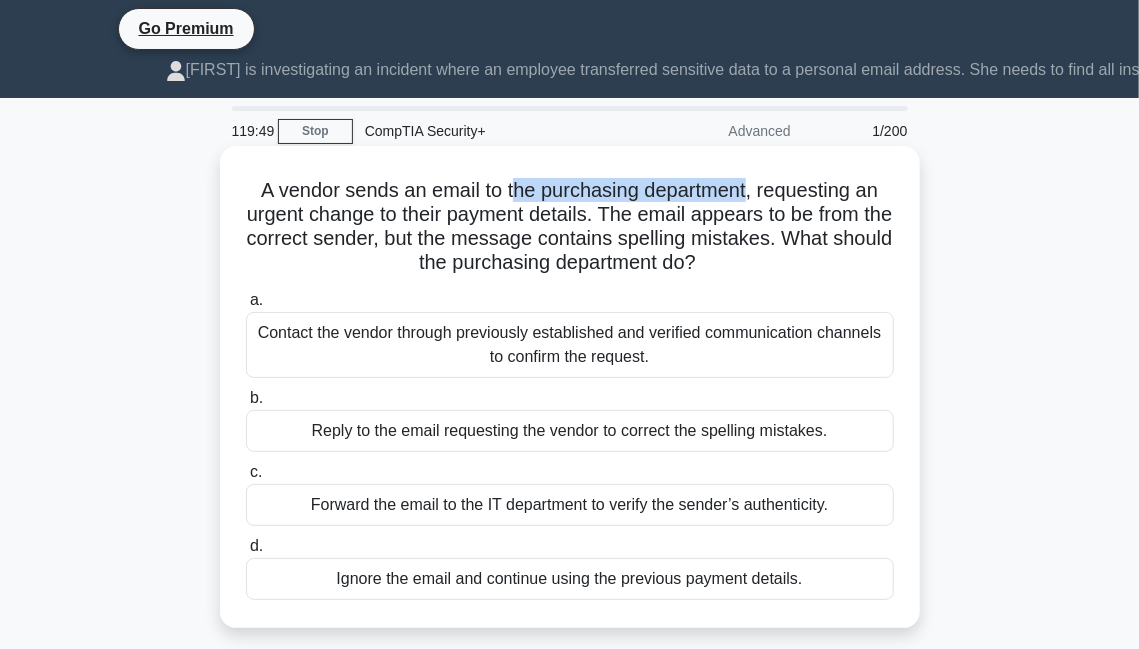 drag, startPoint x: 516, startPoint y: 156, endPoint x: 752, endPoint y: 160, distance: 236.03389 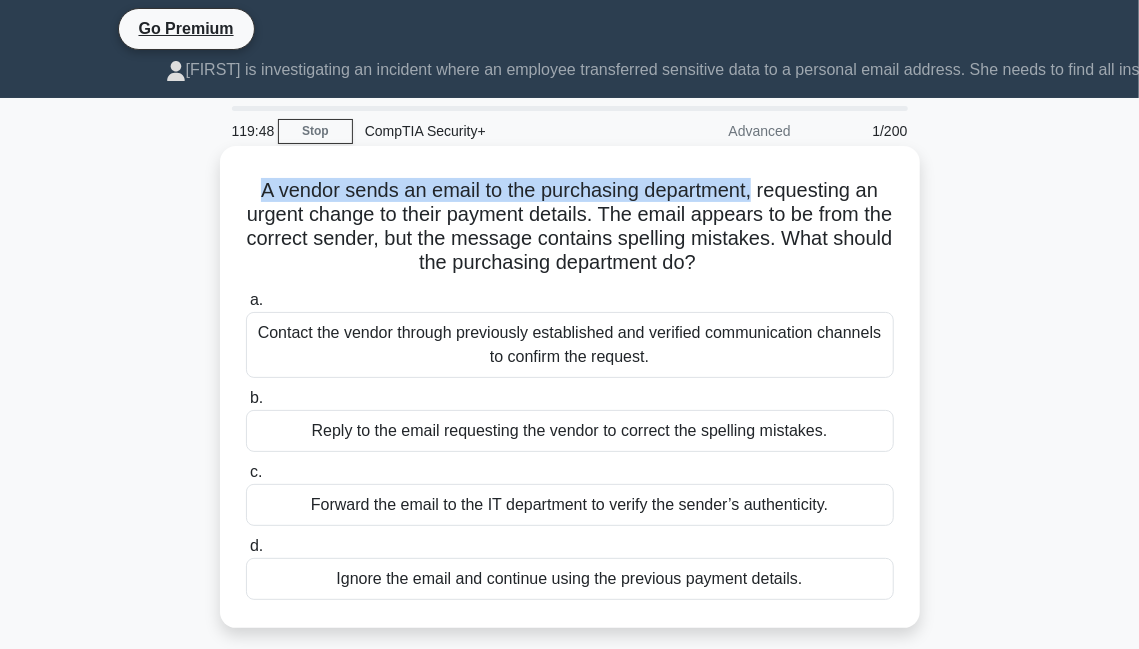 drag, startPoint x: 752, startPoint y: 160, endPoint x: 245, endPoint y: 156, distance: 507.01578 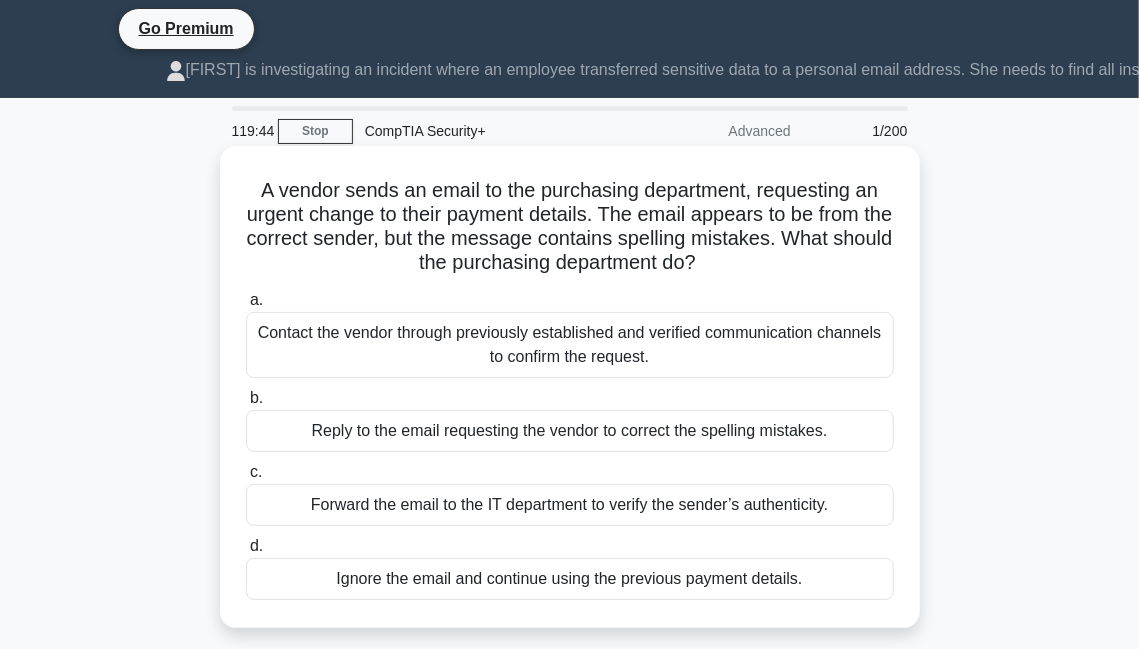click on "A vendor sends an email to the purchasing department, requesting an urgent change to their payment details. The email appears to be from the correct sender, but the message contains spelling mistakes. What should the purchasing department do?
.spinner_0XTQ{transform-origin:center;animation:spinner_y6GP .75s linear infinite}@keyframes spinner_y6GP{100%{transform:rotate(360deg)}}" at bounding box center [570, 227] 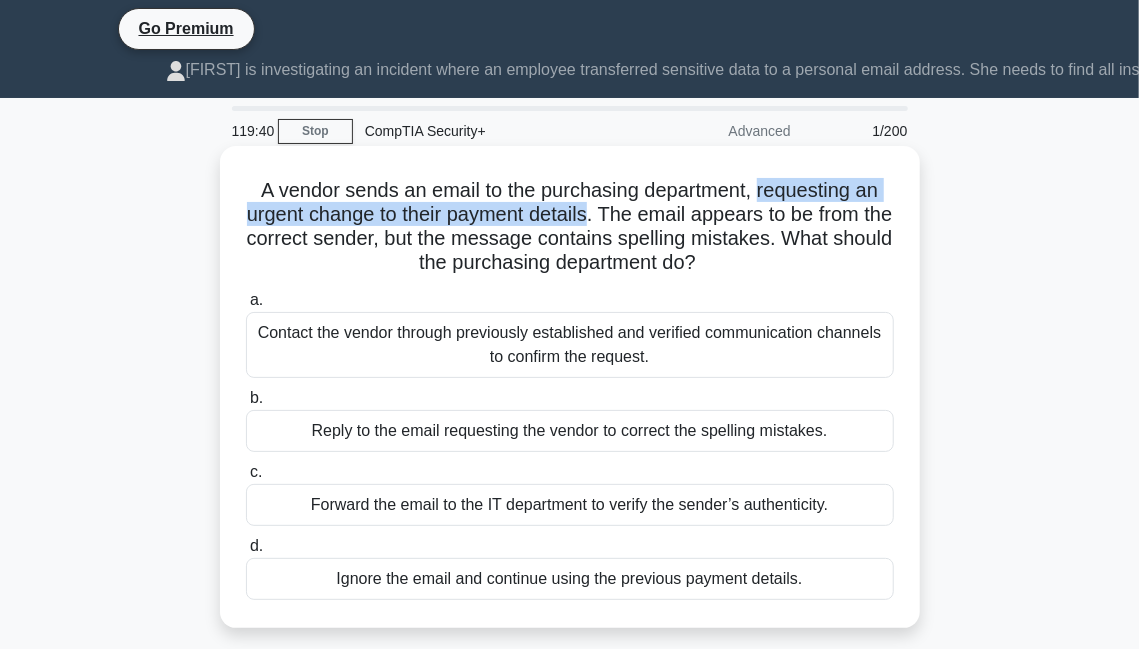 drag, startPoint x: 768, startPoint y: 159, endPoint x: 575, endPoint y: 184, distance: 194.61244 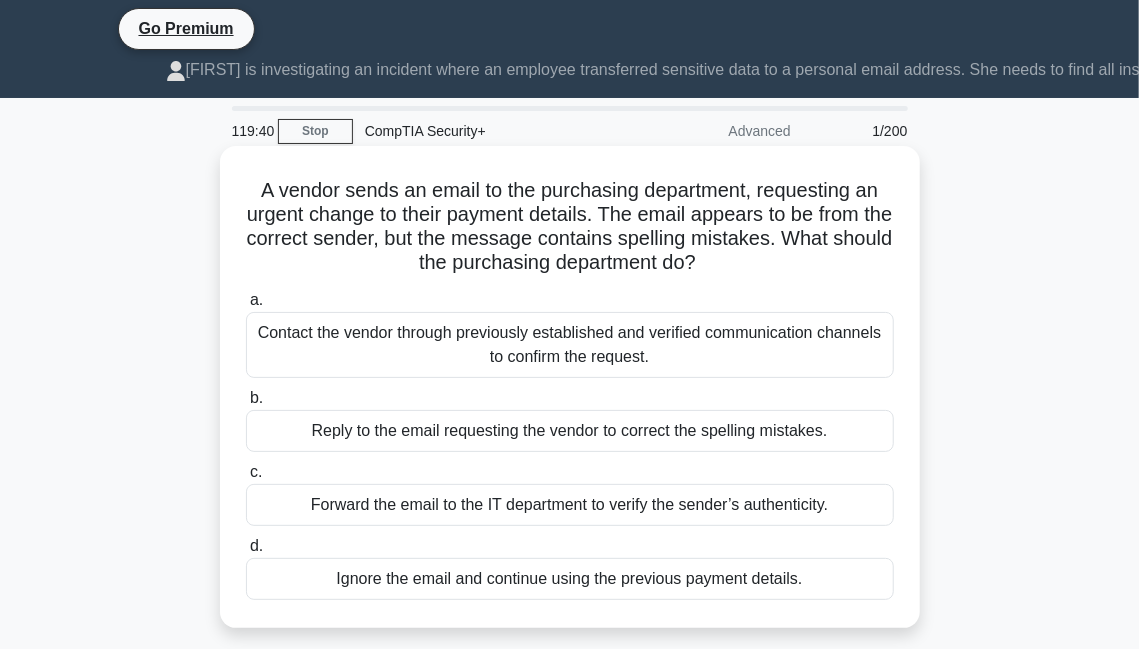 click on "A vendor sends an email to the purchasing department, requesting an urgent change to their payment details. The email appears to be from the correct sender, but the message contains spelling mistakes. What should the purchasing department do?
.spinner_0XTQ{transform-origin:center;animation:spinner_y6GP .75s linear infinite}@keyframes spinner_y6GP{100%{transform:rotate(360deg)}}" at bounding box center (570, 227) 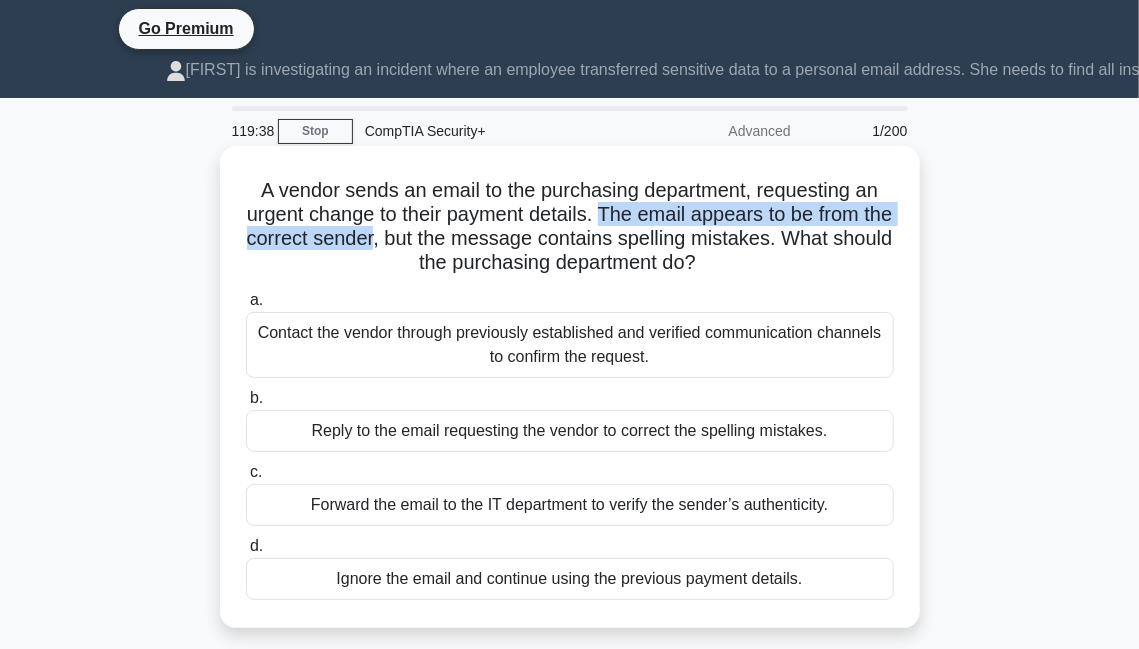 drag, startPoint x: 627, startPoint y: 183, endPoint x: 399, endPoint y: 213, distance: 229.96521 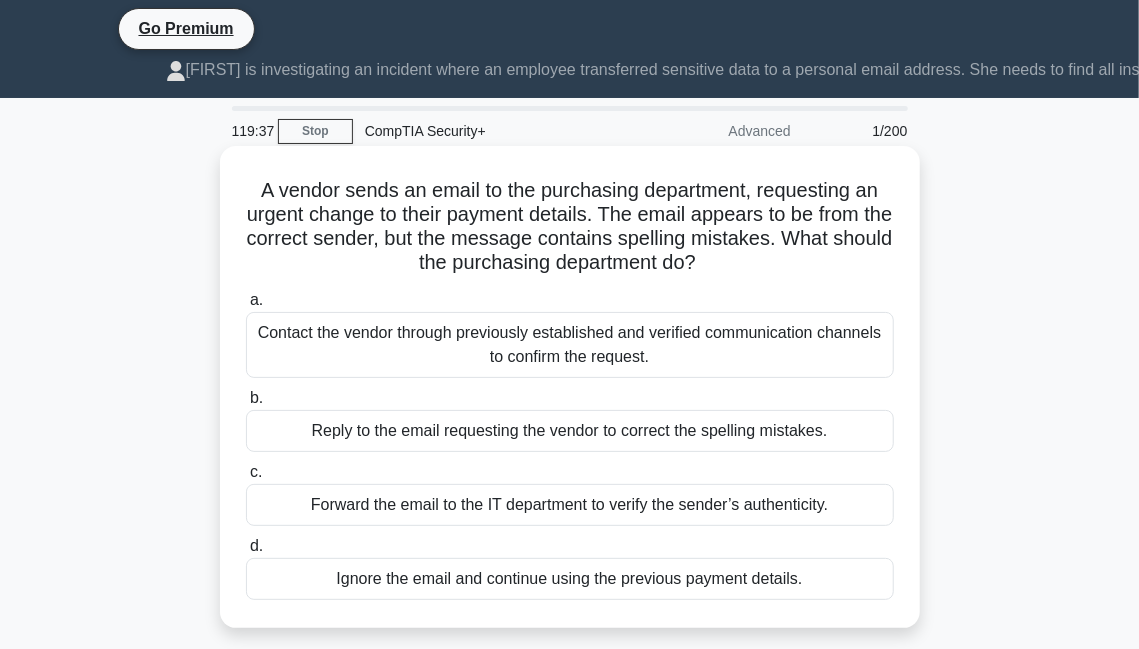 click on "A vendor sends an email to the purchasing department, requesting an urgent change to their payment details. The email appears to be from the correct sender, but the message contains spelling mistakes. What should the purchasing department do?
.spinner_0XTQ{transform-origin:center;animation:spinner_y6GP .75s linear infinite}@keyframes spinner_y6GP{100%{transform:rotate(360deg)}}" at bounding box center [570, 227] 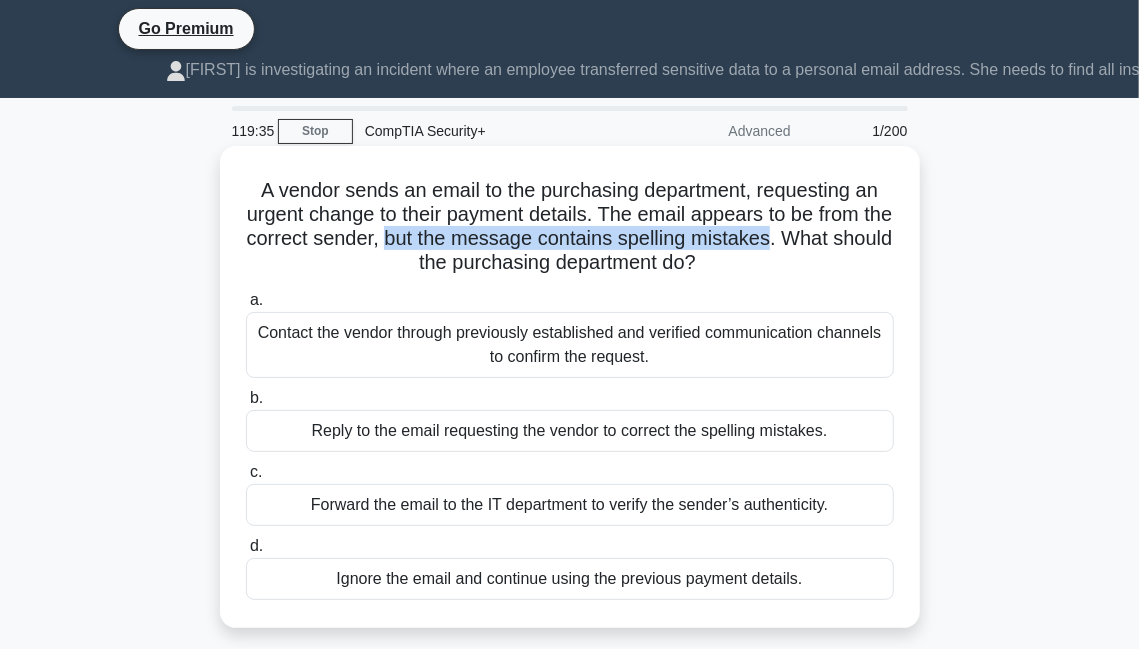 drag, startPoint x: 447, startPoint y: 209, endPoint x: 784, endPoint y: 209, distance: 337 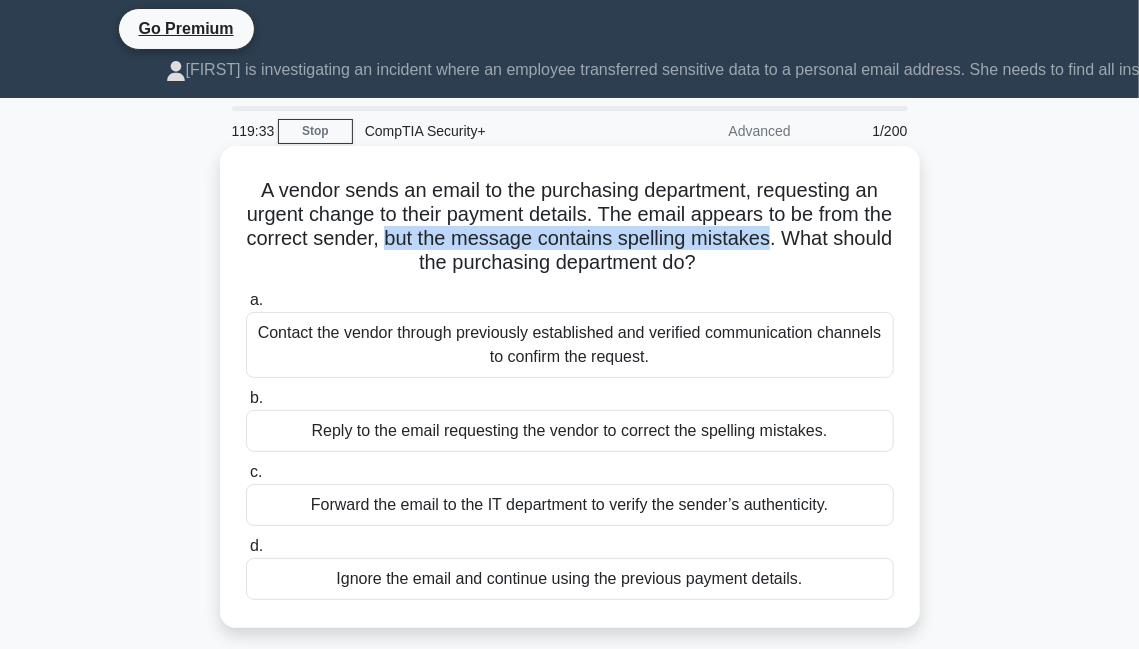 drag, startPoint x: 833, startPoint y: 213, endPoint x: 779, endPoint y: 233, distance: 57.58472 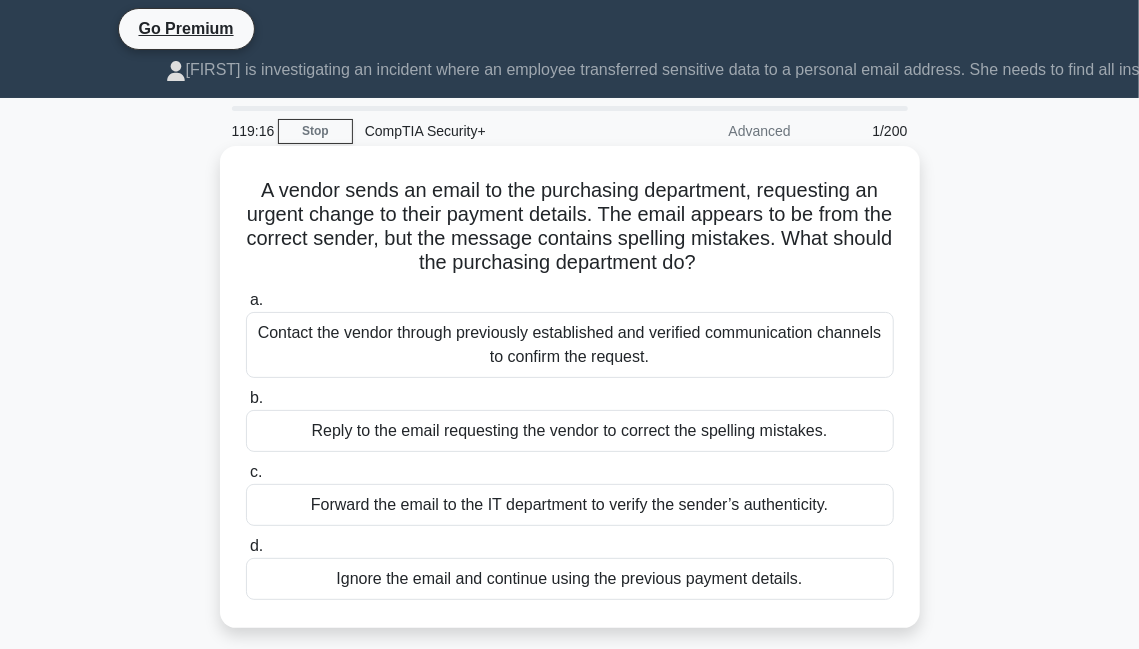 click on "Contact the vendor through previously established and verified communication channels to confirm the request." at bounding box center (570, 345) 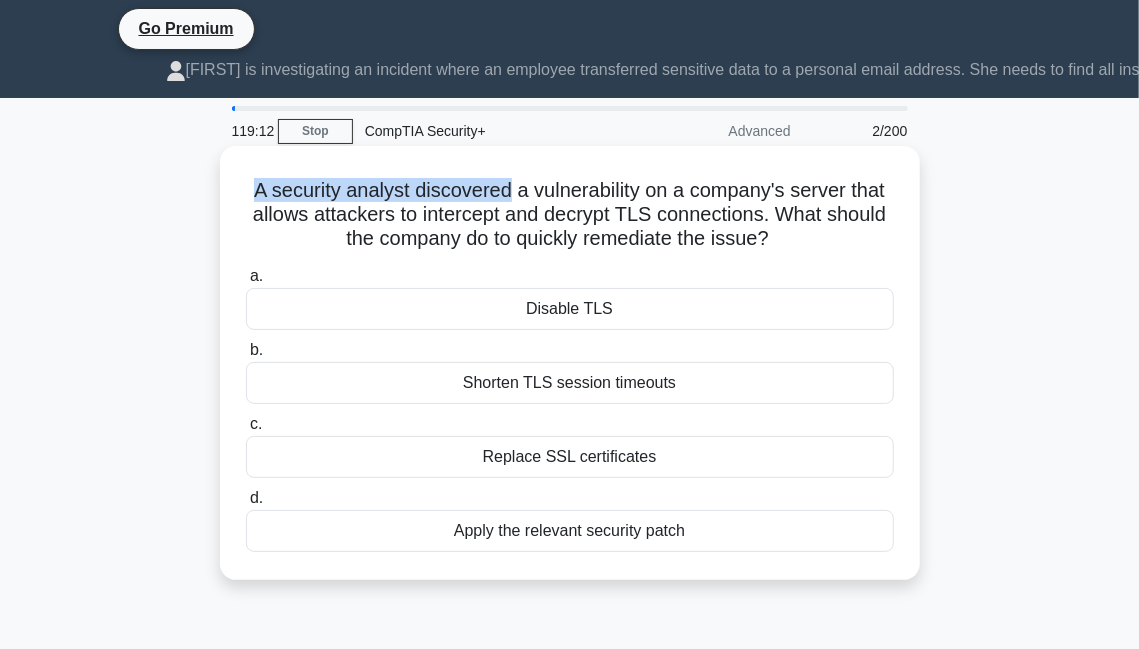 drag, startPoint x: 243, startPoint y: 154, endPoint x: 504, endPoint y: 166, distance: 261.27573 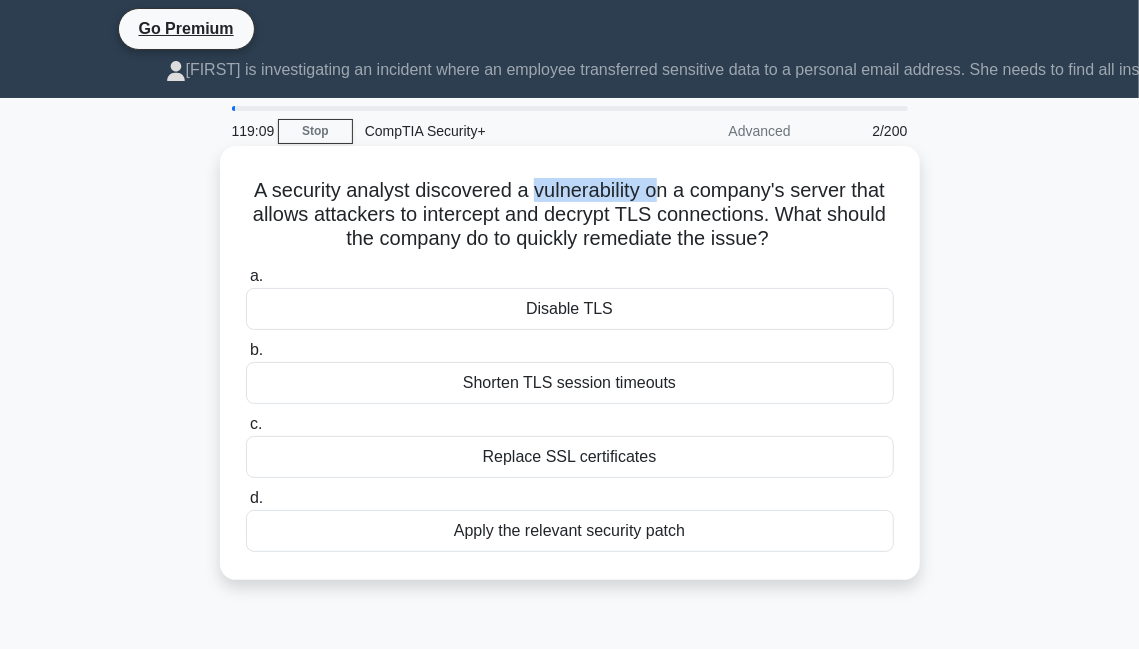 drag, startPoint x: 534, startPoint y: 159, endPoint x: 656, endPoint y: 158, distance: 122.0041 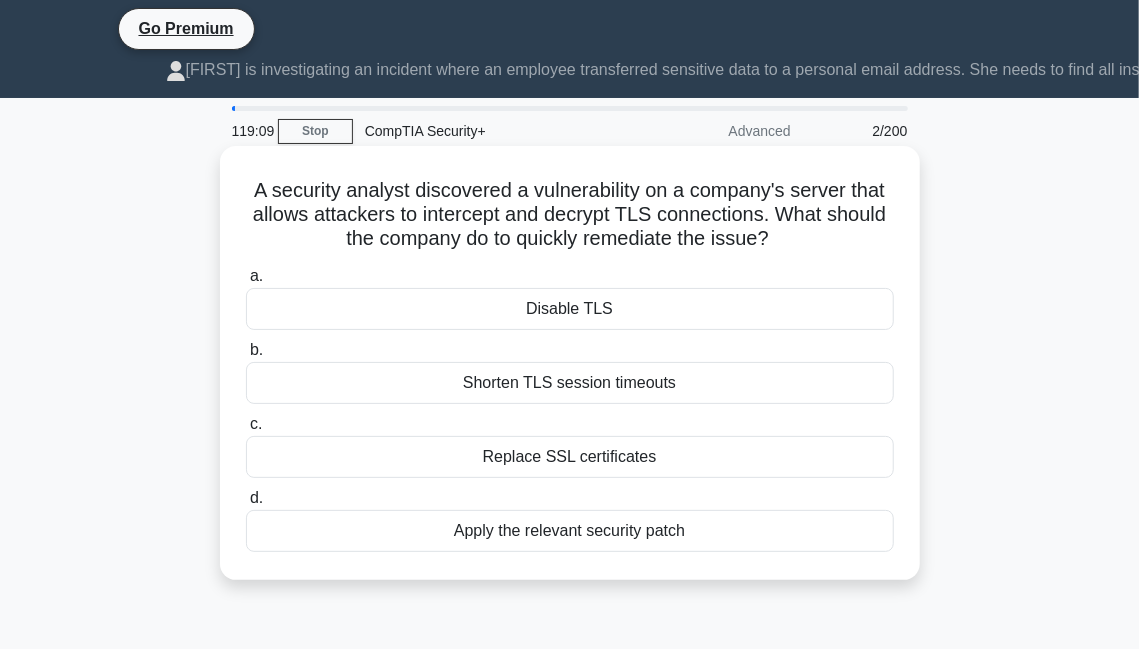 click on "A security analyst discovered a vulnerability on a company's server that allows attackers to intercept and decrypt TLS connections. What should the company do to quickly remediate the issue?
.spinner_0XTQ{transform-origin:center;animation:spinner_y6GP .75s linear infinite}@keyframes spinner_y6GP{100%{transform:rotate(360deg)}}" at bounding box center [570, 215] 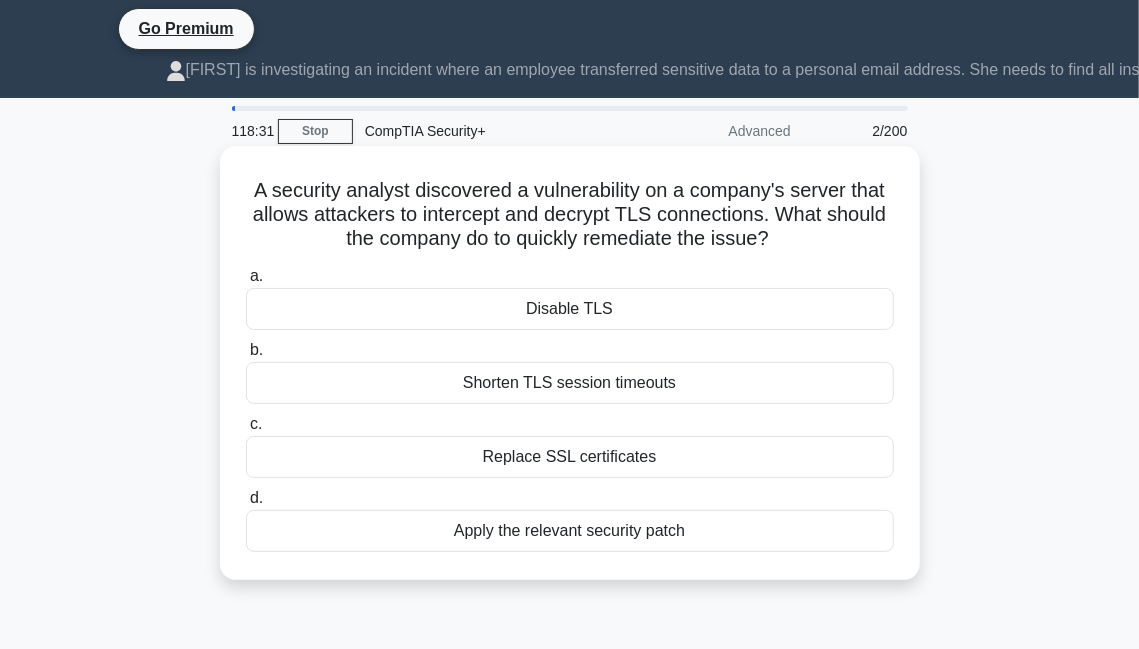 click on "Apply the relevant security patch" at bounding box center [570, 531] 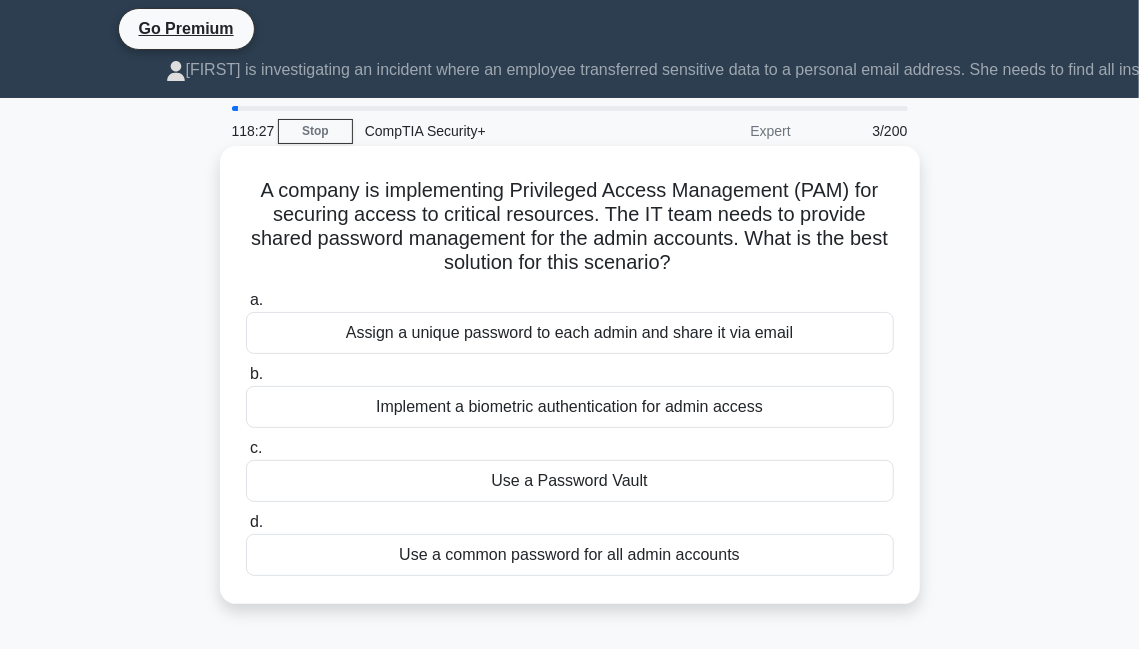 click on "A company is implementing Privileged Access Management (PAM) for securing access to critical resources. The IT team needs to provide shared password management for the admin accounts. What is the best solution for this scenario?
.spinner_0XTQ{transform-origin:center;animation:spinner_y6GP .75s linear infinite}@keyframes spinner_y6GP{100%{transform:rotate(360deg)}}" at bounding box center [570, 227] 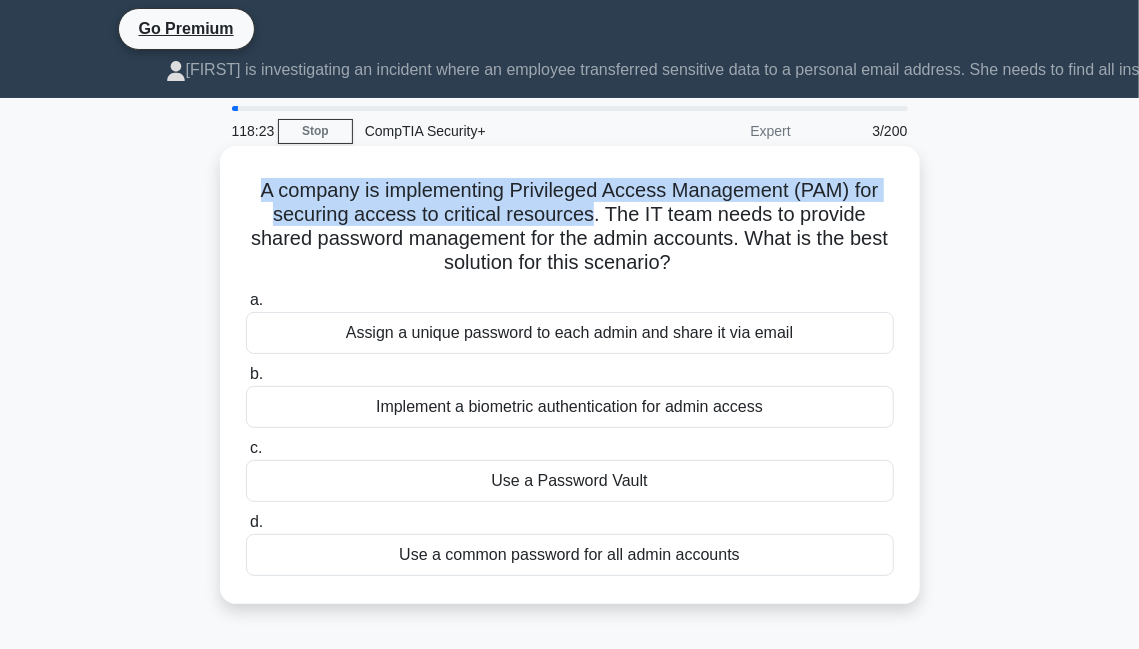 drag, startPoint x: 252, startPoint y: 159, endPoint x: 584, endPoint y: 189, distance: 333.35266 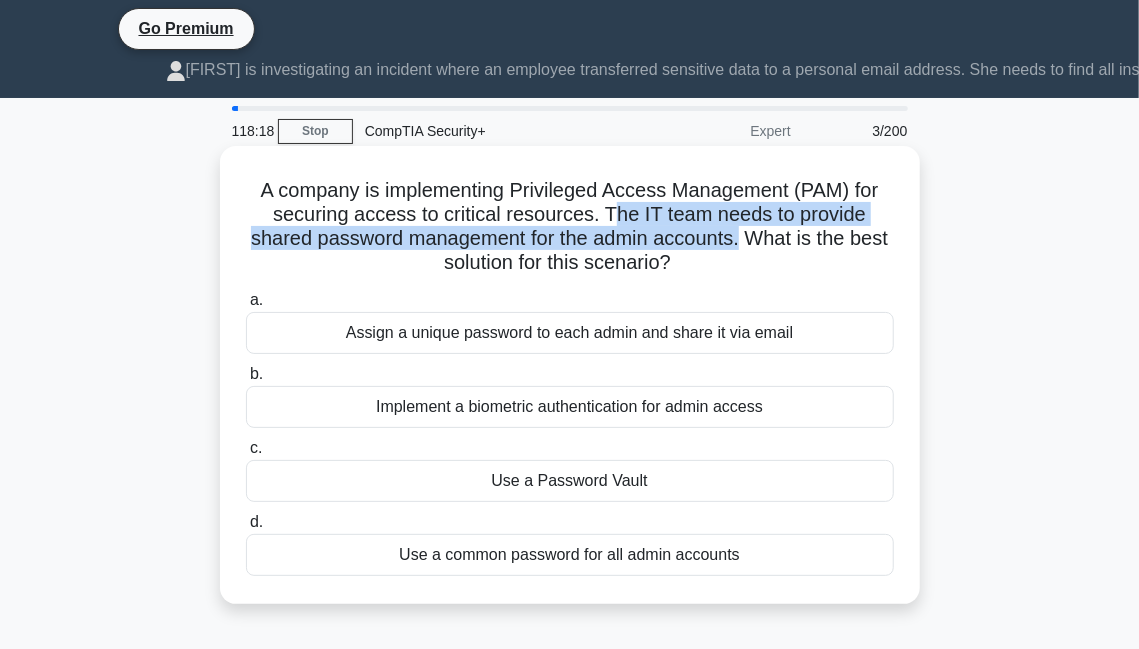 drag, startPoint x: 610, startPoint y: 185, endPoint x: 739, endPoint y: 208, distance: 131.03435 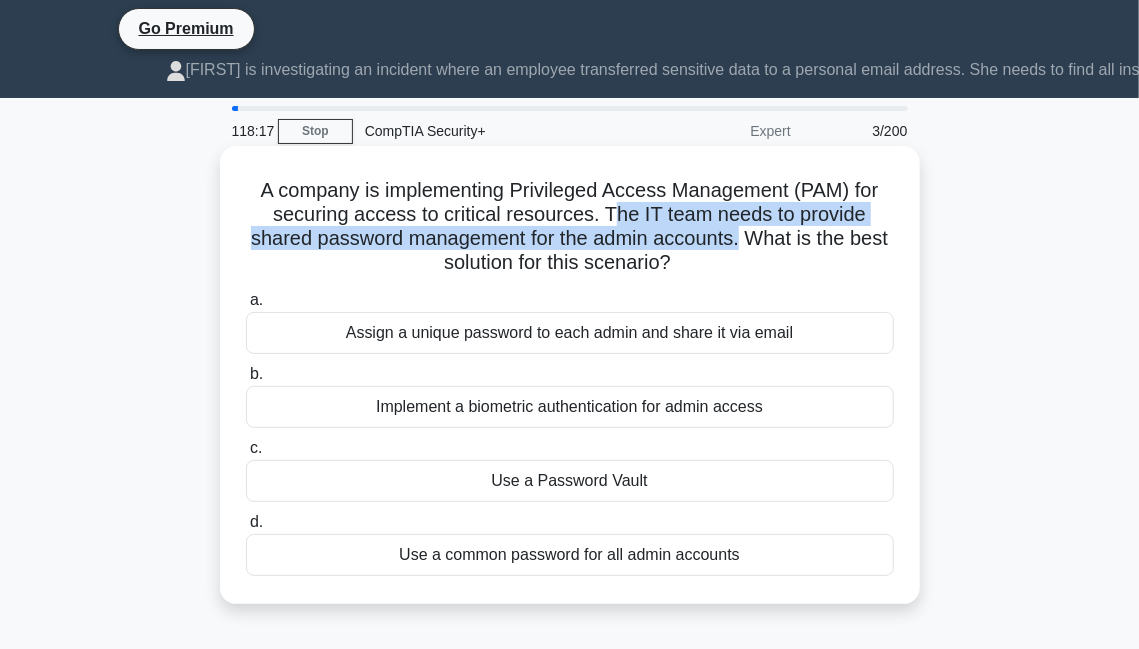drag, startPoint x: 761, startPoint y: 207, endPoint x: 743, endPoint y: 232, distance: 30.805843 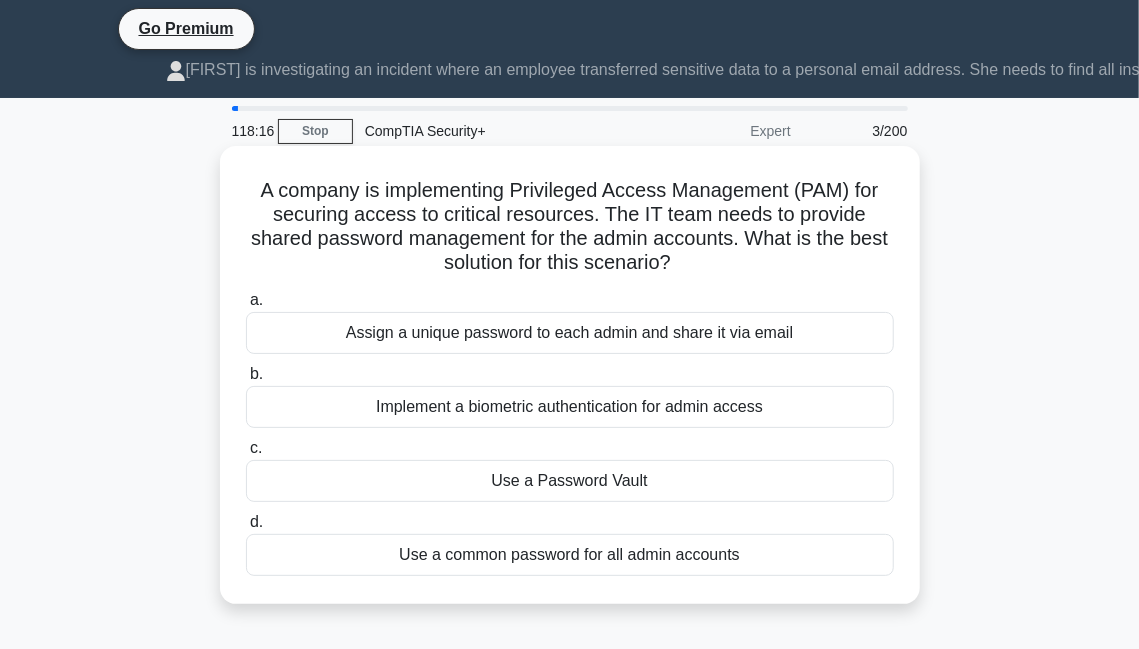 click on "A company is implementing Privileged Access Management (PAM) for securing access to critical resources. The IT team needs to provide shared password management for the admin accounts. What is the best solution for this scenario?
.spinner_0XTQ{transform-origin:center;animation:spinner_y6GP .75s linear infinite}@keyframes spinner_y6GP{100%{transform:rotate(360deg)}}" at bounding box center (570, 227) 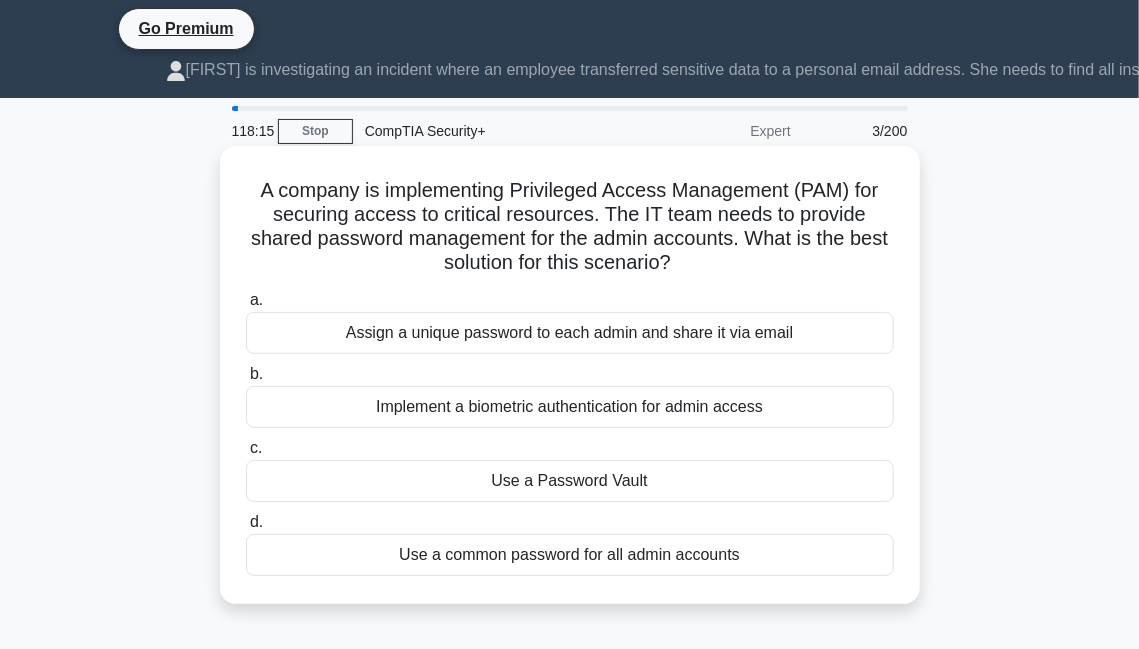 click on "A company is implementing Privileged Access Management (PAM) for securing access to critical resources. The IT team needs to provide shared password management for the admin accounts. What is the best solution for this scenario?
.spinner_0XTQ{transform-origin:center;animation:spinner_y6GP .75s linear infinite}@keyframes spinner_y6GP{100%{transform:rotate(360deg)}}" at bounding box center [570, 227] 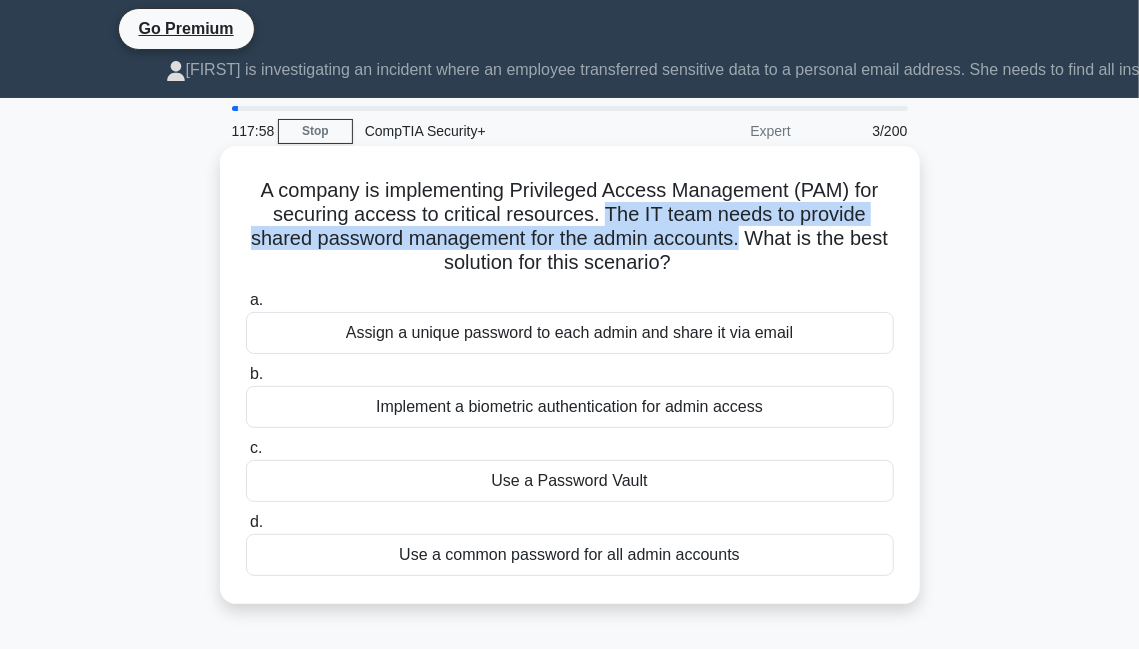 drag, startPoint x: 606, startPoint y: 182, endPoint x: 751, endPoint y: 212, distance: 148.07092 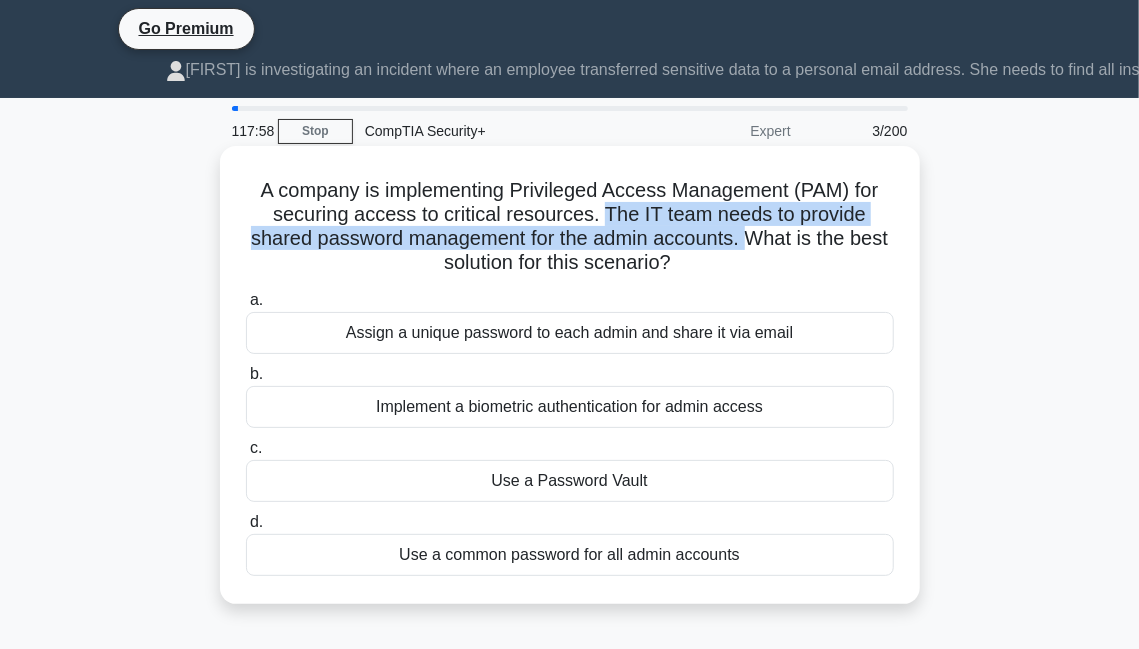click on "A company is implementing Privileged Access Management (PAM) for securing access to critical resources. The IT team needs to provide shared password management for the admin accounts. What is the best solution for this scenario?
.spinner_0XTQ{transform-origin:center;animation:spinner_y6GP .75s linear infinite}@keyframes spinner_y6GP{100%{transform:rotate(360deg)}}" at bounding box center [570, 227] 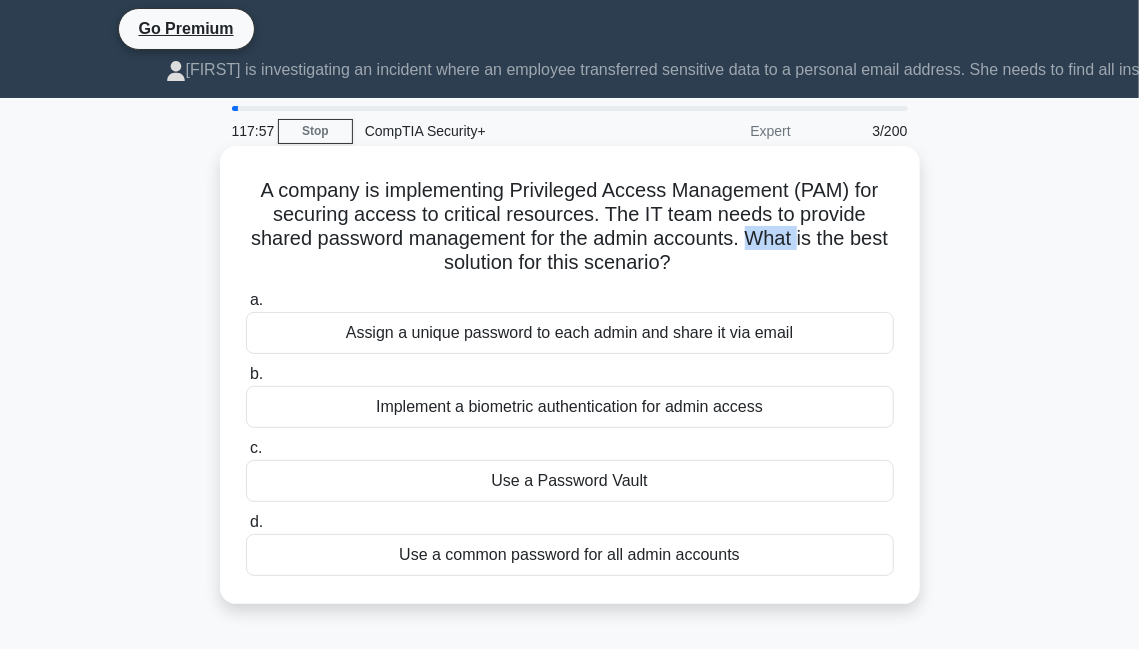 click on "A company is implementing Privileged Access Management (PAM) for securing access to critical resources. The IT team needs to provide shared password management for the admin accounts. What is the best solution for this scenario?
.spinner_0XTQ{transform-origin:center;animation:spinner_y6GP .75s linear infinite}@keyframes spinner_y6GP{100%{transform:rotate(360deg)}}" at bounding box center (570, 227) 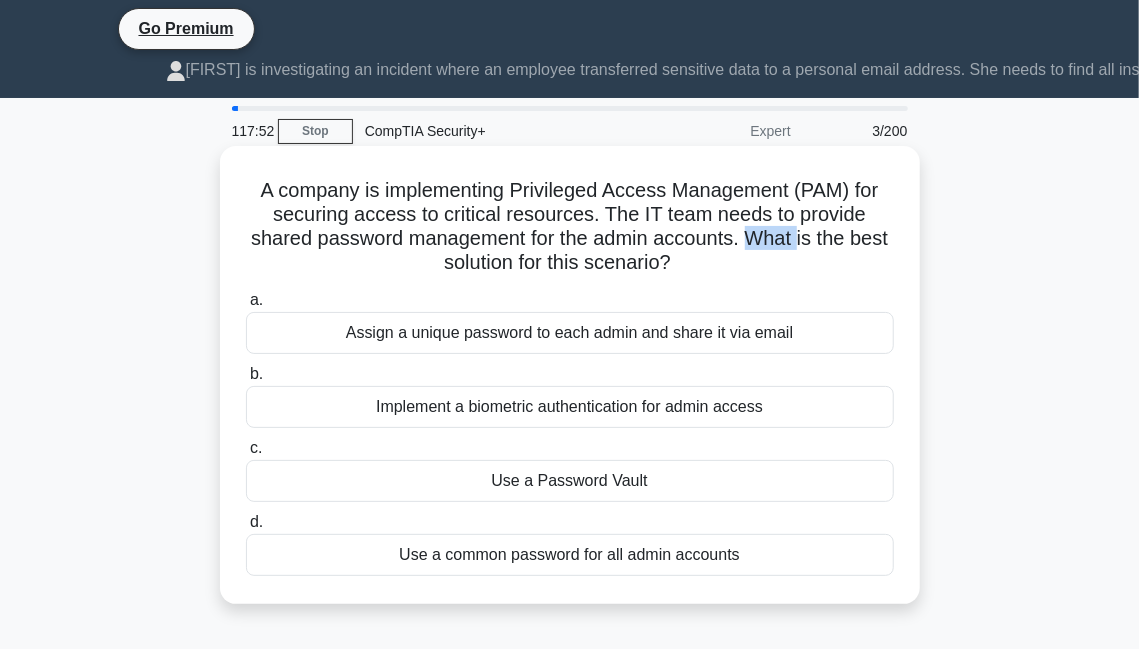 click on "A company is implementing Privileged Access Management (PAM) for securing access to critical resources. The IT team needs to provide shared password management for the admin accounts. What is the best solution for this scenario?
.spinner_0XTQ{transform-origin:center;animation:spinner_y6GP .75s linear infinite}@keyframes spinner_y6GP{100%{transform:rotate(360deg)}}" at bounding box center (570, 227) 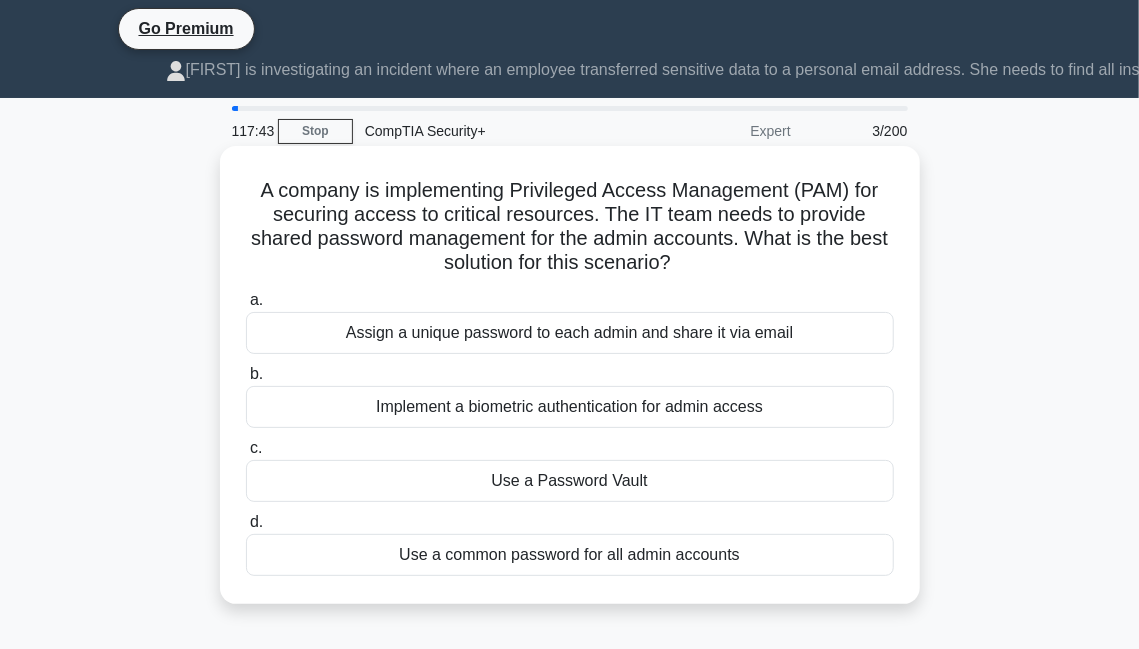 click on "Use a Password Vault" at bounding box center (570, 481) 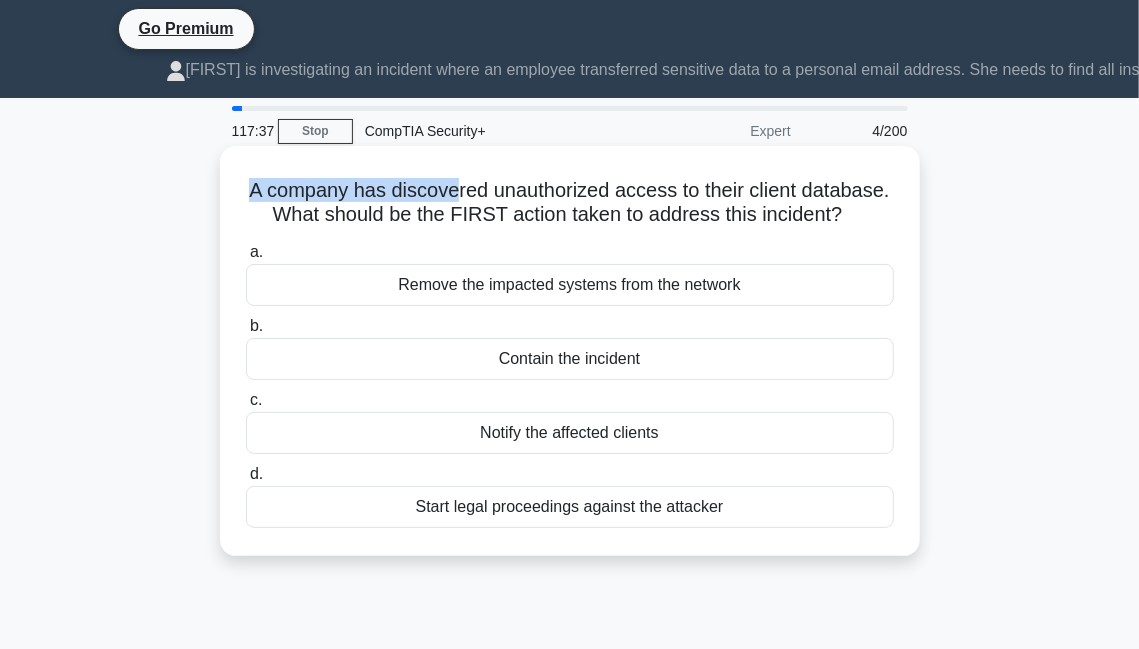 drag, startPoint x: 239, startPoint y: 154, endPoint x: 464, endPoint y: 151, distance: 225.02 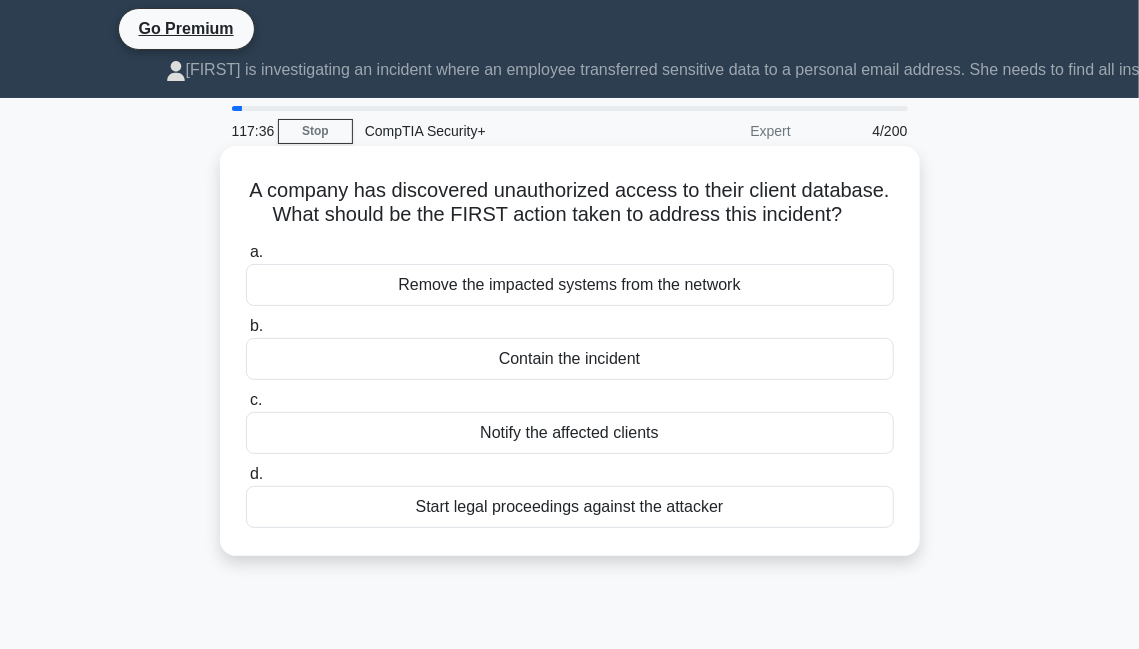 click on "A company has discovered unauthorized access to their client database. What should be the FIRST action taken to address this incident?
.spinner_0XTQ{transform-origin:center;animation:spinner_y6GP .75s linear infinite}@keyframes spinner_y6GP{100%{transform:rotate(360deg)}}" at bounding box center [570, 203] 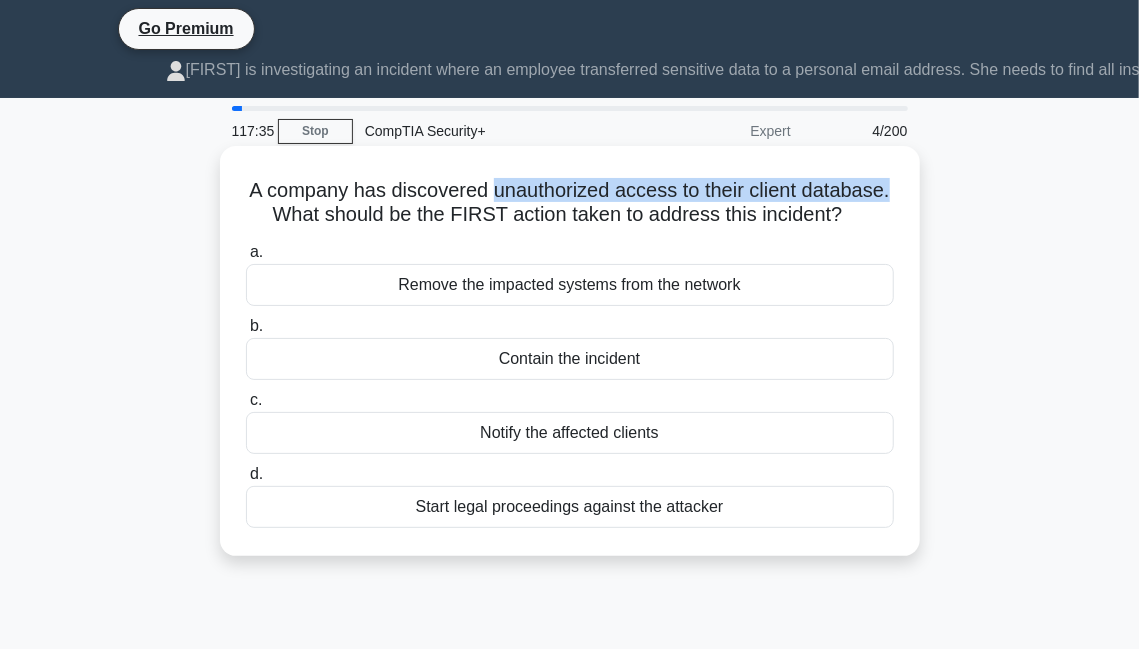 drag, startPoint x: 505, startPoint y: 152, endPoint x: 822, endPoint y: 178, distance: 318.06445 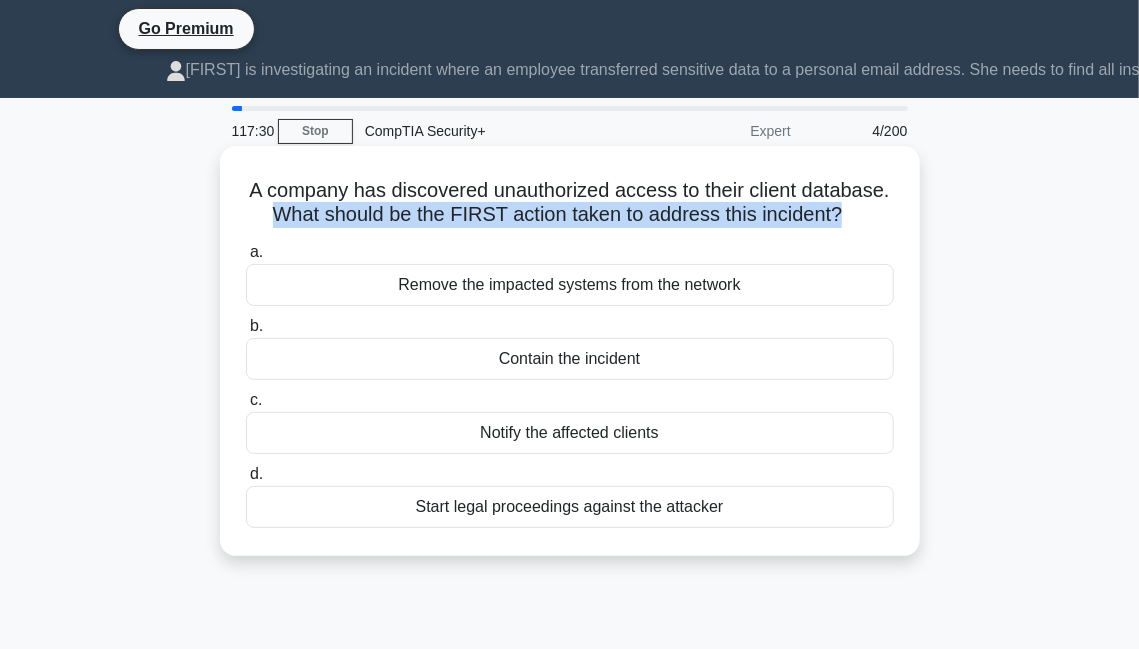 drag, startPoint x: 279, startPoint y: 174, endPoint x: 844, endPoint y: 183, distance: 565.07166 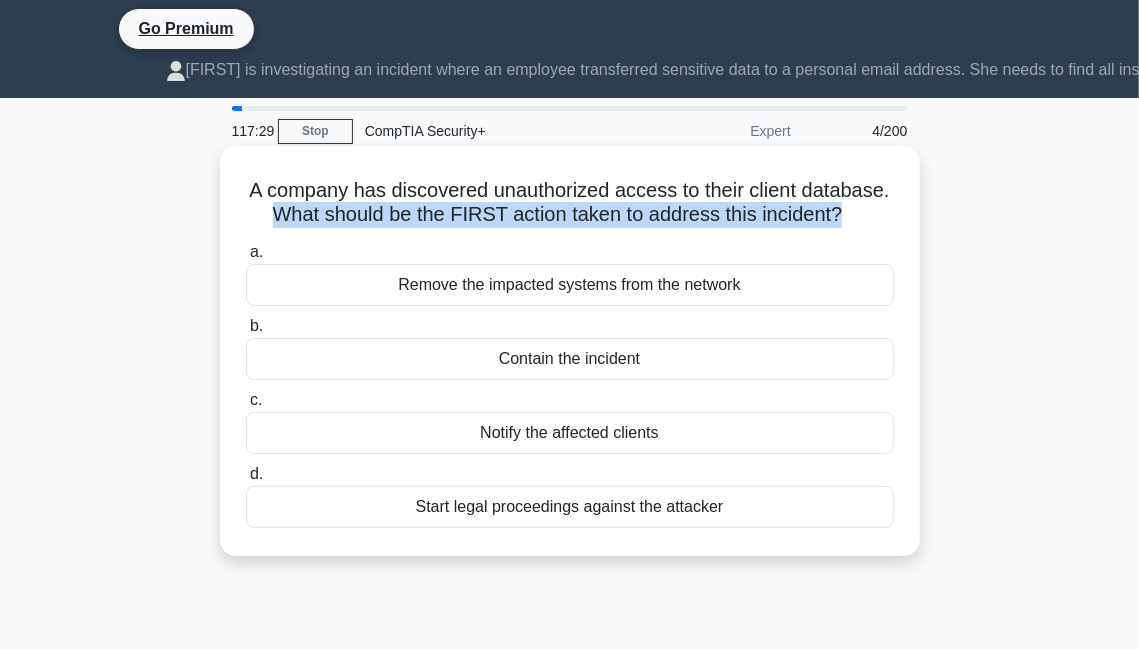 click on "A company has discovered unauthorized access to their client database. What should be the FIRST action taken to address this incident?
.spinner_0XTQ{transform-origin:center;animation:spinner_y6GP .75s linear infinite}@keyframes spinner_y6GP{100%{transform:rotate(360deg)}}" at bounding box center [570, 203] 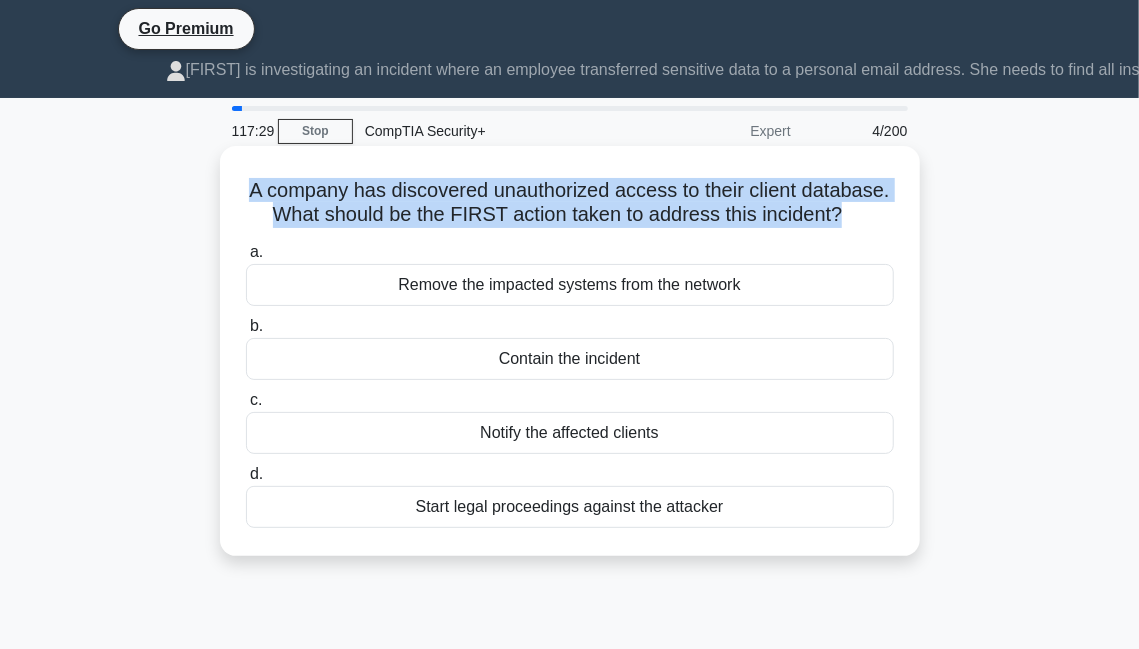 click on "A company has discovered unauthorized access to their client database. What should be the FIRST action taken to address this incident?
.spinner_0XTQ{transform-origin:center;animation:spinner_y6GP .75s linear infinite}@keyframes spinner_y6GP{100%{transform:rotate(360deg)}}" at bounding box center [570, 203] 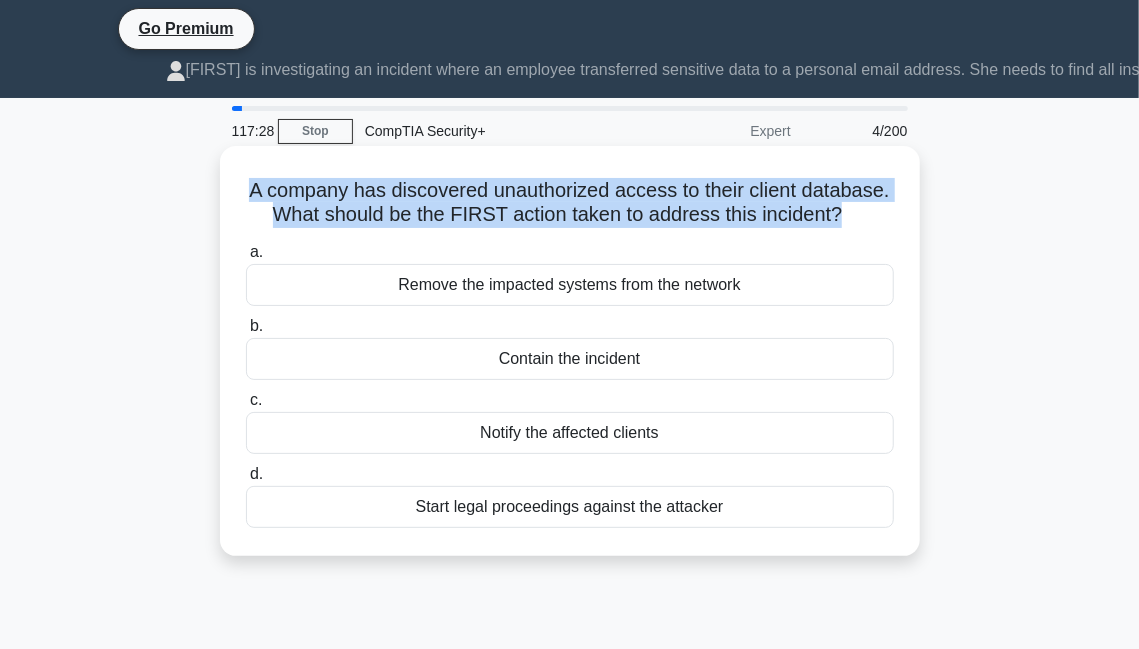 click on "A company has discovered unauthorized access to their client database. What should be the FIRST action taken to address this incident?
.spinner_0XTQ{transform-origin:center;animation:spinner_y6GP .75s linear infinite}@keyframes spinner_y6GP{100%{transform:rotate(360deg)}}" at bounding box center [570, 203] 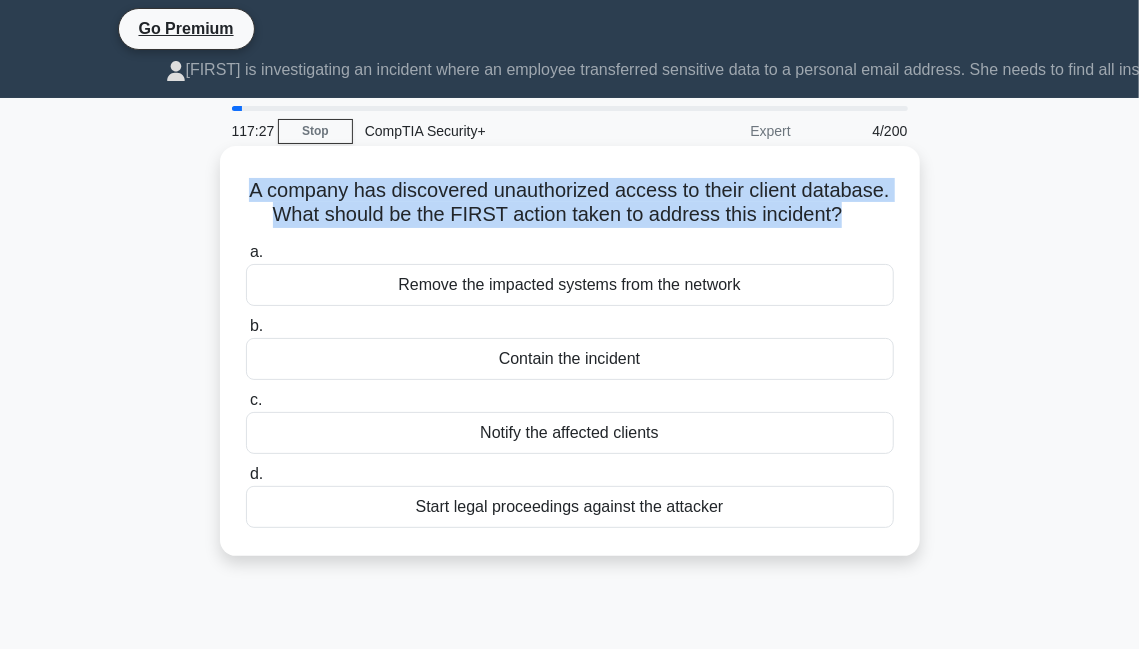 click on "A company has discovered unauthorized access to their client database. What should be the FIRST action taken to address this incident?
.spinner_0XTQ{transform-origin:center;animation:spinner_y6GP .75s linear infinite}@keyframes spinner_y6GP{100%{transform:rotate(360deg)}}" at bounding box center [570, 203] 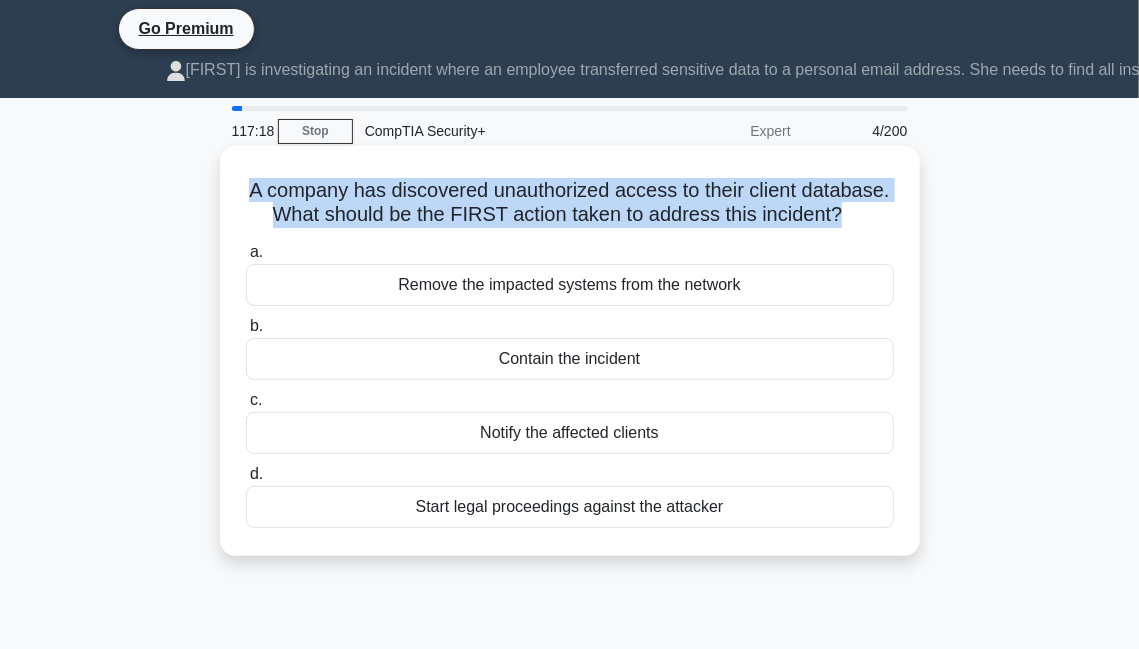 drag, startPoint x: 266, startPoint y: 178, endPoint x: 864, endPoint y: 183, distance: 598.0209 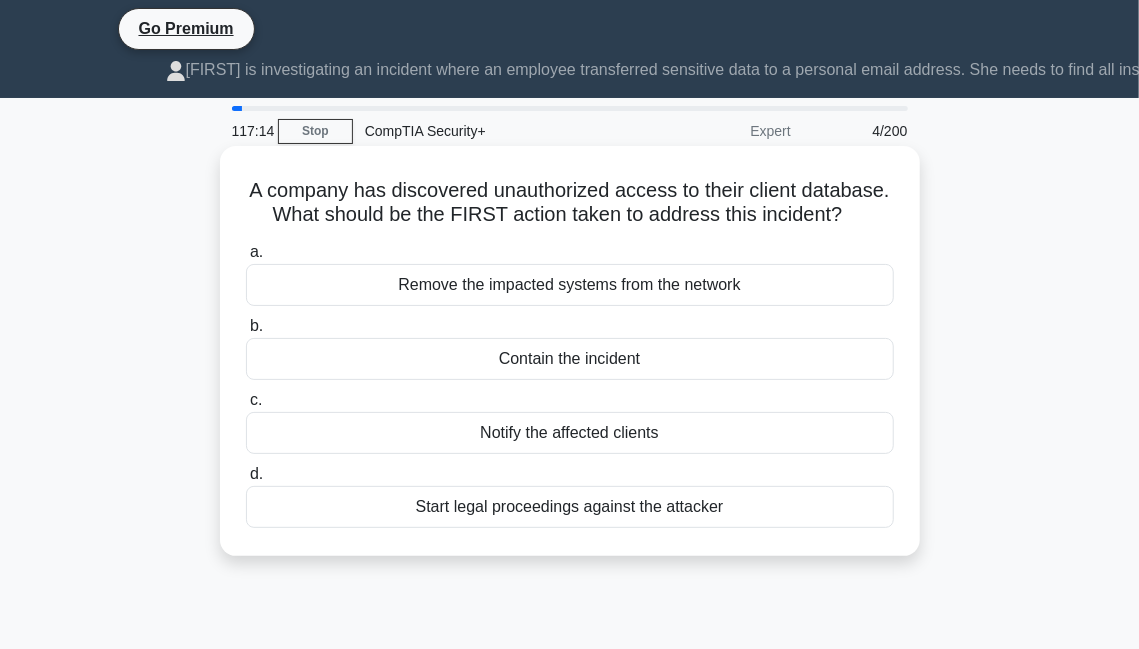 click on ".spinner_0XTQ{transform-origin:center;animation:spinner_y6GP .75s linear infinite}@keyframes spinner_y6GP{100%{transform:rotate(360deg)}}" 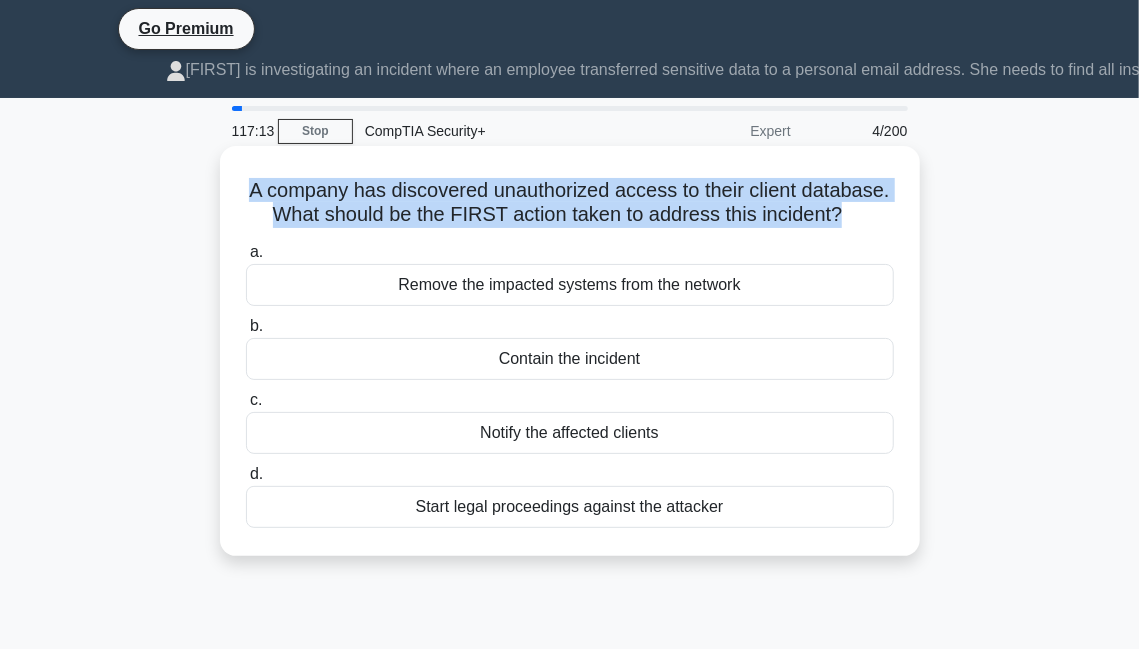 click on ".spinner_0XTQ{transform-origin:center;animation:spinner_y6GP .75s linear infinite}@keyframes spinner_y6GP{100%{transform:rotate(360deg)}}" 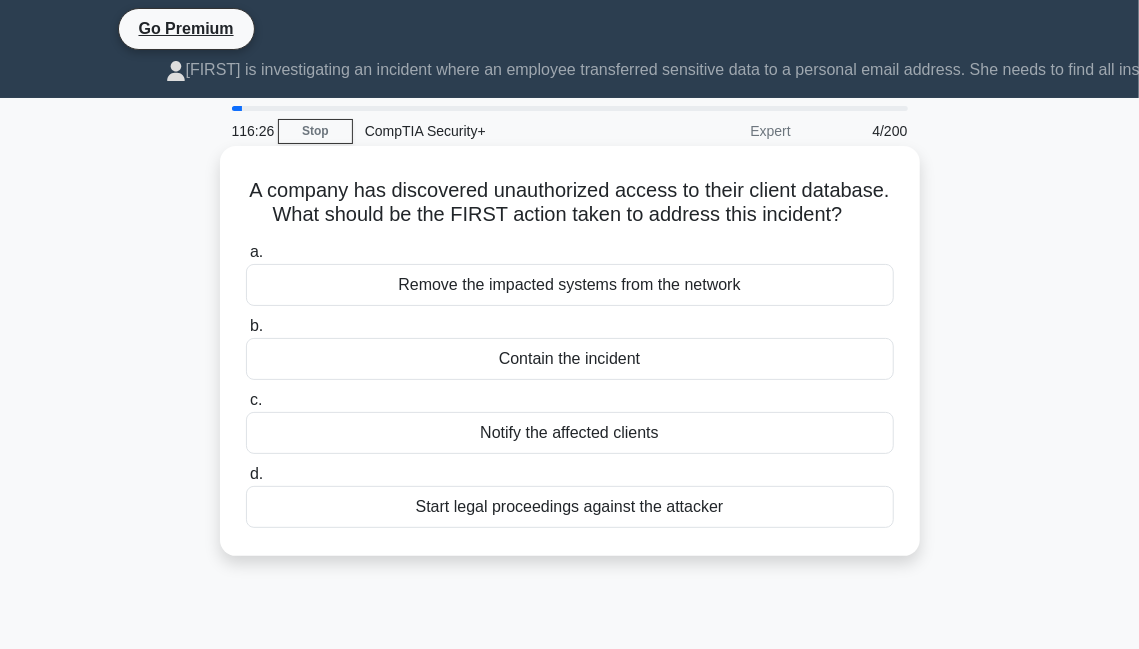 click on "Contain the incident" at bounding box center [570, 359] 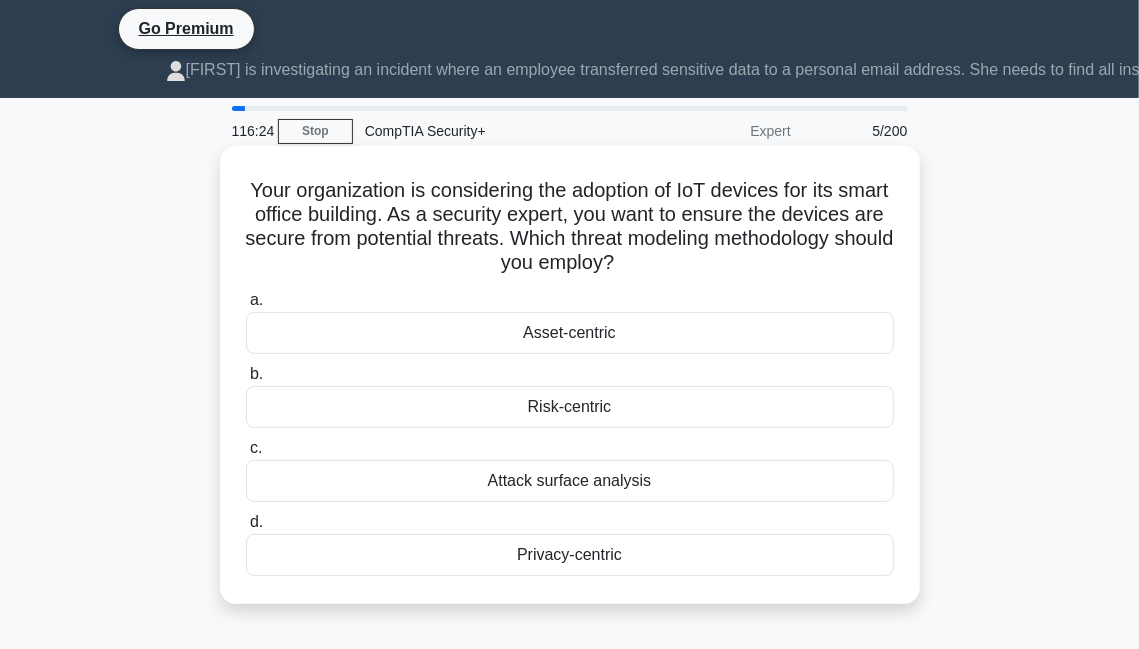 click on "Your organization is considering the adoption of IoT devices for its smart office building. As a security expert, you want to ensure the devices are secure from potential threats. Which threat modeling methodology should you employ?
.spinner_0XTQ{transform-origin:center;animation:spinner_y6GP .75s linear infinite}@keyframes spinner_y6GP{100%{transform:rotate(360deg)}}" at bounding box center (570, 227) 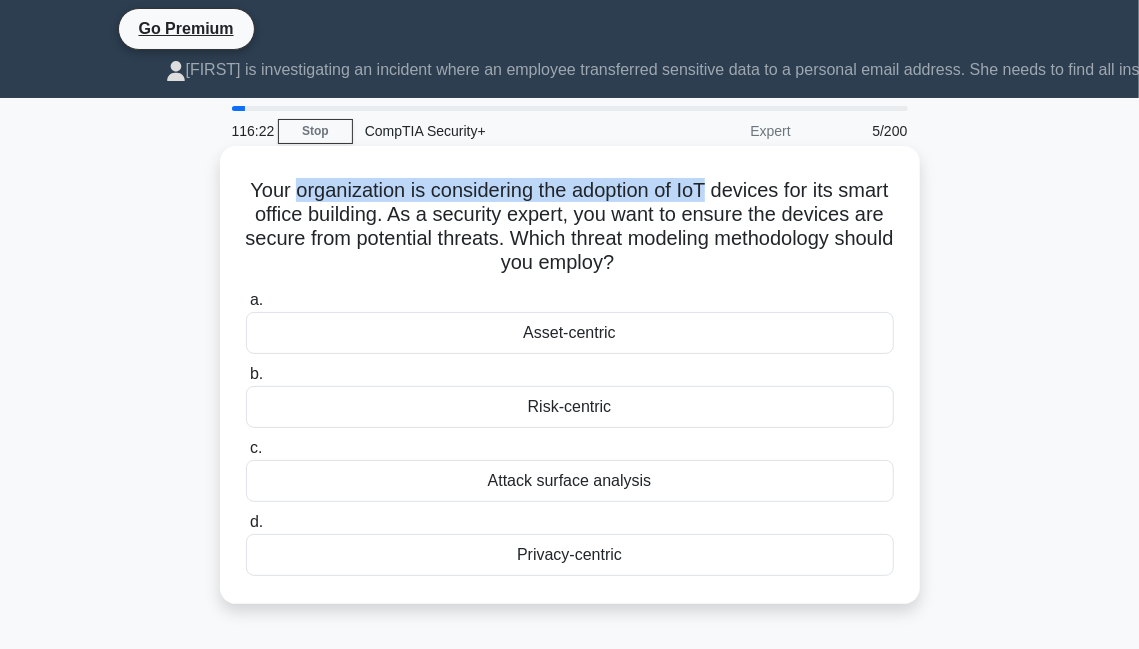 drag, startPoint x: 365, startPoint y: 163, endPoint x: 722, endPoint y: 151, distance: 357.20163 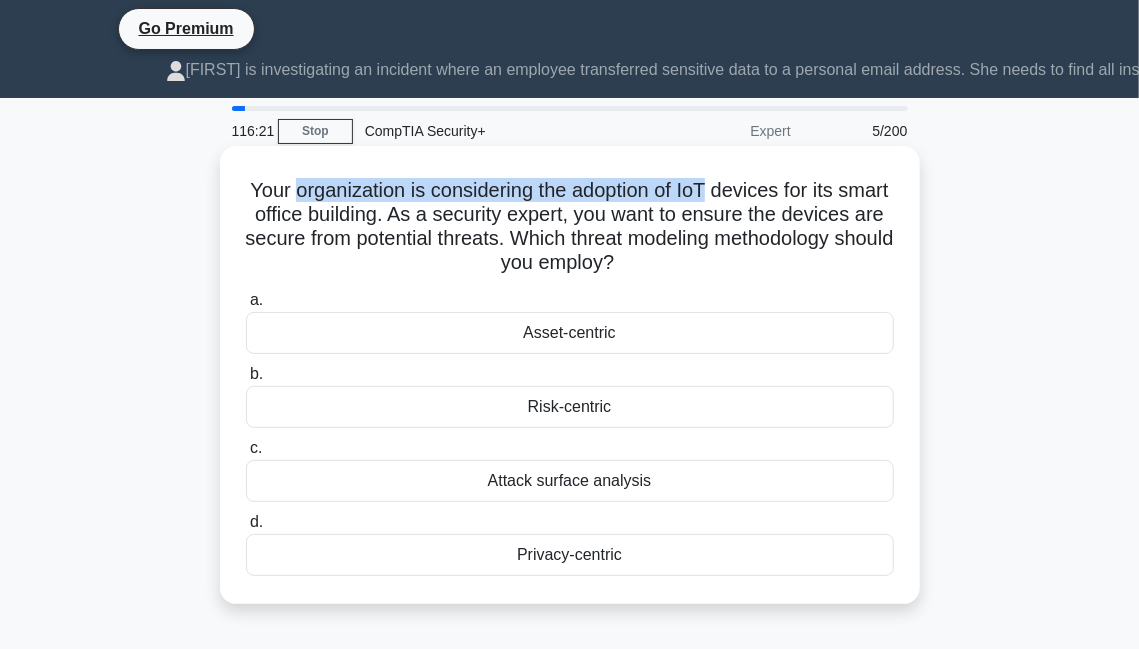 click on "Your organization is considering the adoption of IoT devices for its smart office building. As a security expert, you want to ensure the devices are secure from potential threats. Which threat modeling methodology should you employ?
.spinner_0XTQ{transform-origin:center;animation:spinner_y6GP .75s linear infinite}@keyframes spinner_y6GP{100%{transform:rotate(360deg)}}" at bounding box center (570, 227) 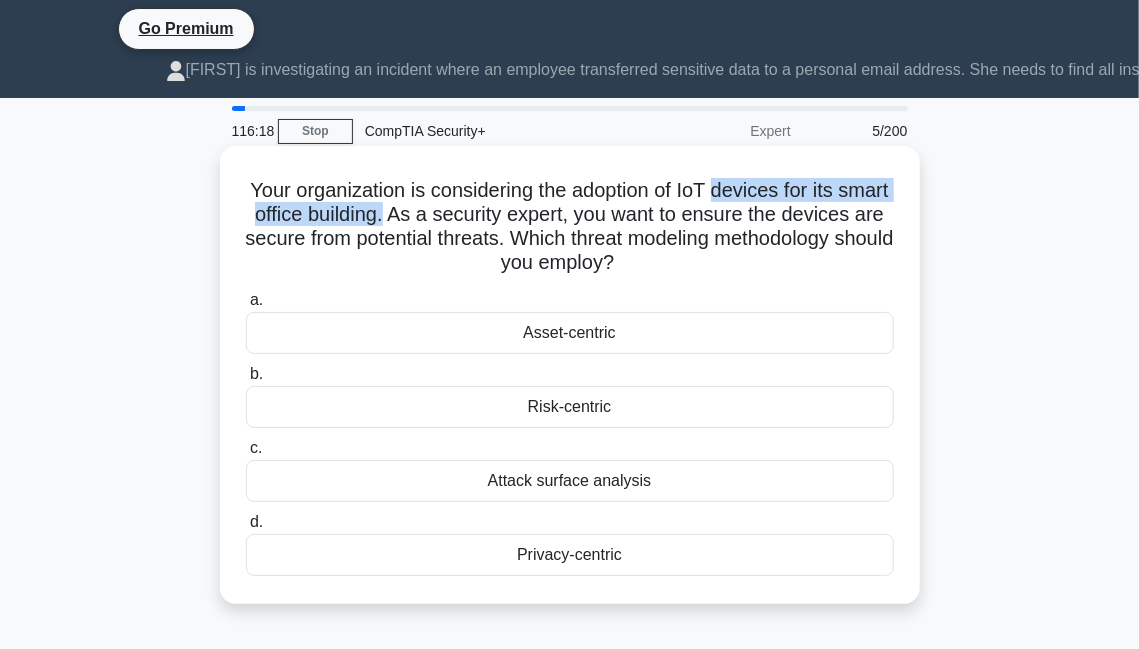 drag, startPoint x: 744, startPoint y: 157, endPoint x: 463, endPoint y: 183, distance: 282.2003 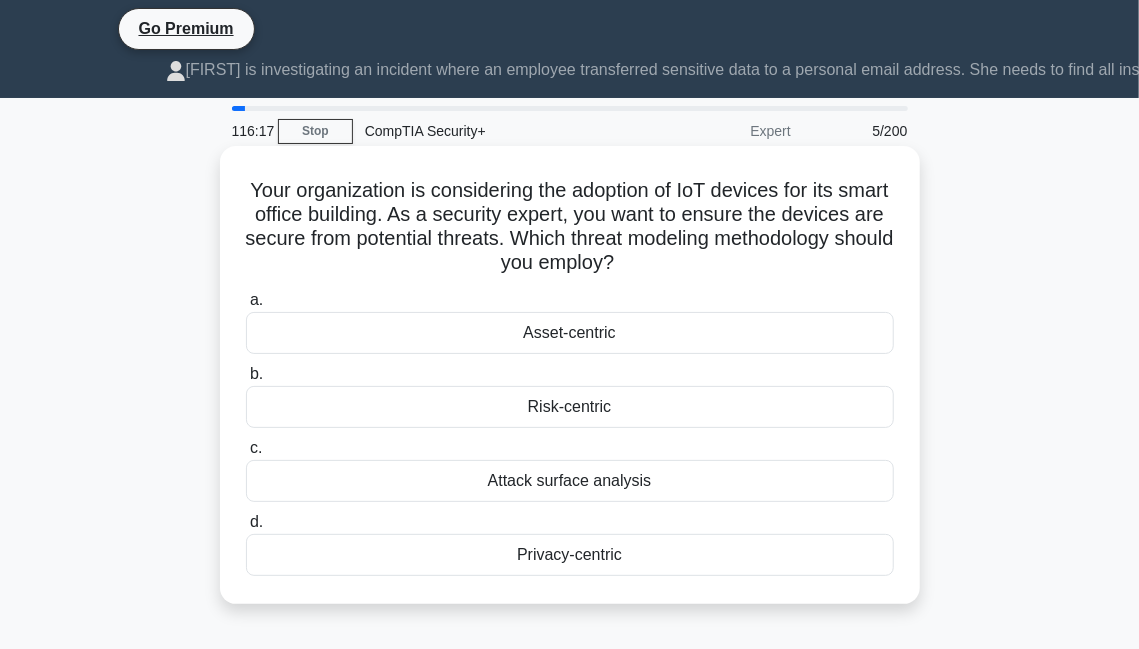 click on "Your organization is considering the adoption of IoT devices for its smart office building. As a security expert, you want to ensure the devices are secure from potential threats. Which threat modeling methodology should you employ?
.spinner_0XTQ{transform-origin:center;animation:spinner_y6GP .75s linear infinite}@keyframes spinner_y6GP{100%{transform:rotate(360deg)}}" at bounding box center (570, 227) 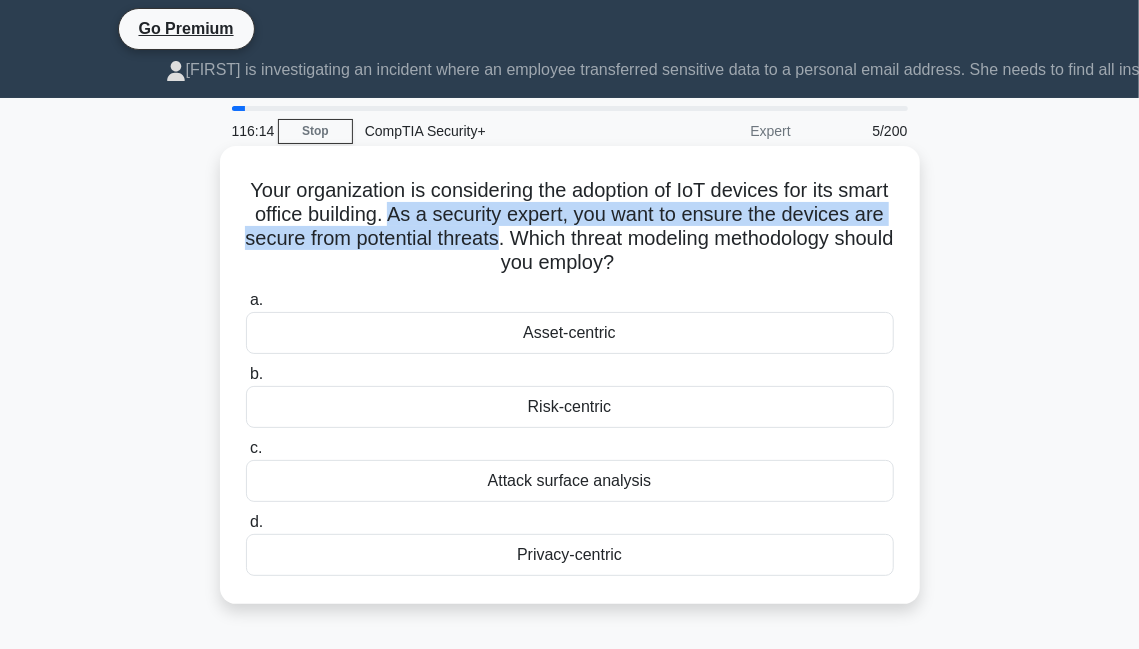 drag, startPoint x: 472, startPoint y: 184, endPoint x: 613, endPoint y: 206, distance: 142.706 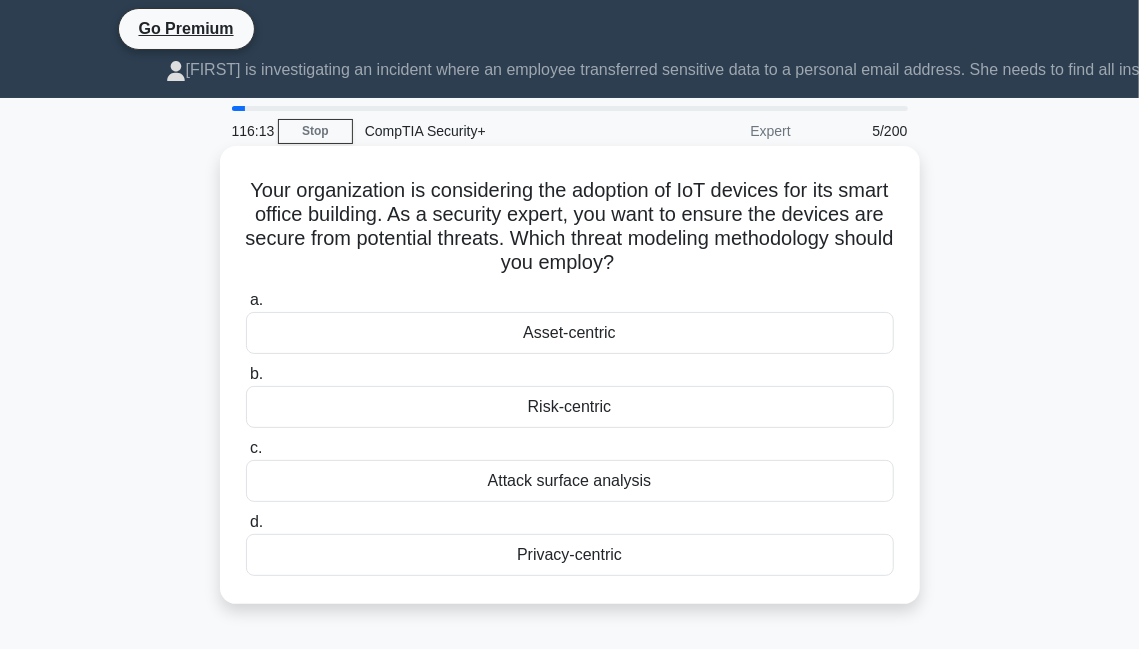 click on "Your organization is considering the adoption of IoT devices for its smart office building. As a security expert, you want to ensure the devices are secure from potential threats. Which threat modeling methodology should you employ?
.spinner_0XTQ{transform-origin:center;animation:spinner_y6GP .75s linear infinite}@keyframes spinner_y6GP{100%{transform:rotate(360deg)}}" at bounding box center (570, 227) 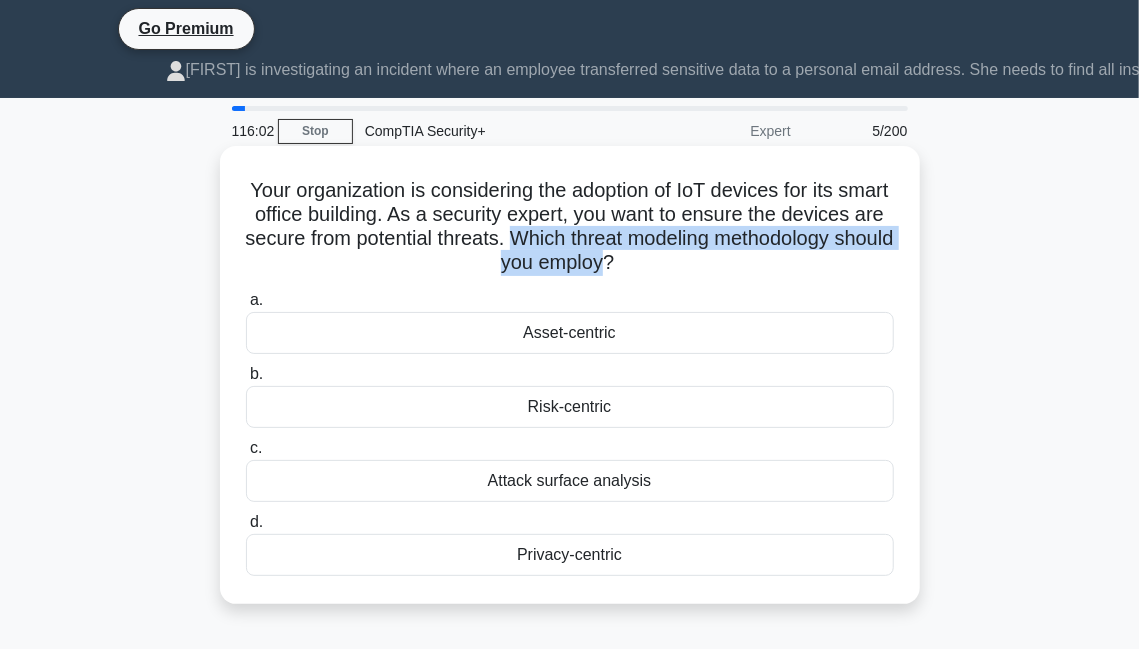 drag, startPoint x: 661, startPoint y: 205, endPoint x: 685, endPoint y: 228, distance: 33.24154 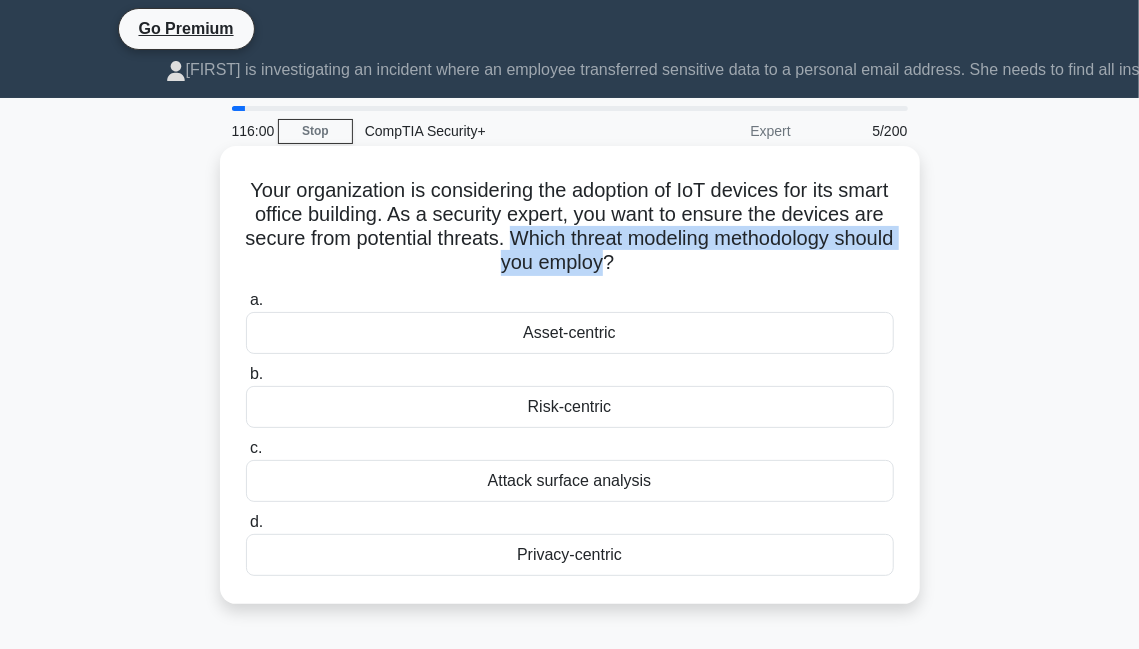click on "Your organization is considering the adoption of IoT devices for its smart office building. As a security expert, you want to ensure the devices are secure from potential threats. Which threat modeling methodology should you employ?
.spinner_0XTQ{transform-origin:center;animation:spinner_y6GP .75s linear infinite}@keyframes spinner_y6GP{100%{transform:rotate(360deg)}}" at bounding box center (570, 227) 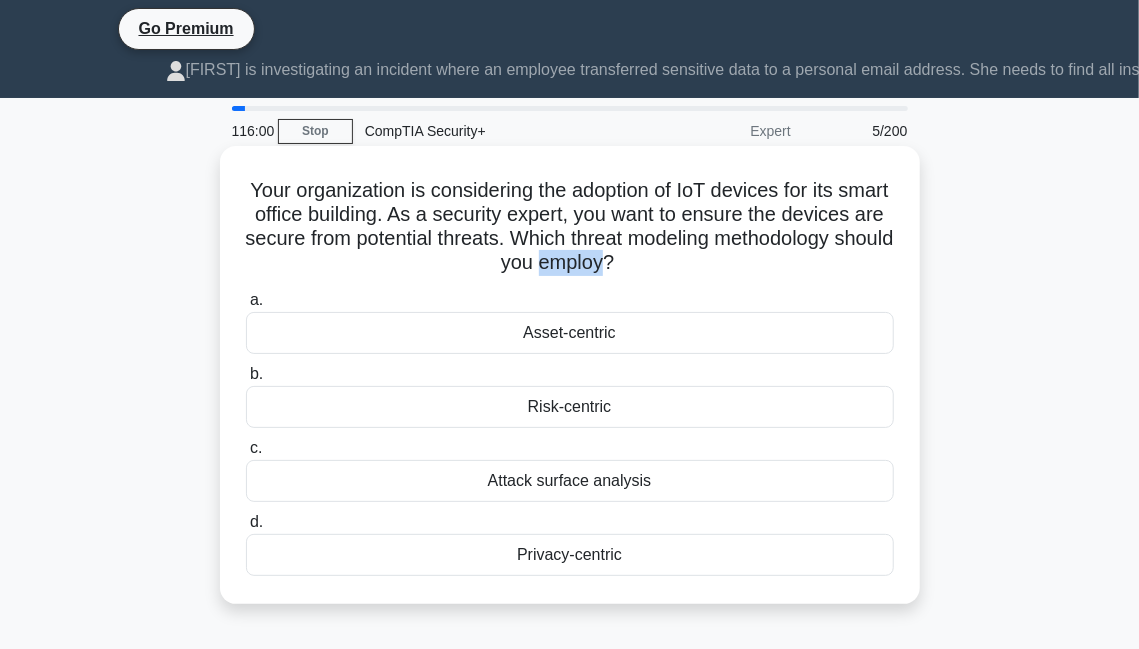 click on "Your organization is considering the adoption of IoT devices for its smart office building. As a security expert, you want to ensure the devices are secure from potential threats. Which threat modeling methodology should you employ?
.spinner_0XTQ{transform-origin:center;animation:spinner_y6GP .75s linear infinite}@keyframes spinner_y6GP{100%{transform:rotate(360deg)}}" at bounding box center [570, 227] 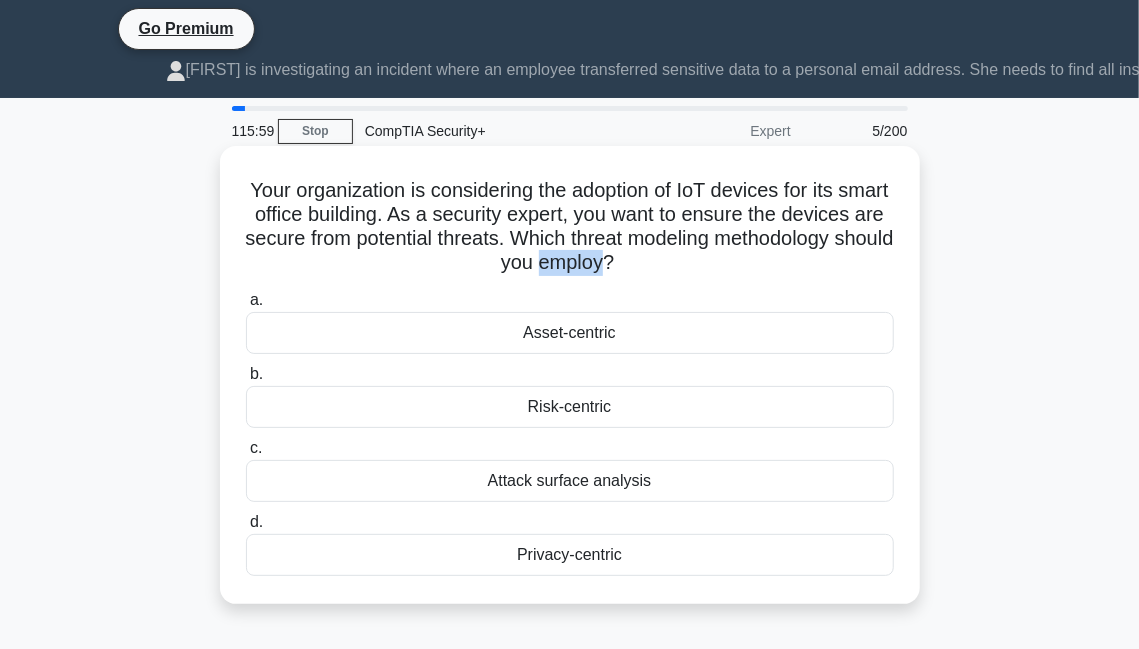 click on "Your organization is considering the adoption of IoT devices for its smart office building. As a security expert, you want to ensure the devices are secure from potential threats. Which threat modeling methodology should you employ?
.spinner_0XTQ{transform-origin:center;animation:spinner_y6GP .75s linear infinite}@keyframes spinner_y6GP{100%{transform:rotate(360deg)}}" at bounding box center [570, 227] 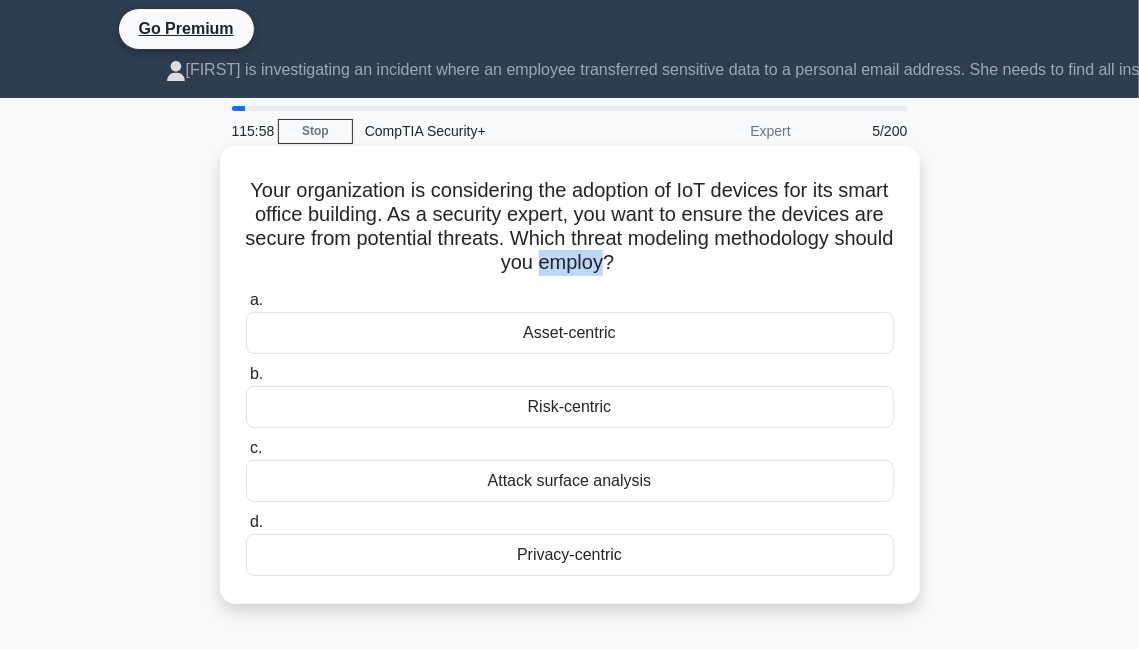 click on "Your organization is considering the adoption of IoT devices for its smart office building. As a security expert, you want to ensure the devices are secure from potential threats. Which threat modeling methodology should you employ?
.spinner_0XTQ{transform-origin:center;animation:spinner_y6GP .75s linear infinite}@keyframes spinner_y6GP{100%{transform:rotate(360deg)}}" at bounding box center [570, 227] 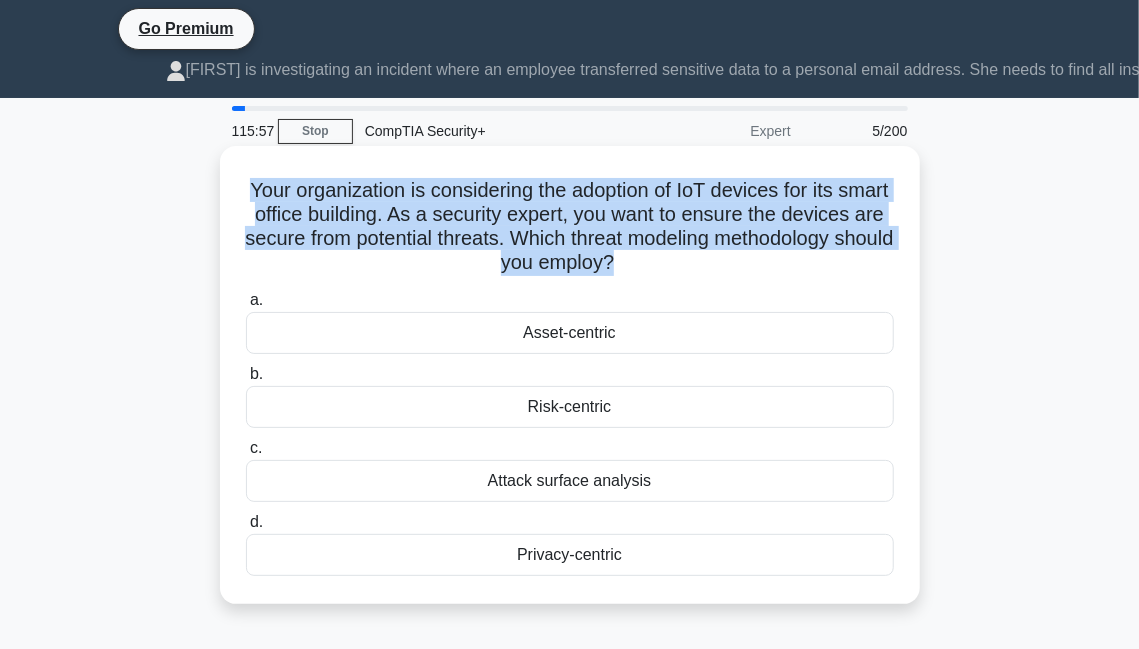 click on "Your organization is considering the adoption of IoT devices for its smart office building. As a security expert, you want to ensure the devices are secure from potential threats. Which threat modeling methodology should you employ?
.spinner_0XTQ{transform-origin:center;animation:spinner_y6GP .75s linear infinite}@keyframes spinner_y6GP{100%{transform:rotate(360deg)}}" at bounding box center (570, 227) 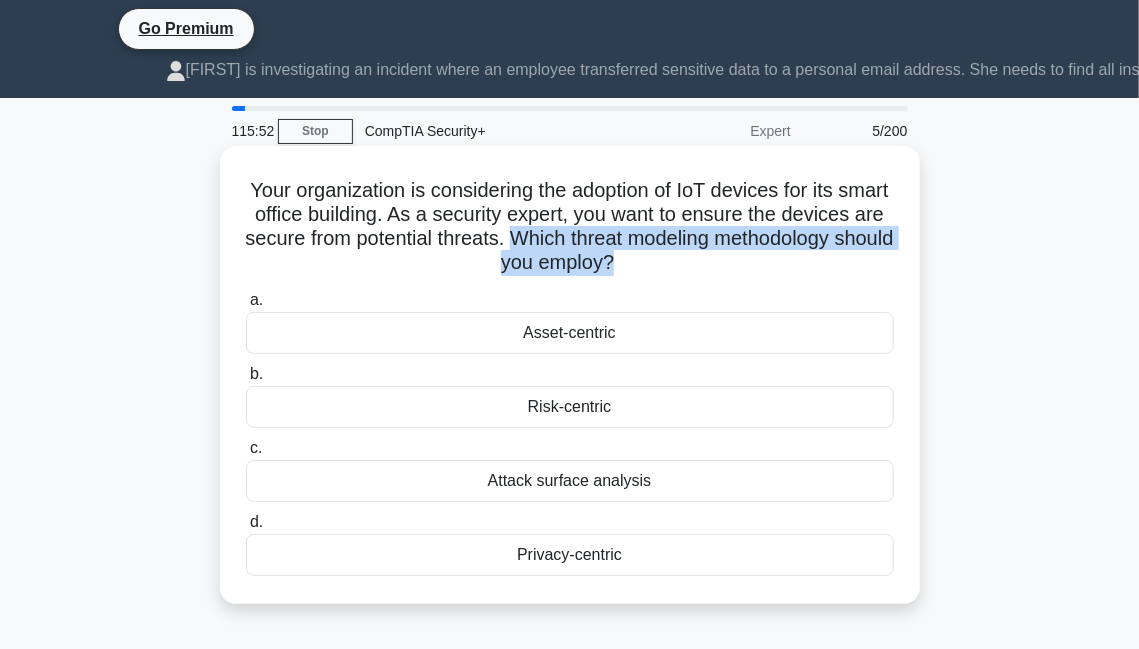 drag, startPoint x: 657, startPoint y: 207, endPoint x: 709, endPoint y: 224, distance: 54.708317 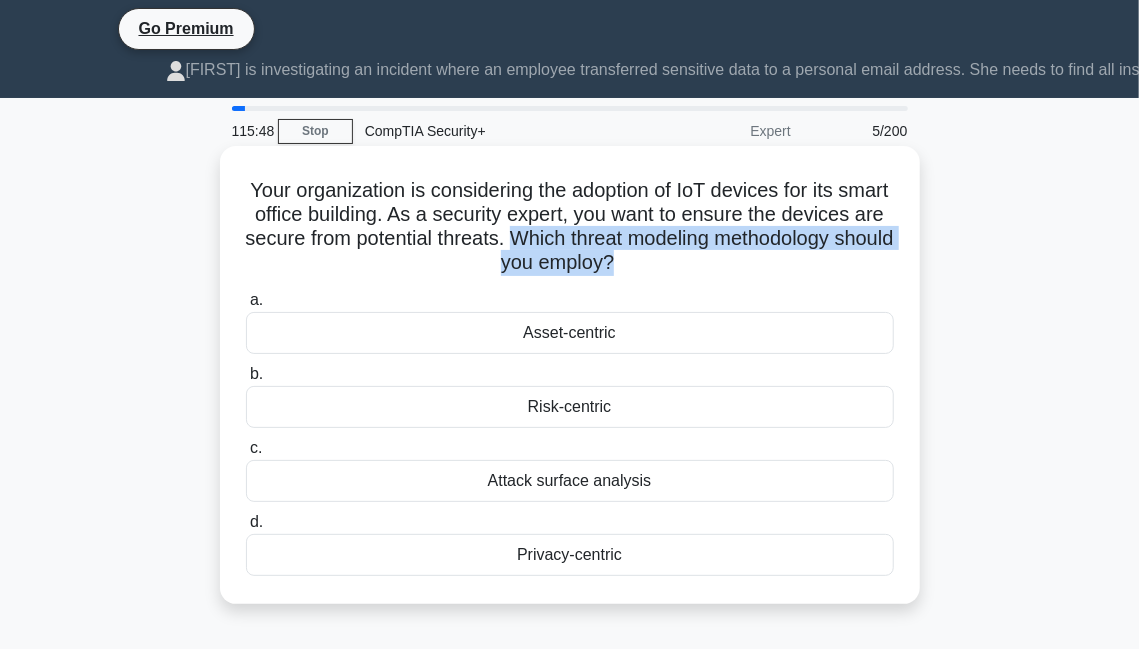 click on "Your organization is considering the adoption of IoT devices for its smart office building. As a security expert, you want to ensure the devices are secure from potential threats. Which threat modeling methodology should you employ?
.spinner_0XTQ{transform-origin:center;animation:spinner_y6GP .75s linear infinite}@keyframes spinner_y6GP{100%{transform:rotate(360deg)}}" at bounding box center [570, 227] 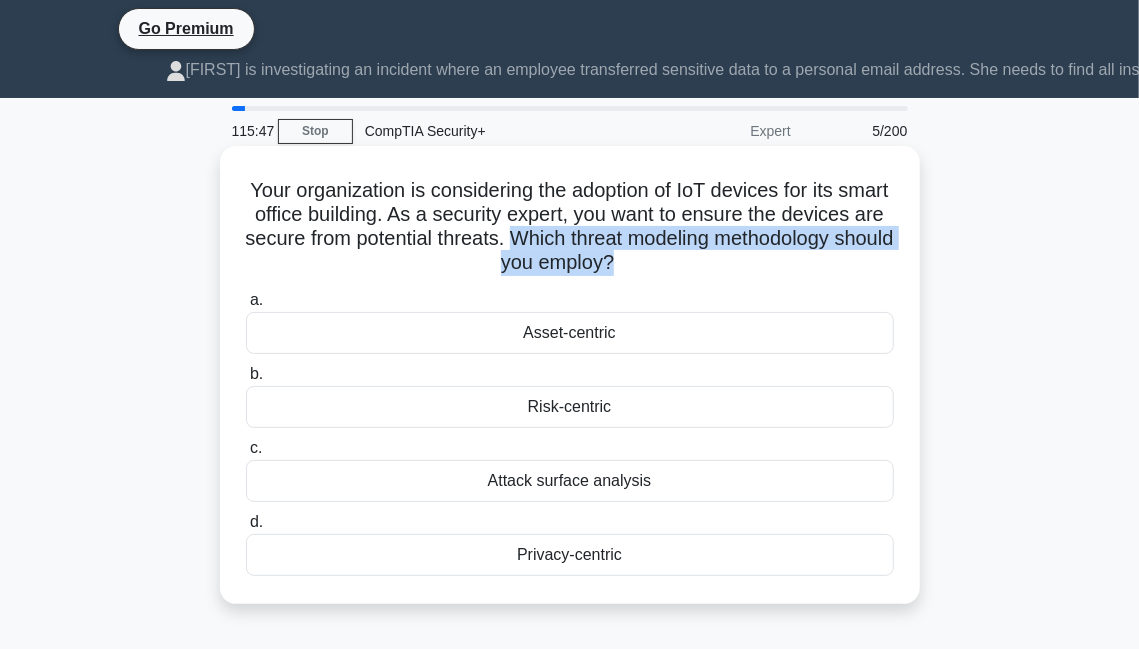 click on "Your organization is considering the adoption of IoT devices for its smart office building. As a security expert, you want to ensure the devices are secure from potential threats. Which threat modeling methodology should you employ?
.spinner_0XTQ{transform-origin:center;animation:spinner_y6GP .75s linear infinite}@keyframes spinner_y6GP{100%{transform:rotate(360deg)}}" at bounding box center (570, 227) 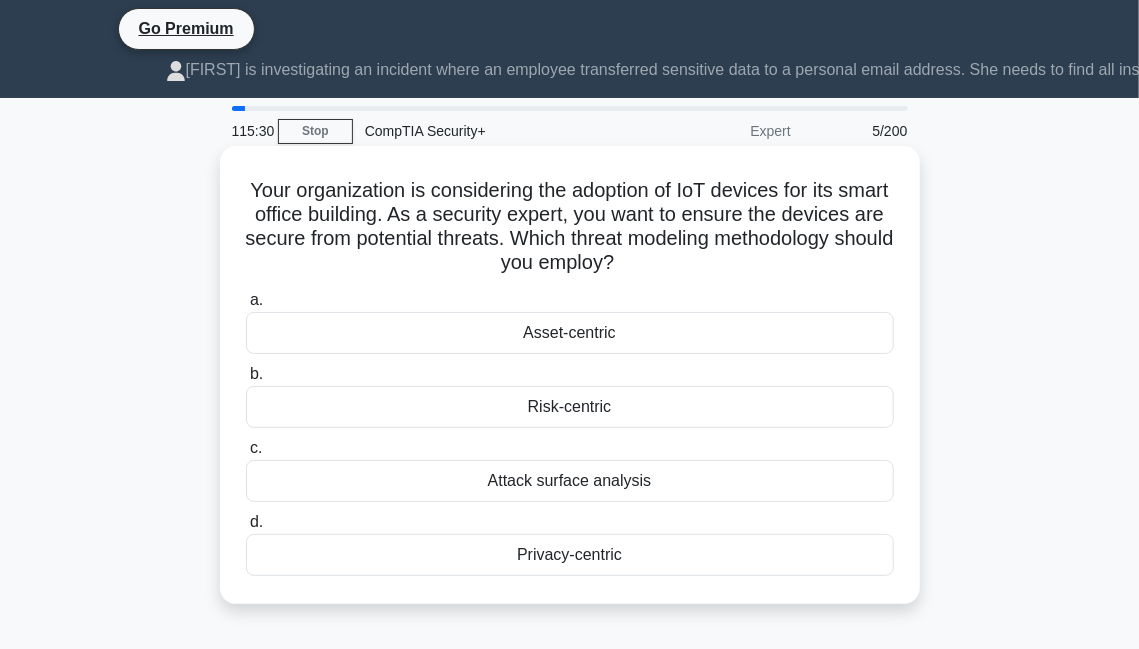 click on "Risk-centric" at bounding box center [570, 407] 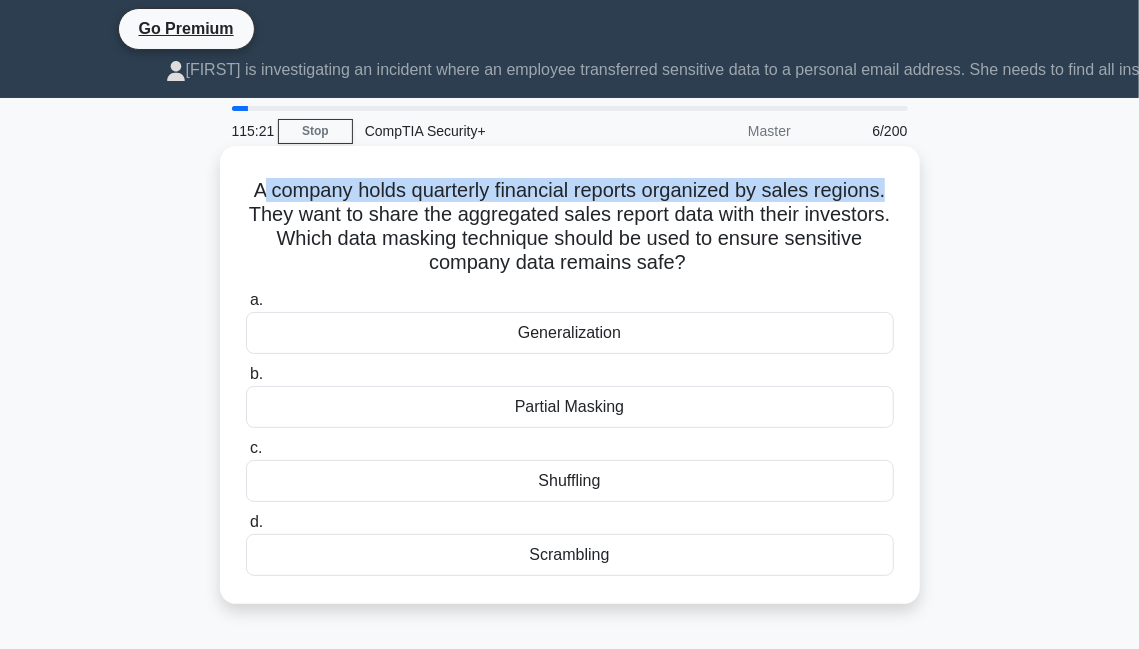 drag, startPoint x: 253, startPoint y: 162, endPoint x: 900, endPoint y: 160, distance: 647.0031 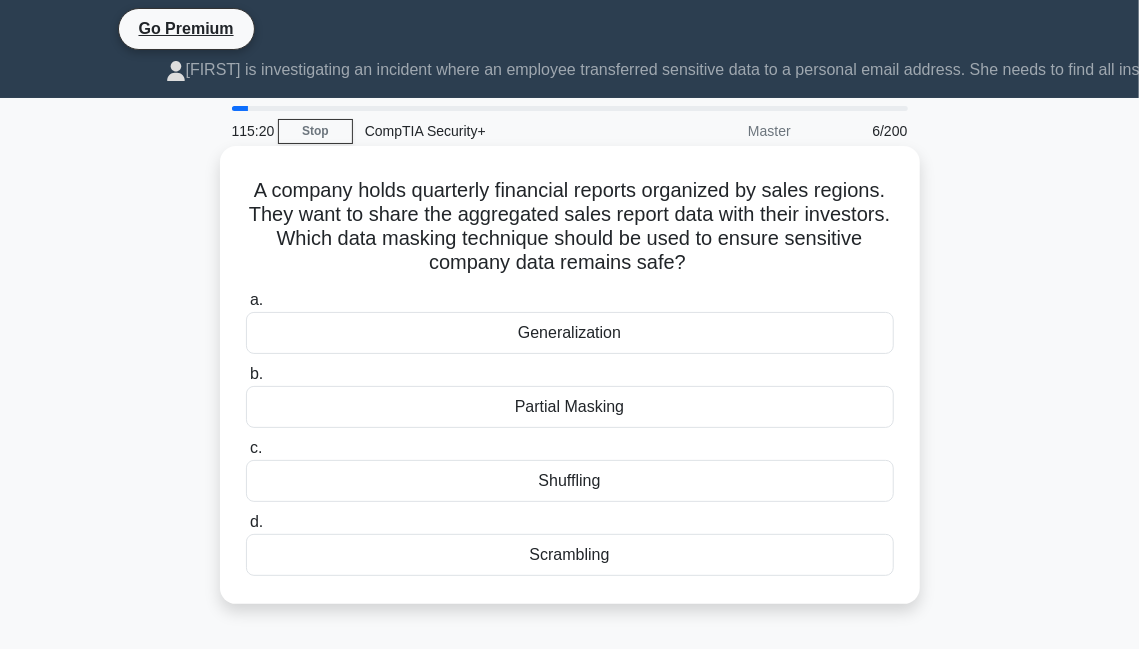 click on "A company holds quarterly financial reports organized by sales regions. They want to share the aggregated sales report data with their investors. Which data masking technique should be used to ensure sensitive company data remains safe?
.spinner_0XTQ{transform-origin:center;animation:spinner_y6GP .75s linear infinite}@keyframes spinner_y6GP{100%{transform:rotate(360deg)}}" at bounding box center (570, 227) 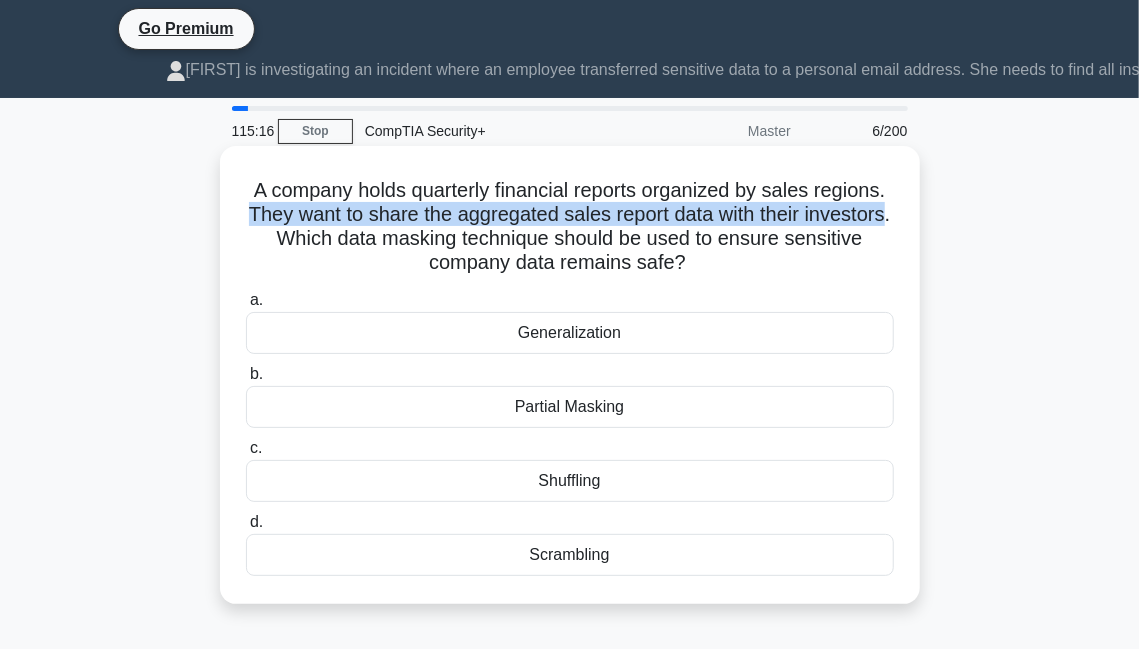 drag, startPoint x: 282, startPoint y: 183, endPoint x: 327, endPoint y: 206, distance: 50.537113 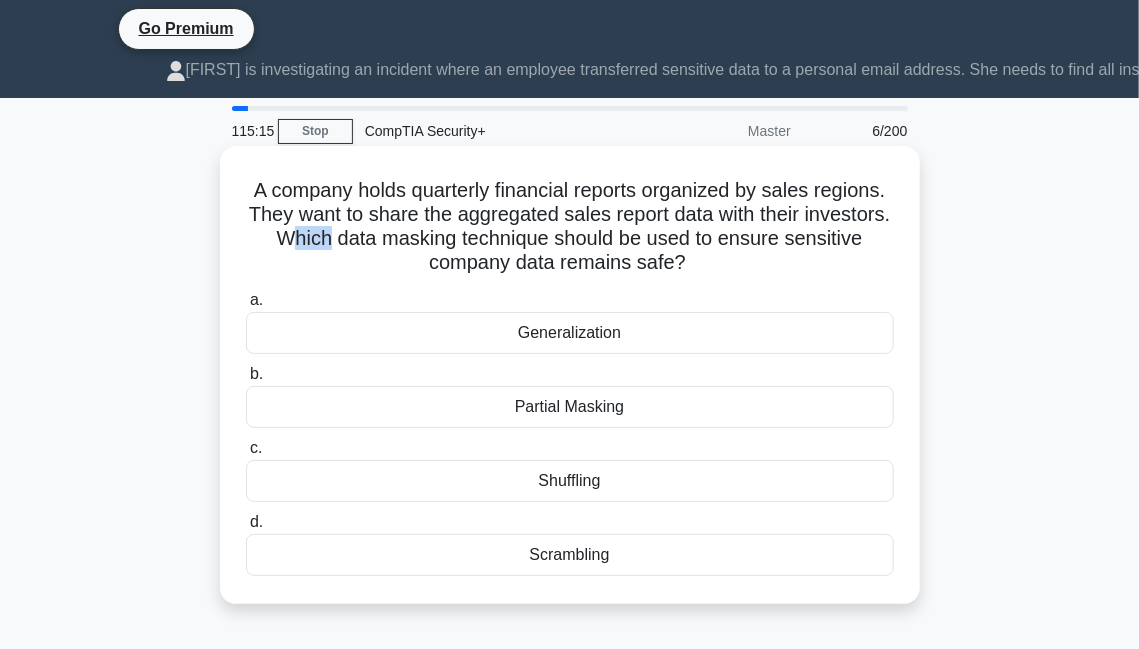 drag, startPoint x: 369, startPoint y: 201, endPoint x: 410, endPoint y: 201, distance: 41 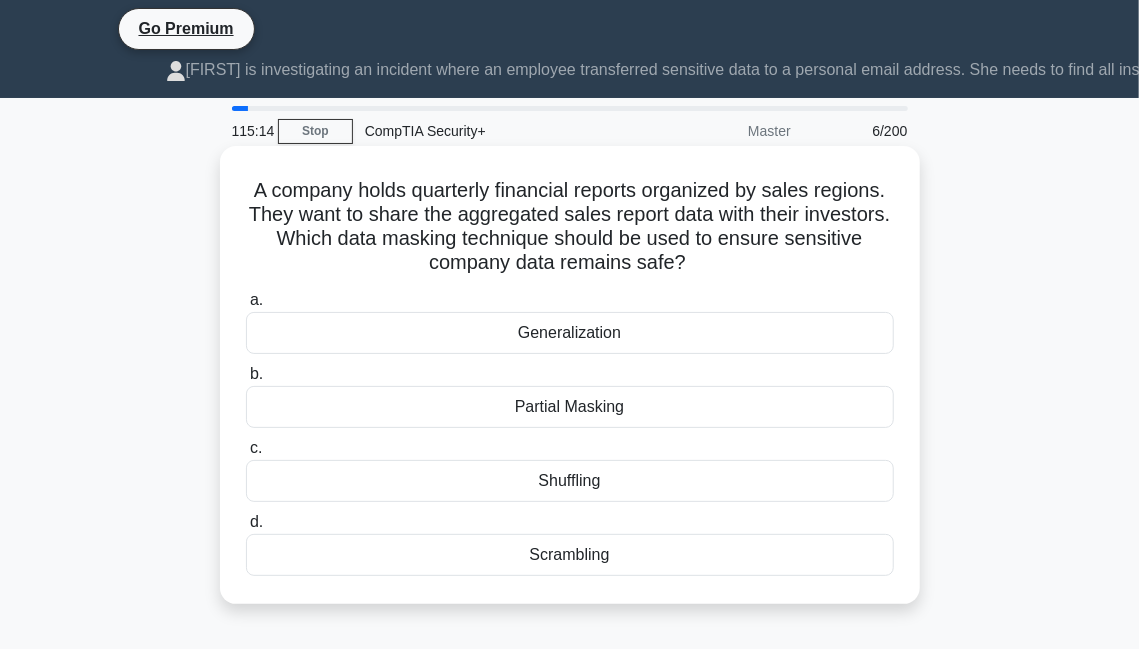 click on "A company holds quarterly financial reports organized by sales regions. They want to share the aggregated sales report data with their investors. Which data masking technique should be used to ensure sensitive company data remains safe?
.spinner_0XTQ{transform-origin:center;animation:spinner_y6GP .75s linear infinite}@keyframes spinner_y6GP{100%{transform:rotate(360deg)}}" at bounding box center [570, 227] 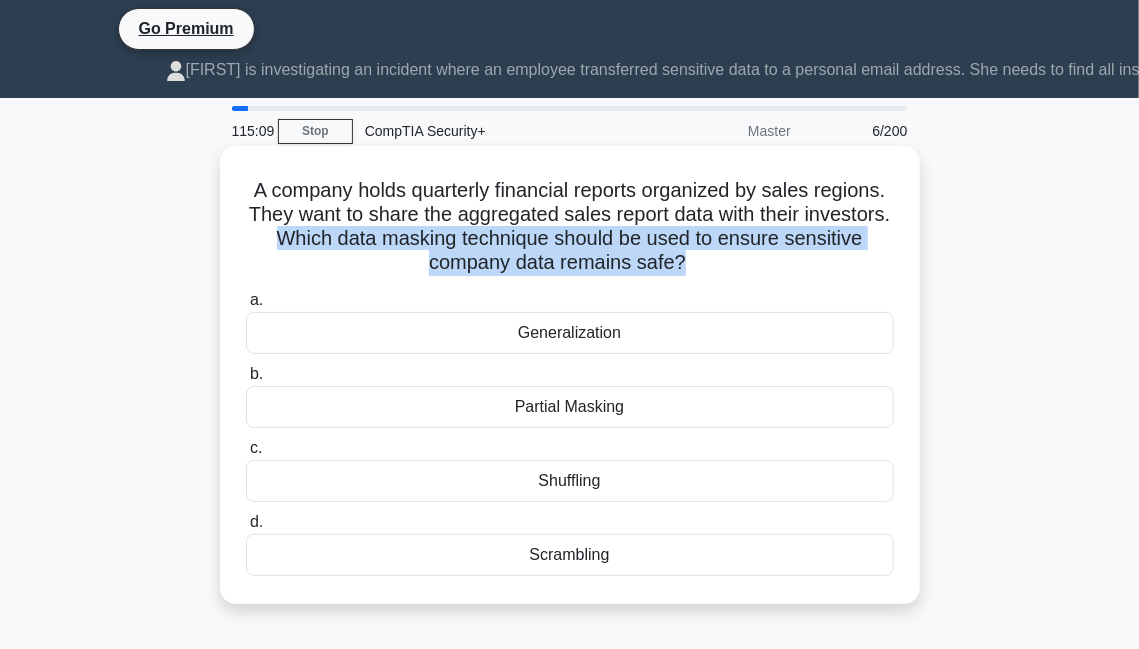 drag, startPoint x: 359, startPoint y: 206, endPoint x: 712, endPoint y: 231, distance: 353.88416 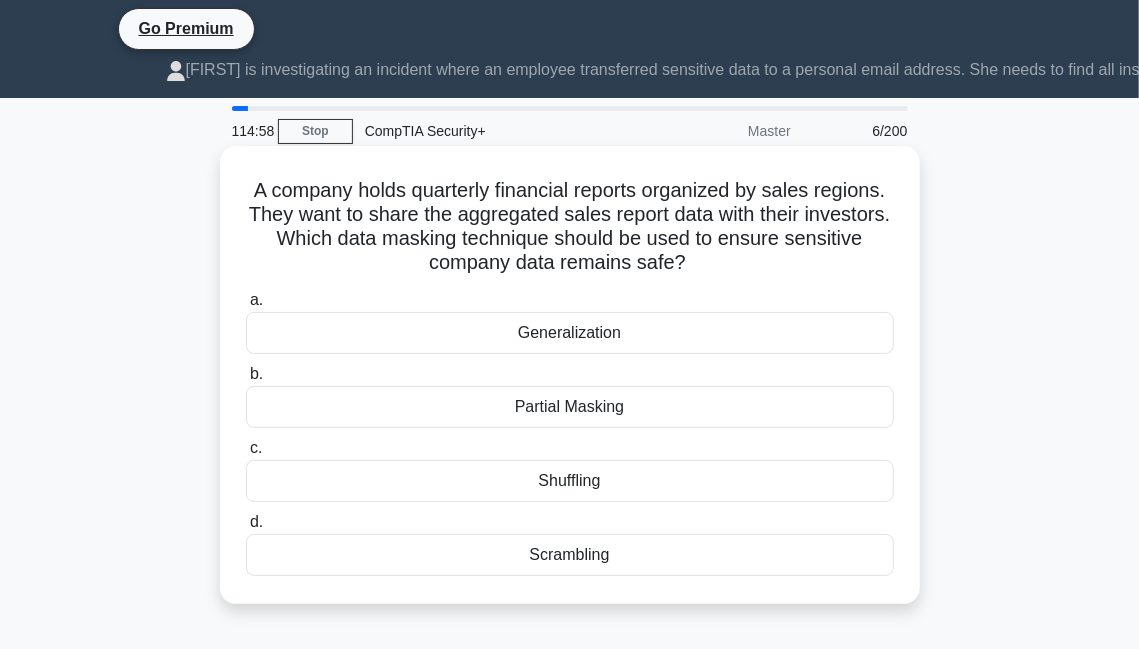 click on "Partial Masking" at bounding box center [570, 407] 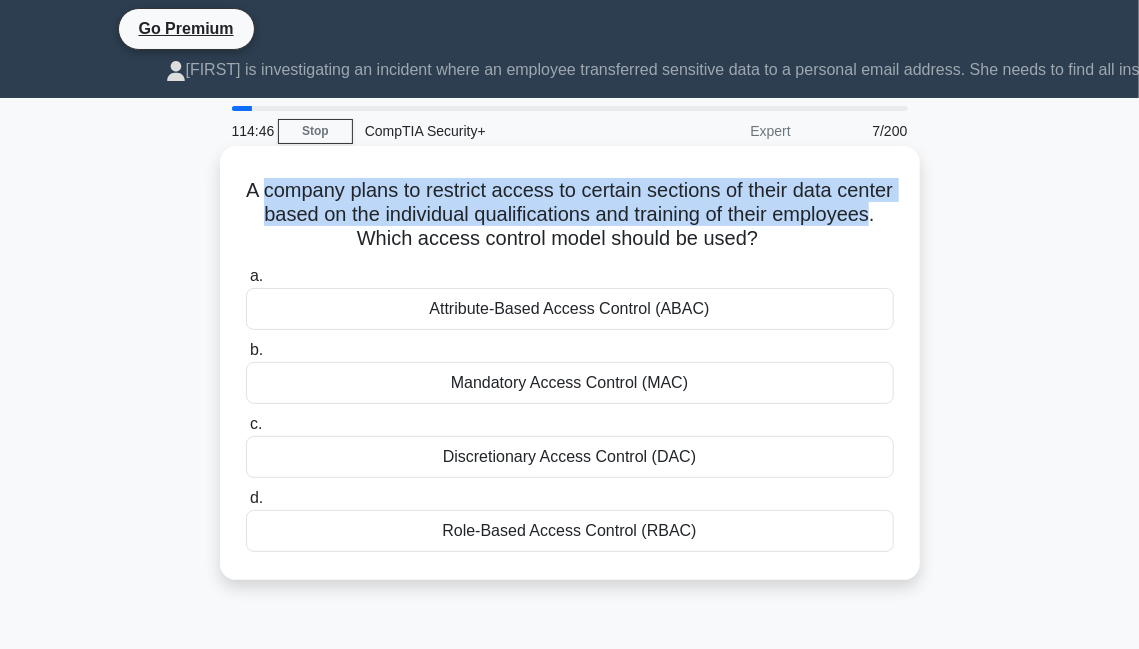 drag, startPoint x: 287, startPoint y: 162, endPoint x: 394, endPoint y: 210, distance: 117.273186 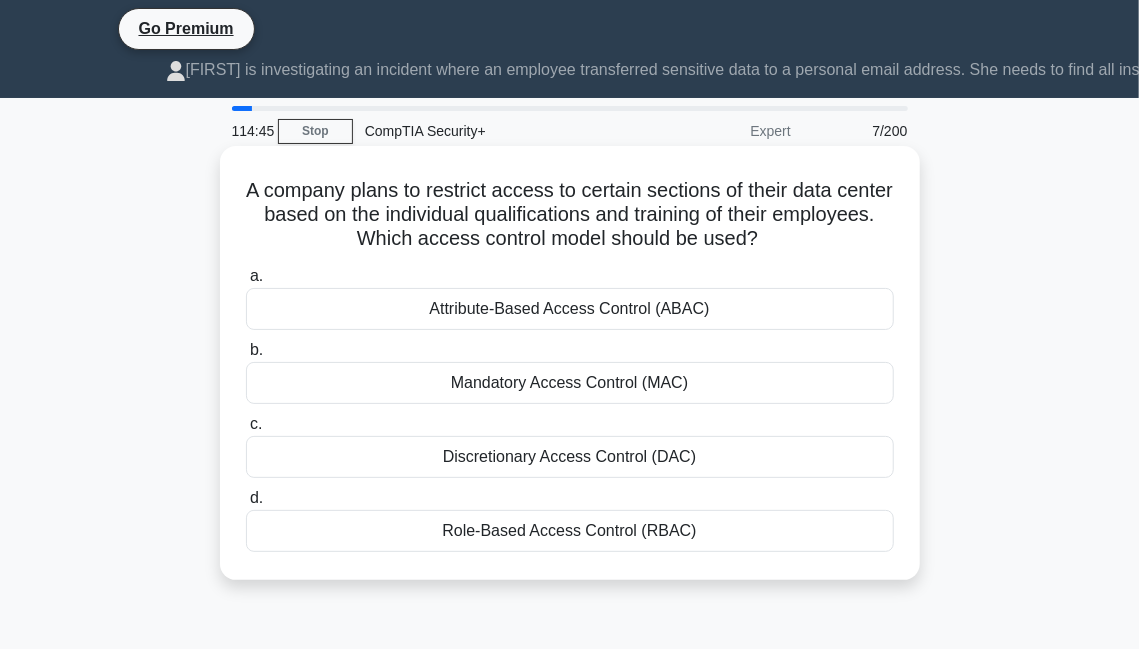 click on "A company plans to restrict access to certain sections of their data center based on the individual qualifications and training of their employees. Which access control model should be used?
.spinner_0XTQ{transform-origin:center;animation:spinner_y6GP .75s linear infinite}@keyframes spinner_y6GP{100%{transform:rotate(360deg)}}" at bounding box center [570, 215] 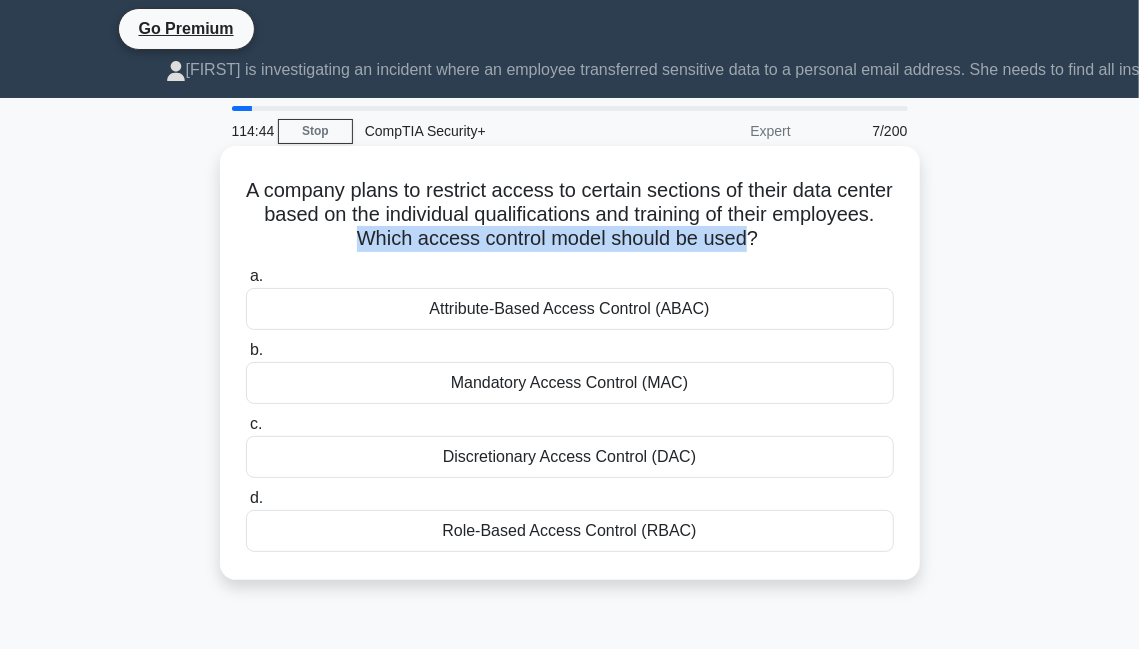 drag, startPoint x: 406, startPoint y: 210, endPoint x: 795, endPoint y: 211, distance: 389.00128 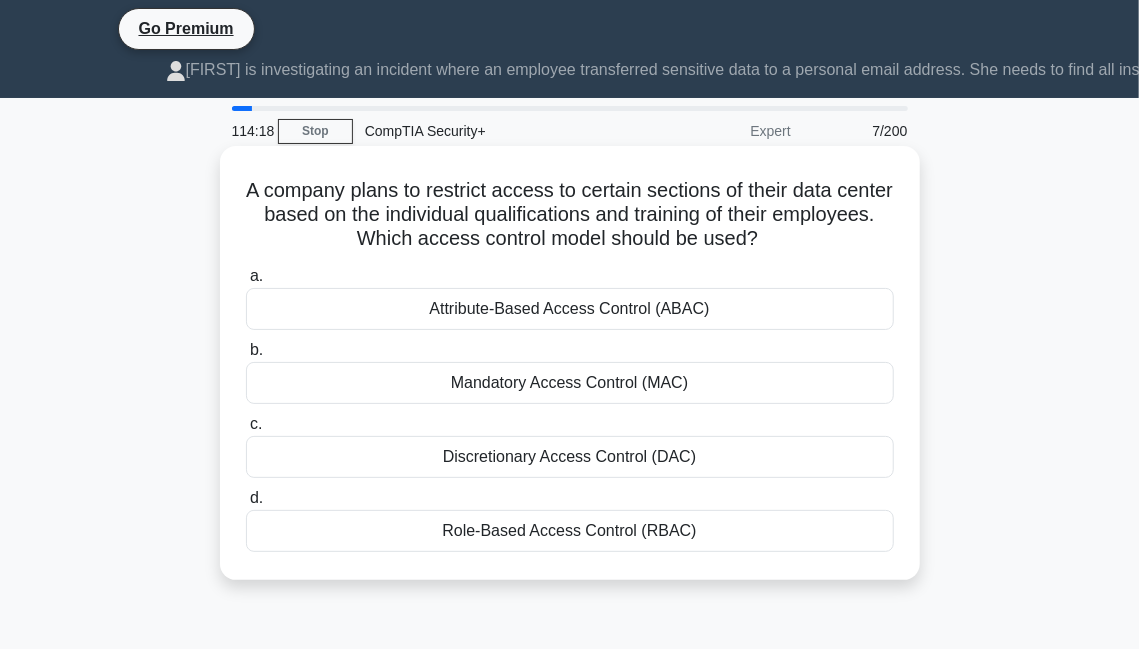 click on "Role-Based Access Control (RBAC)" at bounding box center (570, 531) 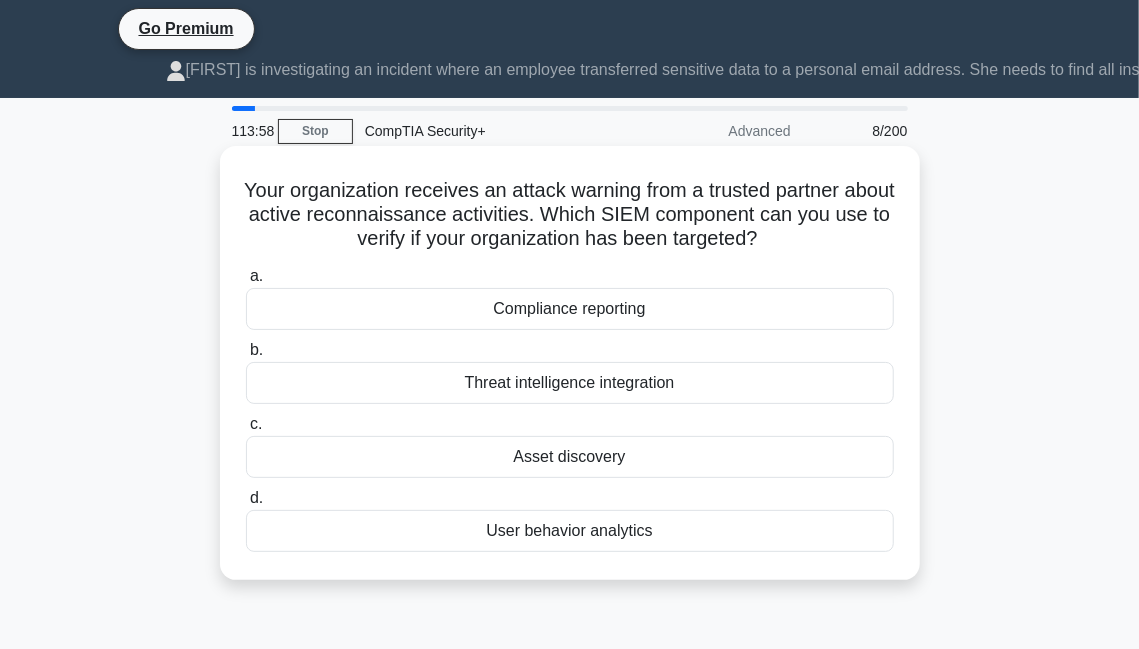 click on "Threat intelligence integration" at bounding box center [570, 383] 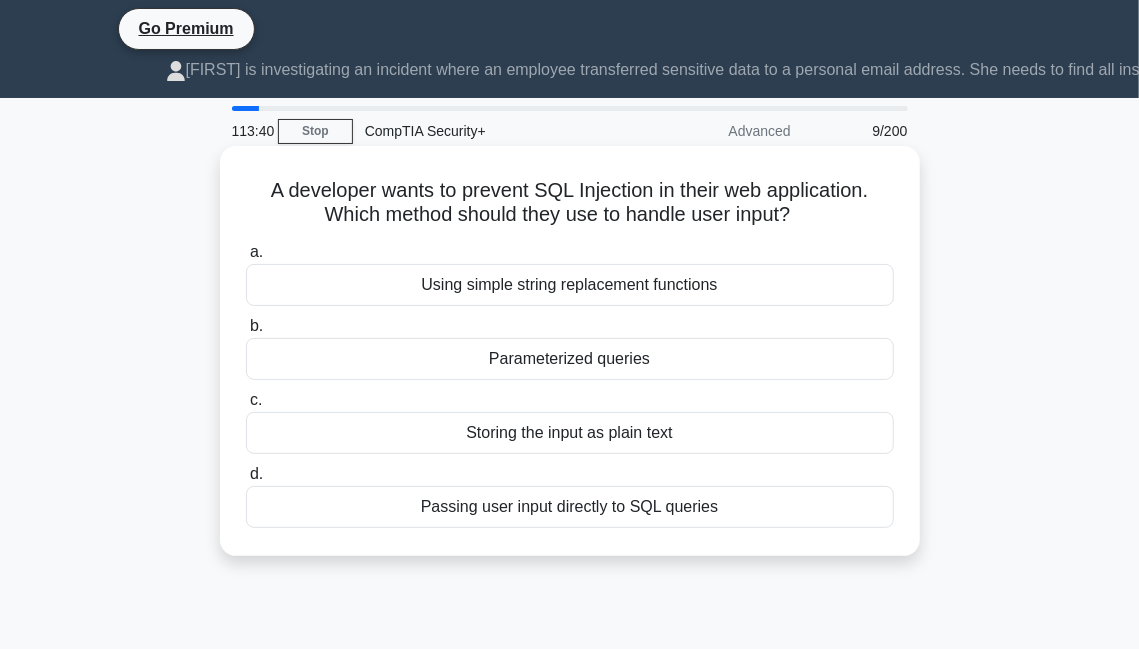 click on "Parameterized queries" at bounding box center [570, 359] 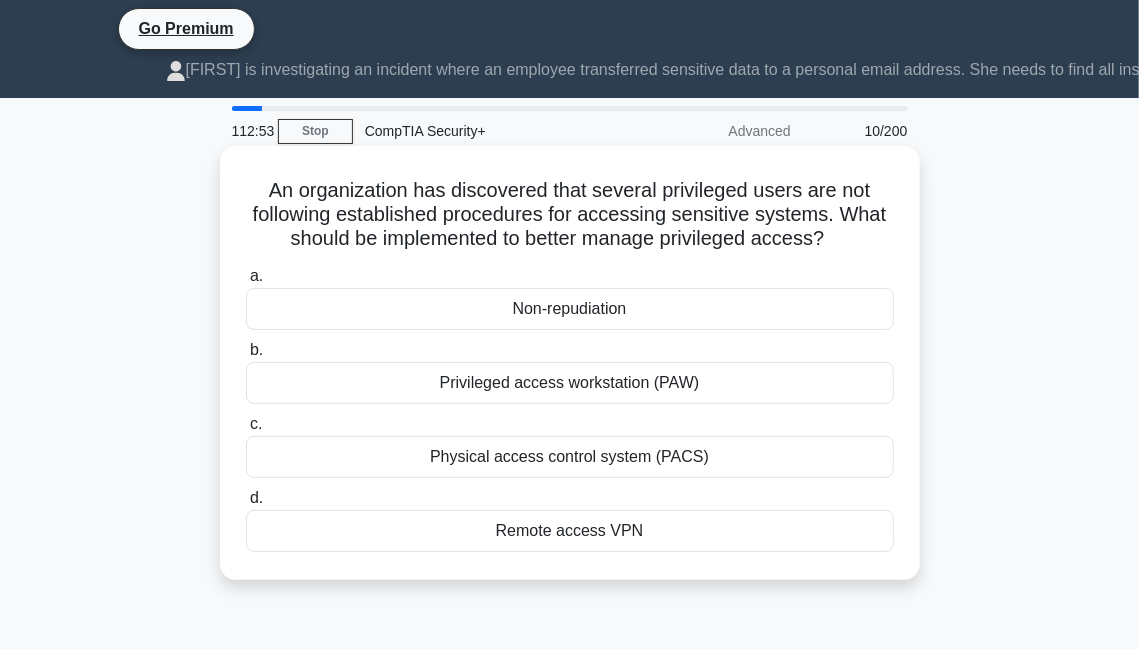 click on "Privileged access workstation (PAW)" at bounding box center (570, 383) 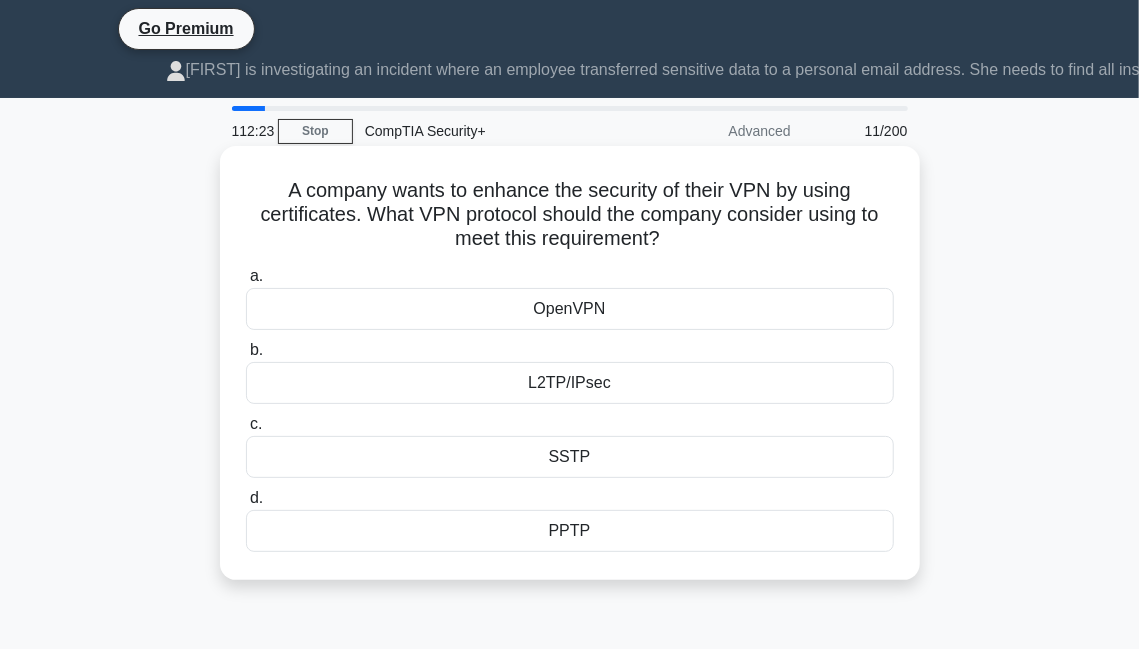 click on "OpenVPN" at bounding box center (570, 309) 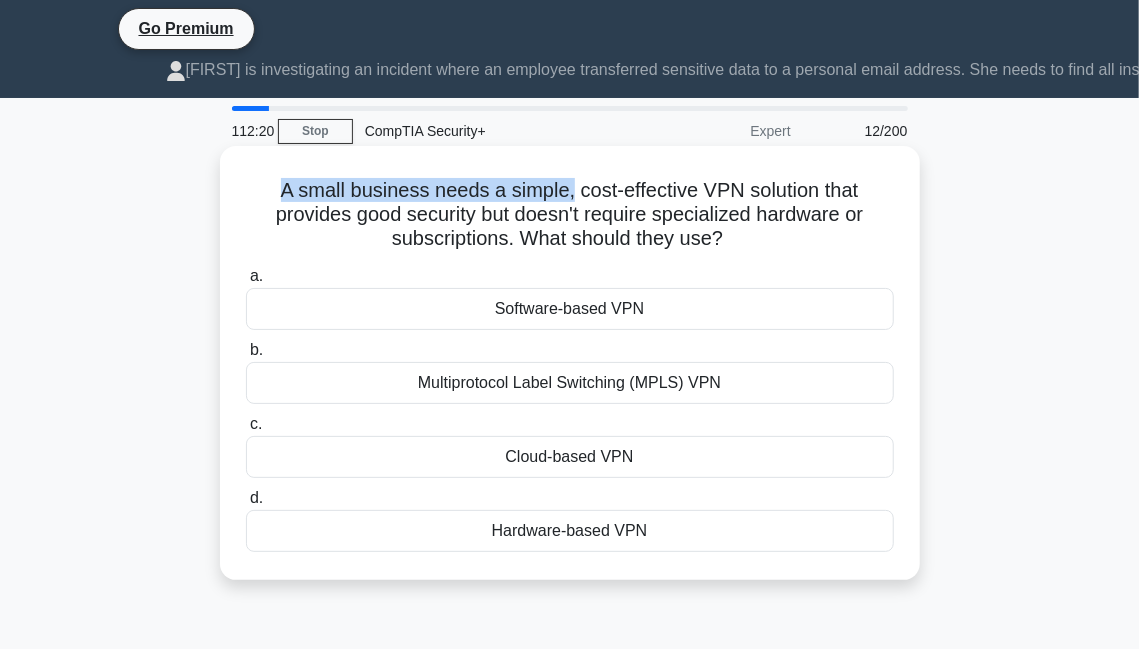 drag, startPoint x: 244, startPoint y: 157, endPoint x: 571, endPoint y: 158, distance: 327.00153 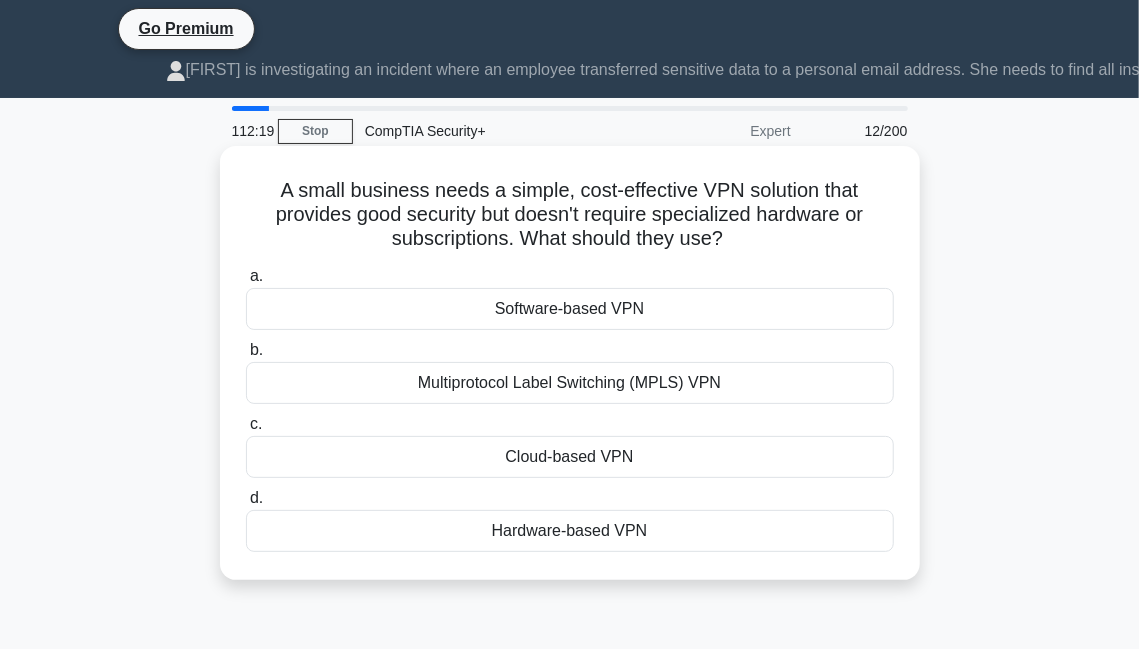click on "A small business needs a simple, cost-effective VPN solution that provides good security but doesn't require specialized hardware or subscriptions. What should they use?
.spinner_0XTQ{transform-origin:center;animation:spinner_y6GP .75s linear infinite}@keyframes spinner_y6GP{100%{transform:rotate(360deg)}}" at bounding box center (570, 215) 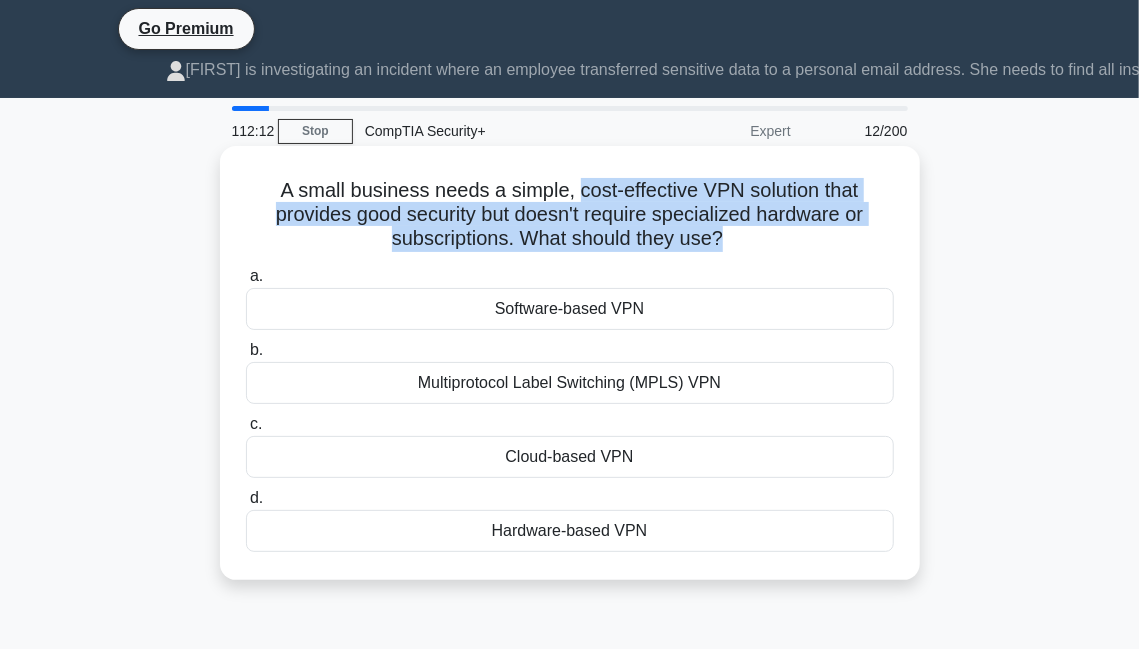 drag, startPoint x: 574, startPoint y: 160, endPoint x: 742, endPoint y: 219, distance: 178.05898 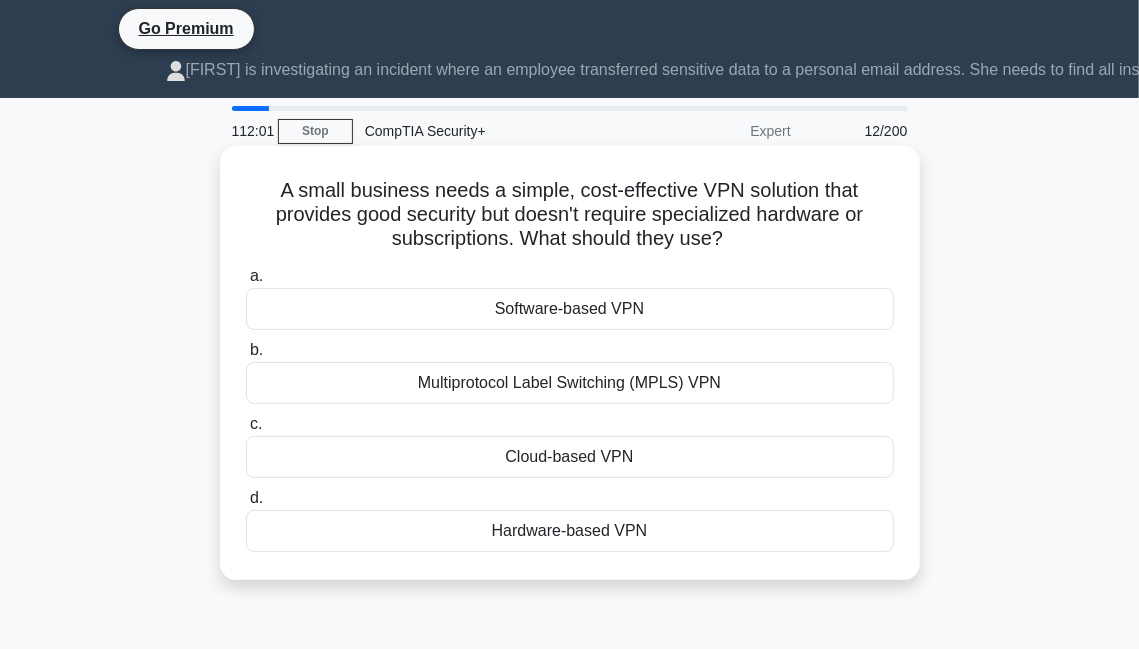 drag, startPoint x: 574, startPoint y: 159, endPoint x: 763, endPoint y: 216, distance: 197.4082 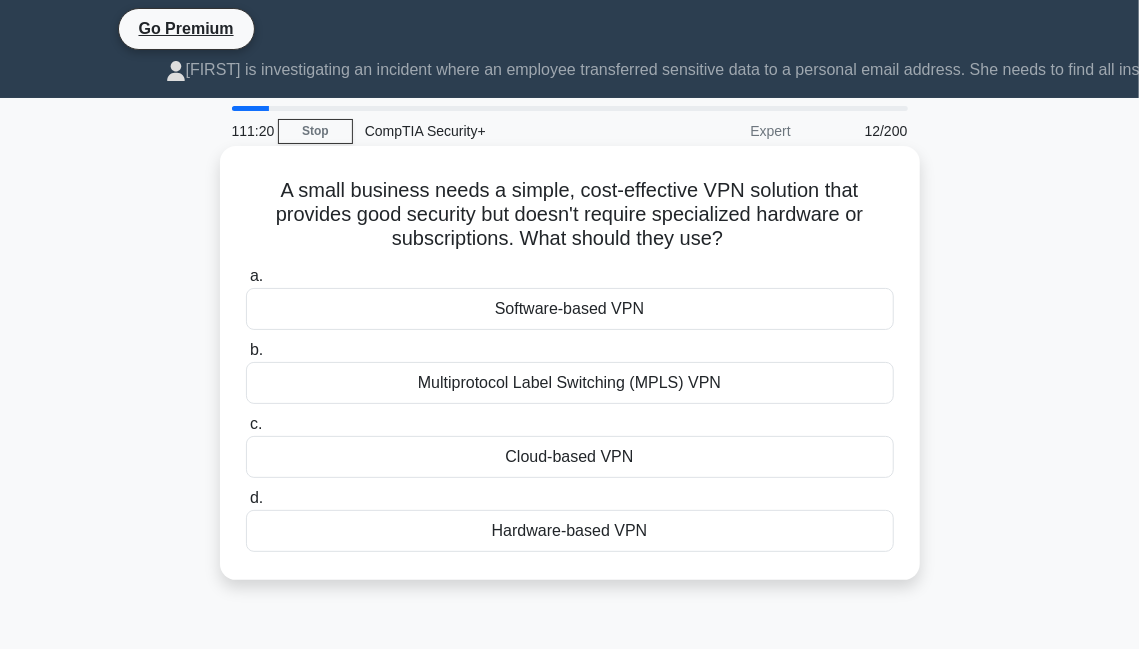 click on "Software-based VPN" at bounding box center [570, 309] 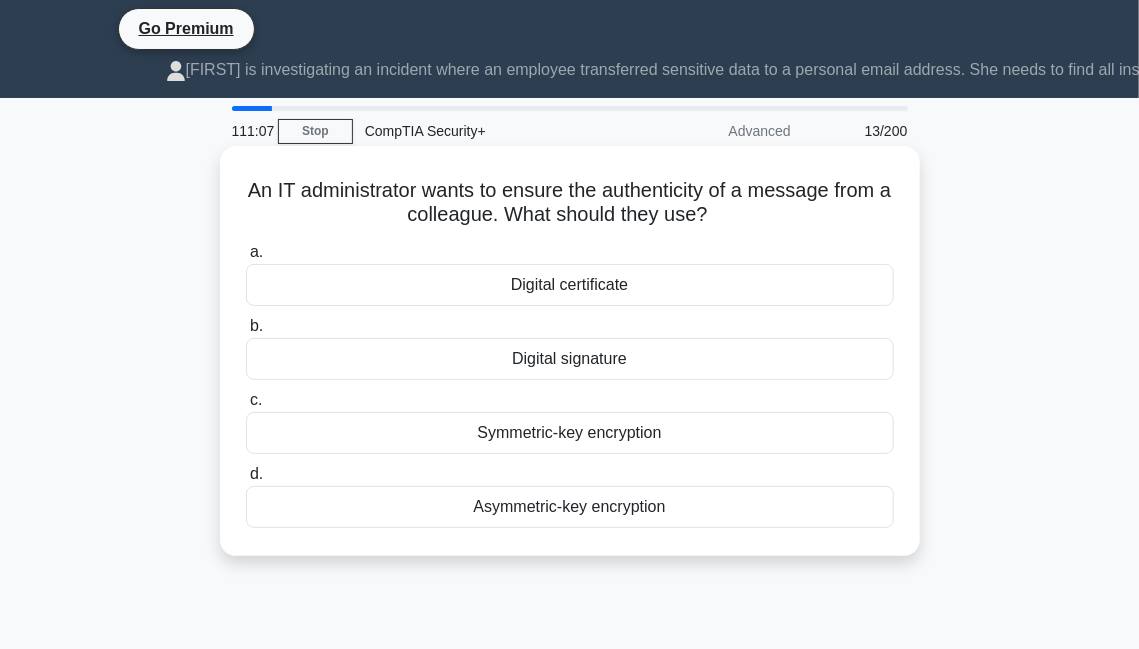 click on "Digital signature" at bounding box center (570, 359) 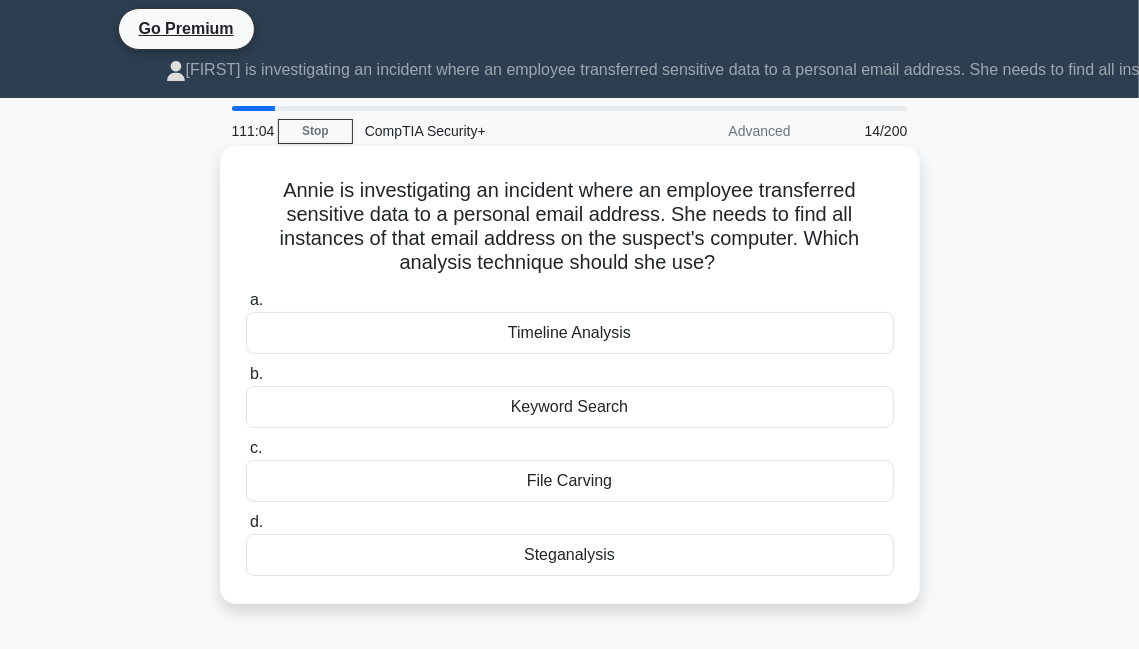 click on "Annie is investigating an incident where an employee transferred sensitive data to a personal email address. She needs to find all instances of that email address on the suspect's computer. Which analysis technique should she use?
.spinner_0XTQ{transform-origin:center;animation:spinner_y6GP .75s linear infinite}@keyframes spinner_y6GP{100%{transform:rotate(360deg)}}" at bounding box center (570, 227) 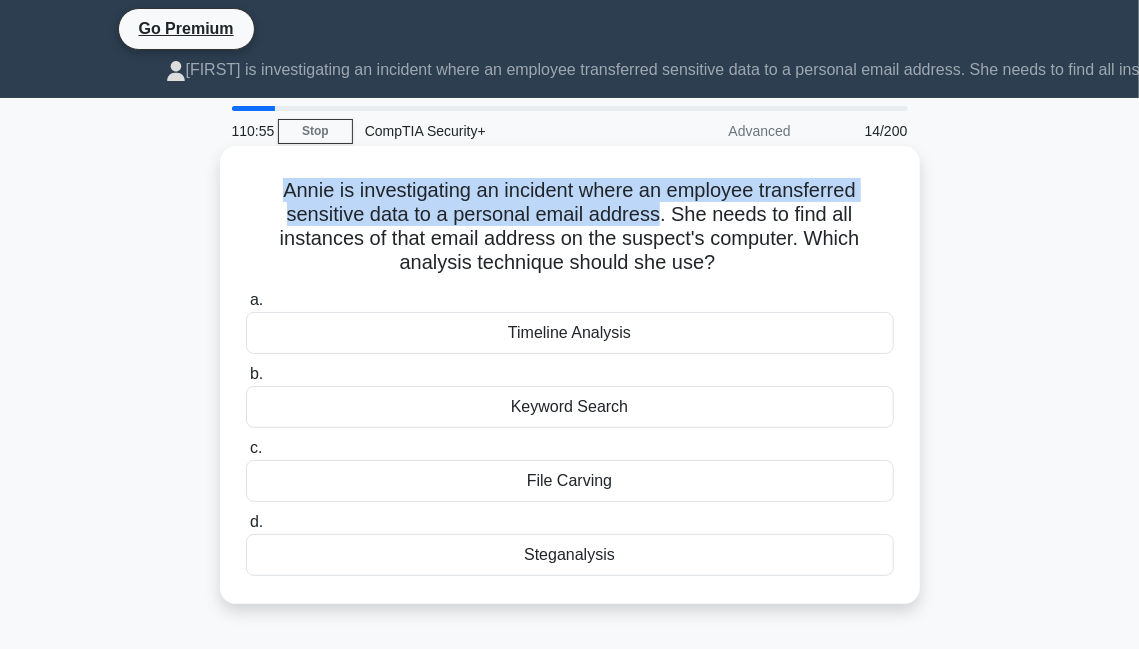 drag, startPoint x: 283, startPoint y: 160, endPoint x: 635, endPoint y: 184, distance: 352.81723 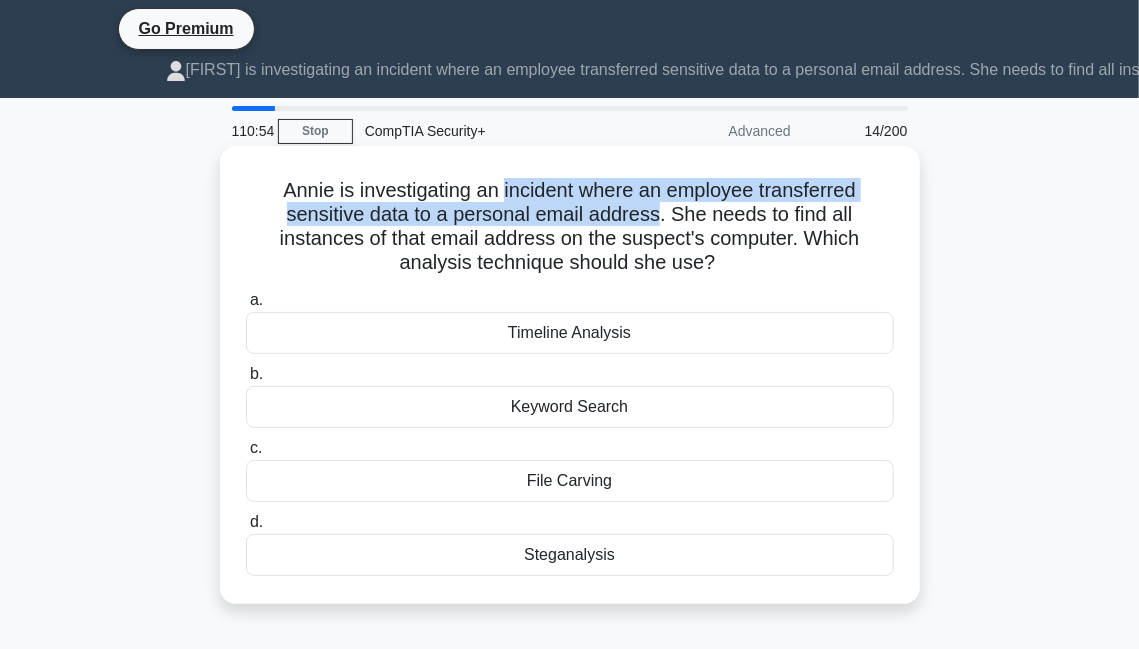 drag, startPoint x: 635, startPoint y: 184, endPoint x: 532, endPoint y: 162, distance: 105.32331 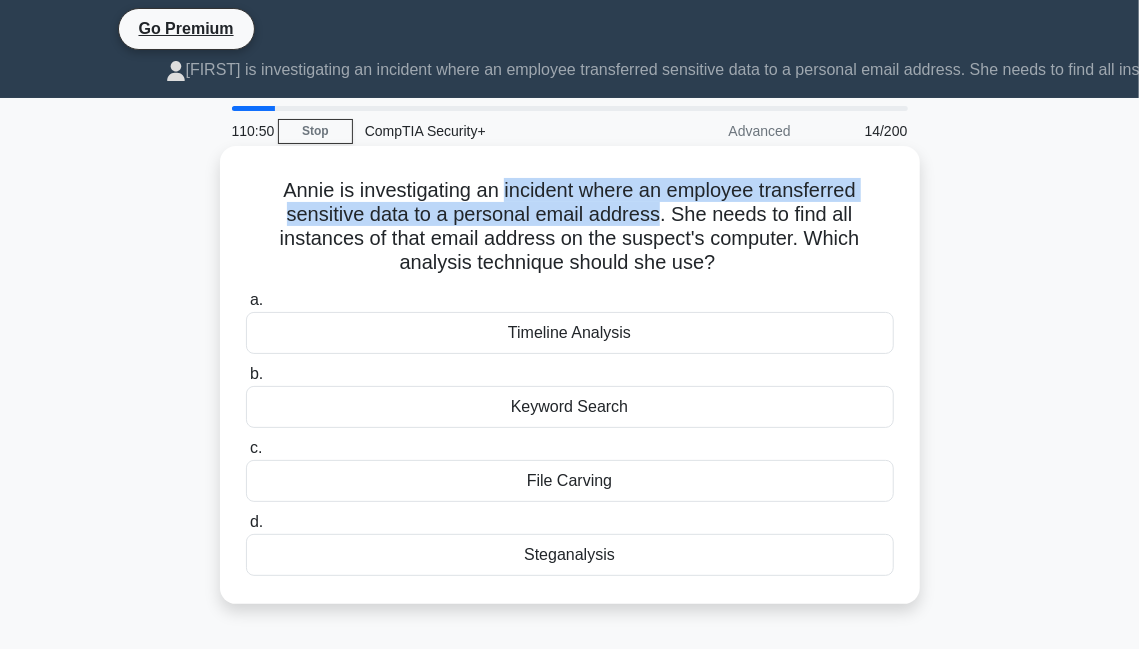 drag, startPoint x: 532, startPoint y: 162, endPoint x: 633, endPoint y: 186, distance: 103.81233 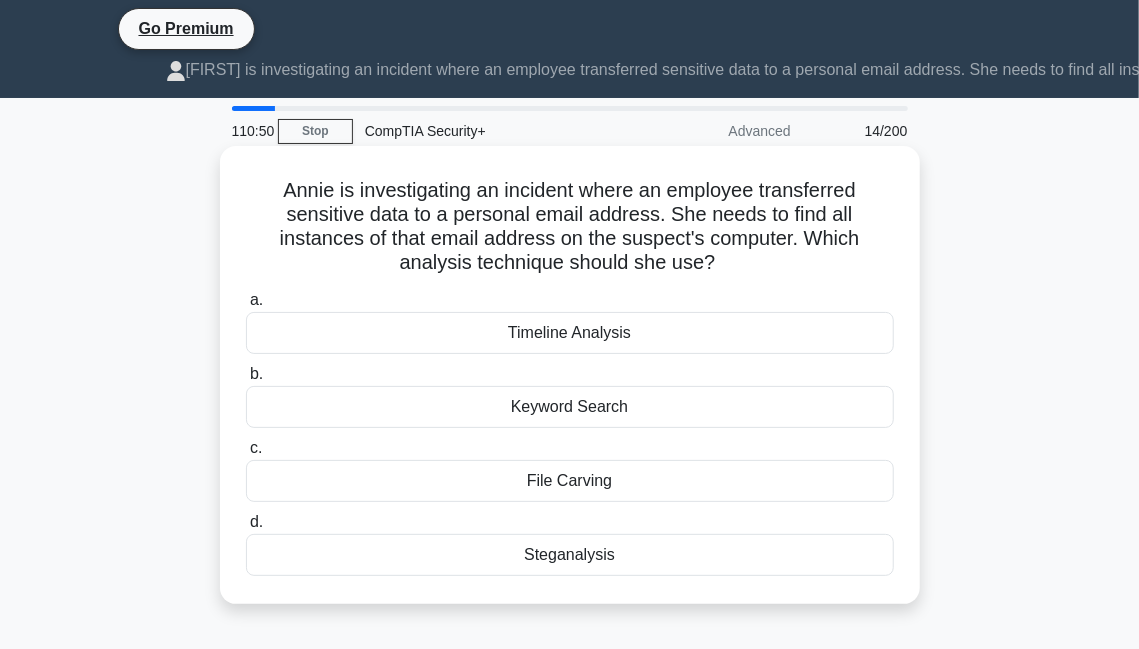 click on "Annie is investigating an incident where an employee transferred sensitive data to a personal email address. She needs to find all instances of that email address on the suspect's computer. Which analysis technique should she use?
.spinner_0XTQ{transform-origin:center;animation:spinner_y6GP .75s linear infinite}@keyframes spinner_y6GP{100%{transform:rotate(360deg)}}" at bounding box center (570, 227) 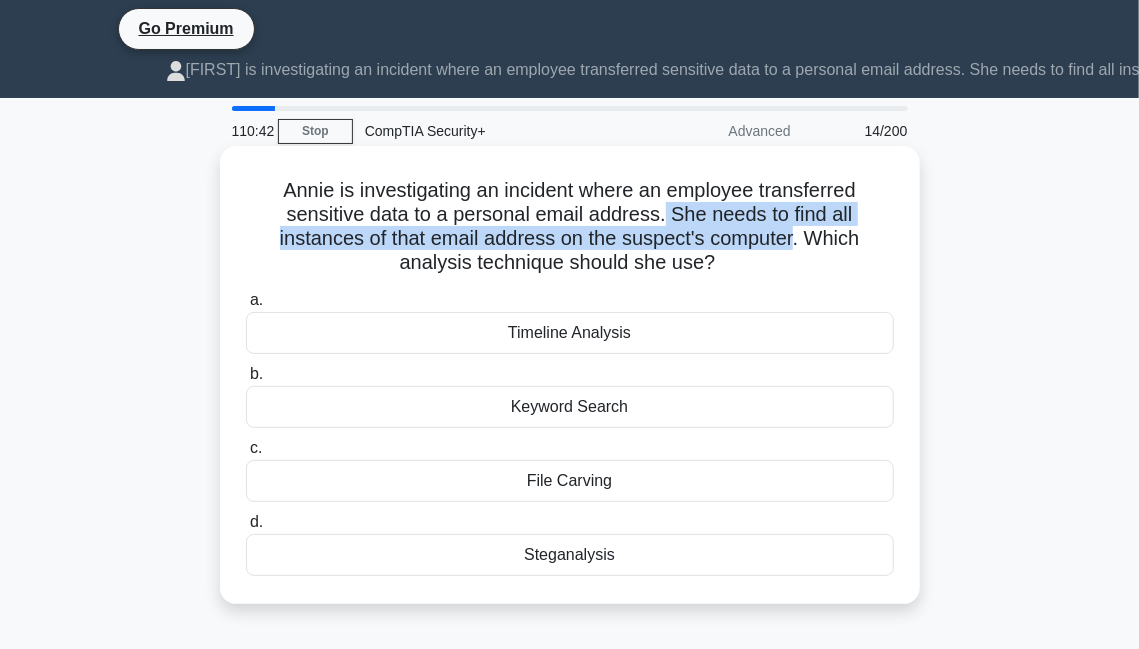 drag, startPoint x: 667, startPoint y: 188, endPoint x: 790, endPoint y: 213, distance: 125.51494 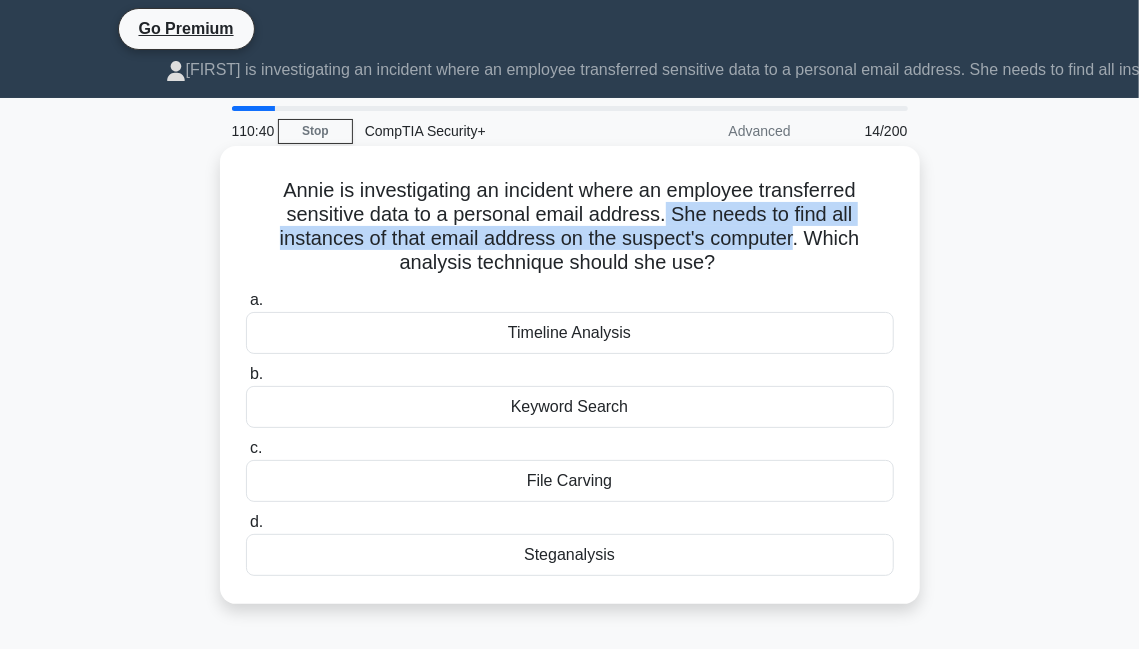 drag, startPoint x: 816, startPoint y: 209, endPoint x: 769, endPoint y: 224, distance: 49.335587 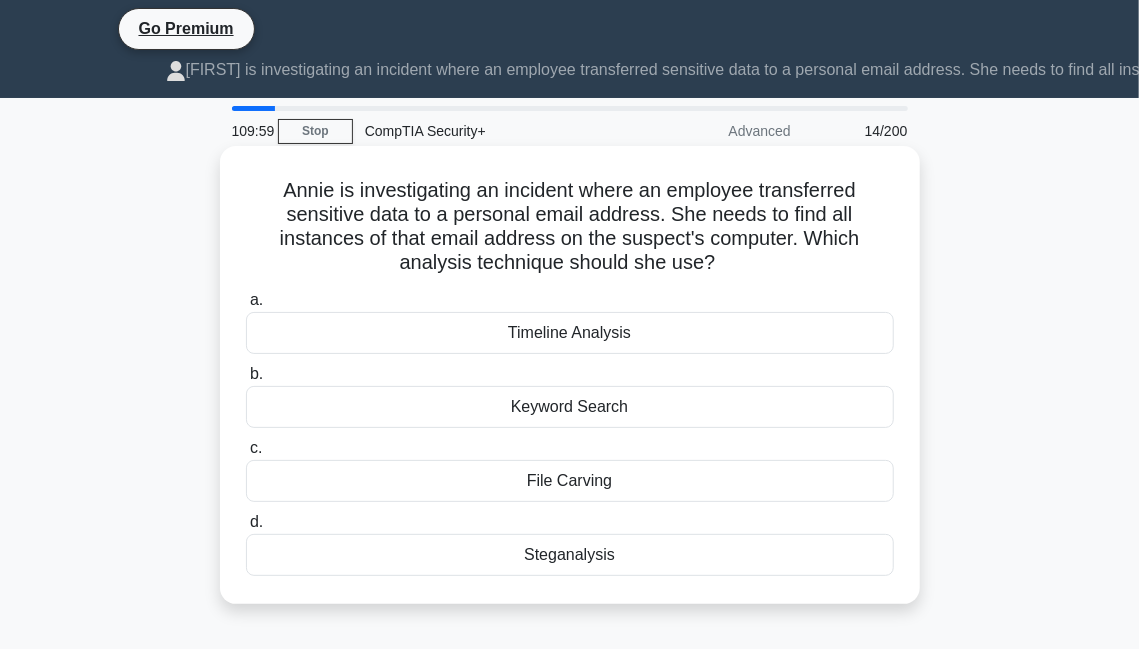 click on "Timeline Analysis" at bounding box center [570, 333] 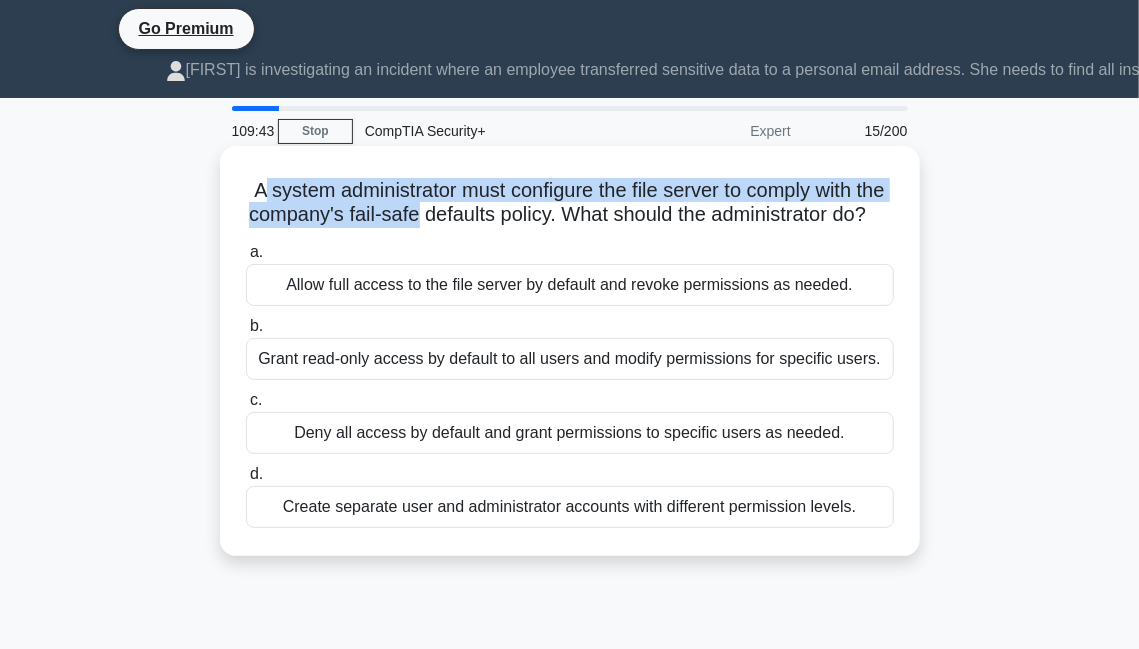 drag, startPoint x: 267, startPoint y: 167, endPoint x: 463, endPoint y: 189, distance: 197.23083 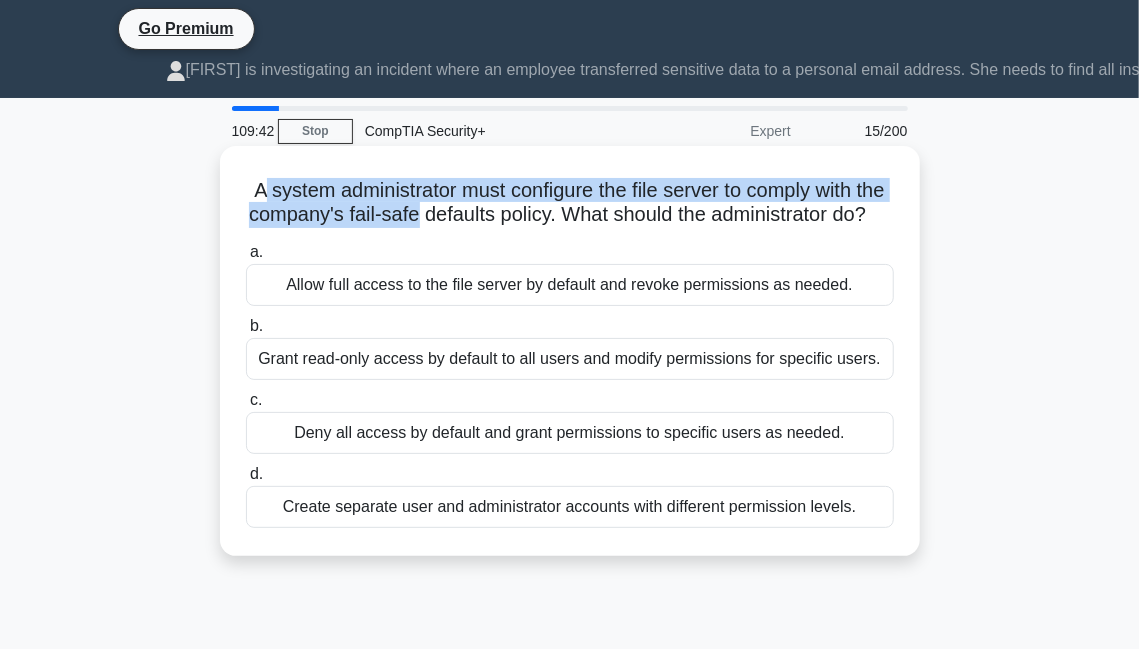 click on "A system administrator must configure the file server to comply with the company's fail-safe defaults policy. What should the administrator do?
.spinner_0XTQ{transform-origin:center;animation:spinner_y6GP .75s linear infinite}@keyframes spinner_y6GP{100%{transform:rotate(360deg)}}" at bounding box center (570, 203) 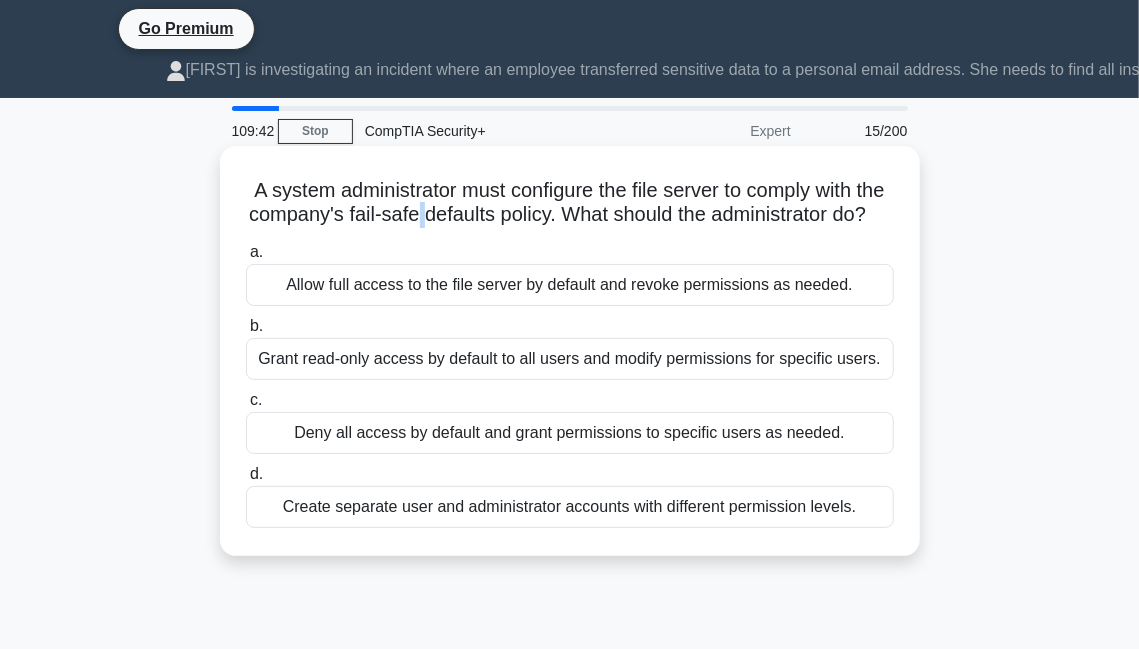 click on "A system administrator must configure the file server to comply with the company's fail-safe defaults policy. What should the administrator do?
.spinner_0XTQ{transform-origin:center;animation:spinner_y6GP .75s linear infinite}@keyframes spinner_y6GP{100%{transform:rotate(360deg)}}" at bounding box center [570, 203] 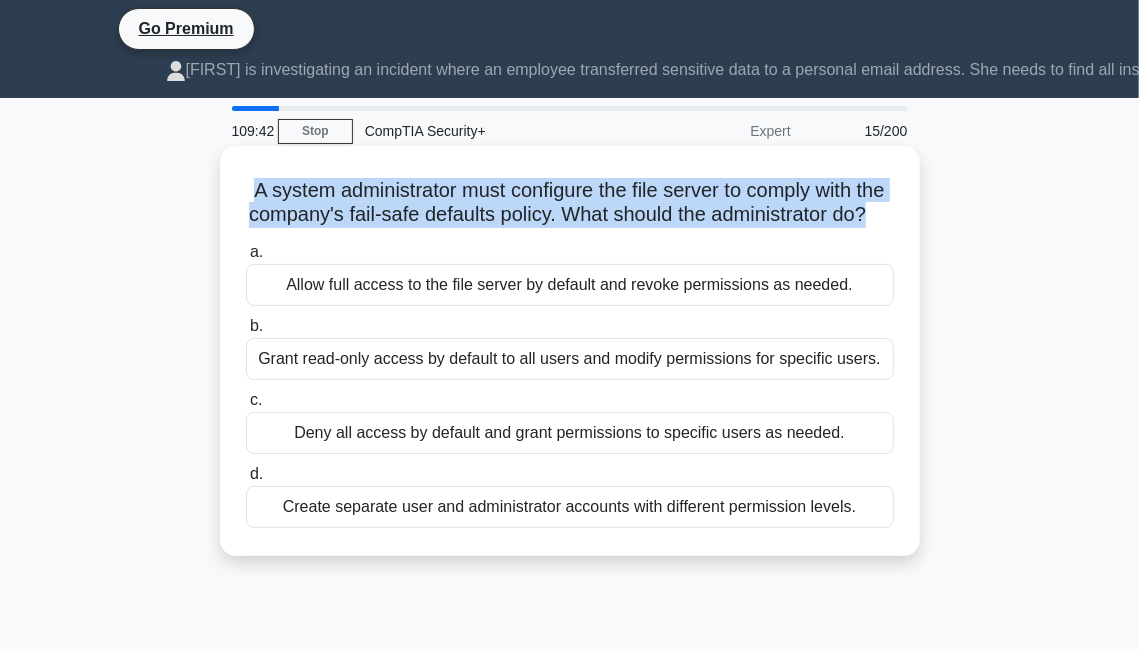 drag, startPoint x: 464, startPoint y: 189, endPoint x: 551, endPoint y: 189, distance: 87 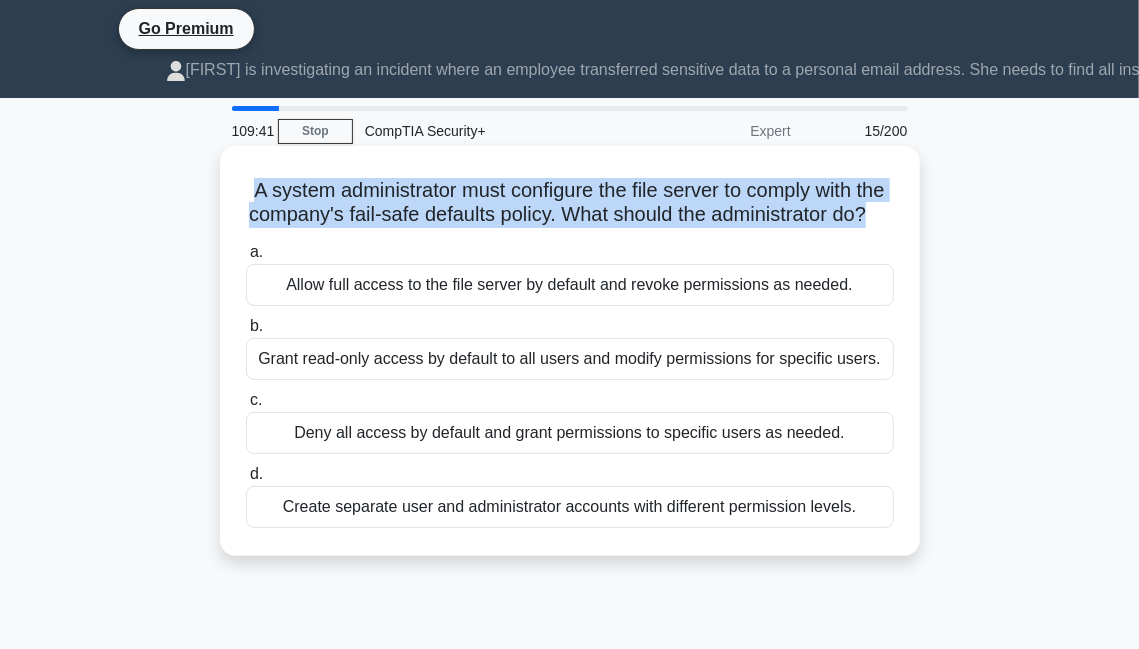 click on "A system administrator must configure the file server to comply with the company's fail-safe defaults policy. What should the administrator do?
.spinner_0XTQ{transform-origin:center;animation:spinner_y6GP .75s linear infinite}@keyframes spinner_y6GP{100%{transform:rotate(360deg)}}" at bounding box center (570, 203) 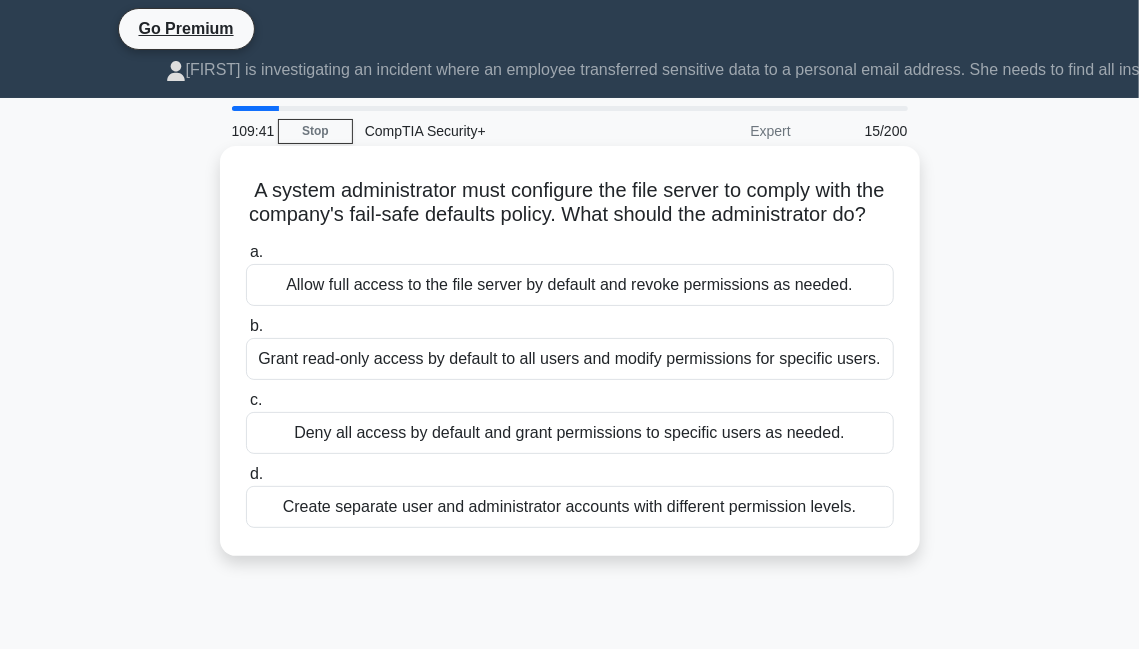 click on "A system administrator must configure the file server to comply with the company's fail-safe defaults policy. What should the administrator do?
.spinner_0XTQ{transform-origin:center;animation:spinner_y6GP .75s linear infinite}@keyframes spinner_y6GP{100%{transform:rotate(360deg)}}" at bounding box center [570, 203] 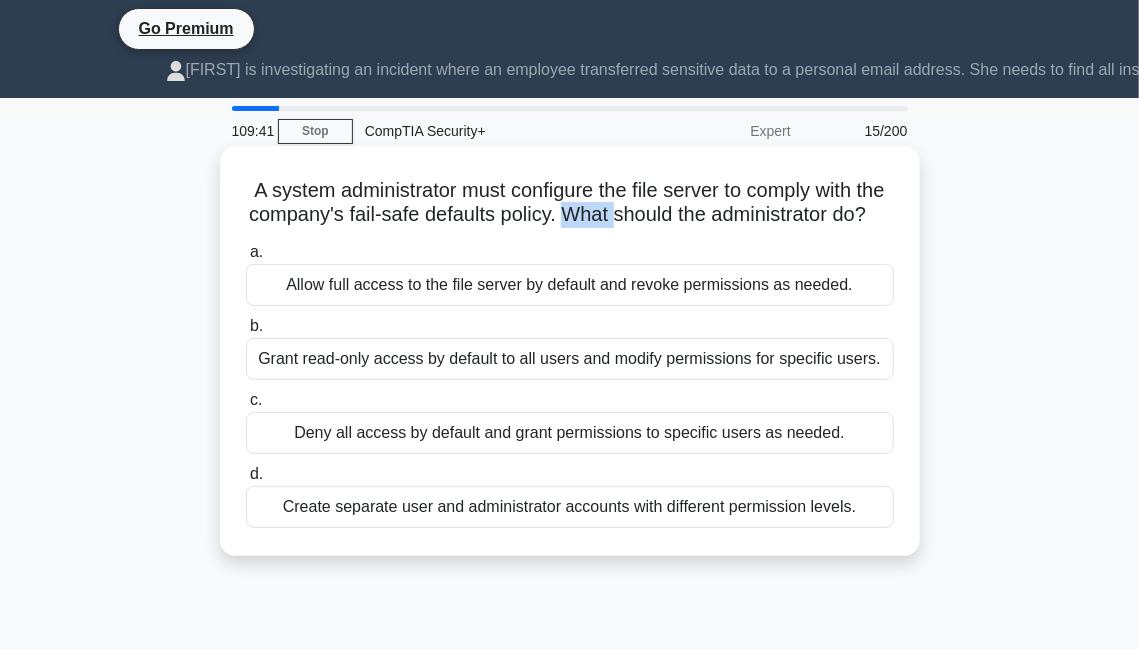 click on "A system administrator must configure the file server to comply with the company's fail-safe defaults policy. What should the administrator do?
.spinner_0XTQ{transform-origin:center;animation:spinner_y6GP .75s linear infinite}@keyframes spinner_y6GP{100%{transform:rotate(360deg)}}" at bounding box center (570, 203) 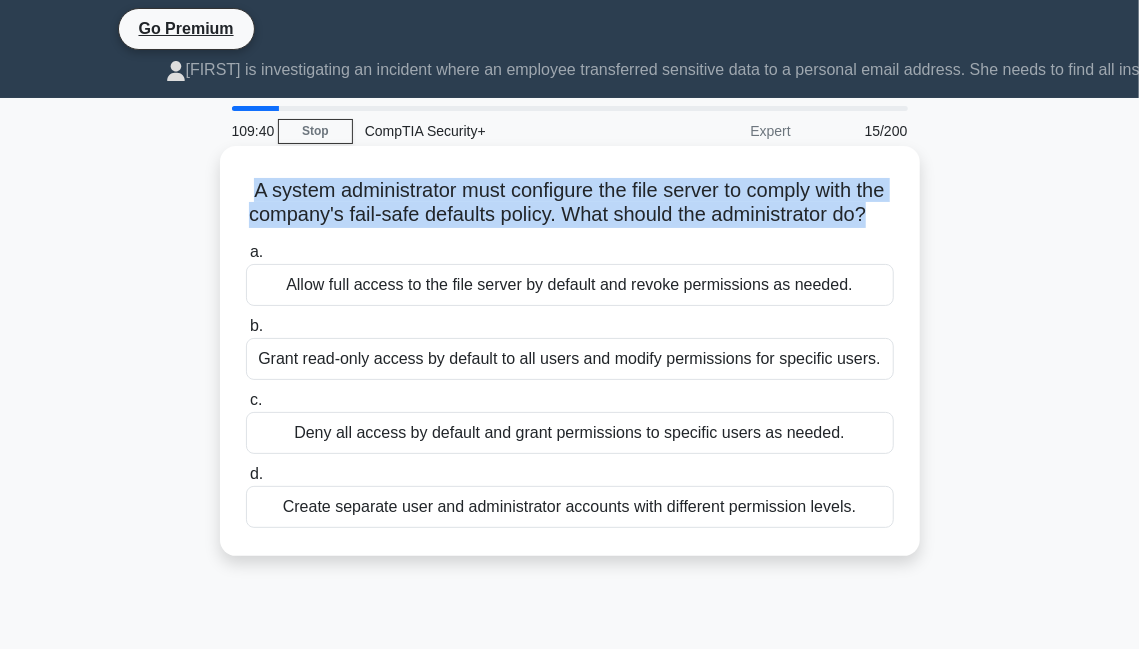 click on "A system administrator must configure the file server to comply with the company's fail-safe defaults policy. What should the administrator do?
.spinner_0XTQ{transform-origin:center;animation:spinner_y6GP .75s linear infinite}@keyframes spinner_y6GP{100%{transform:rotate(360deg)}}" at bounding box center (570, 203) 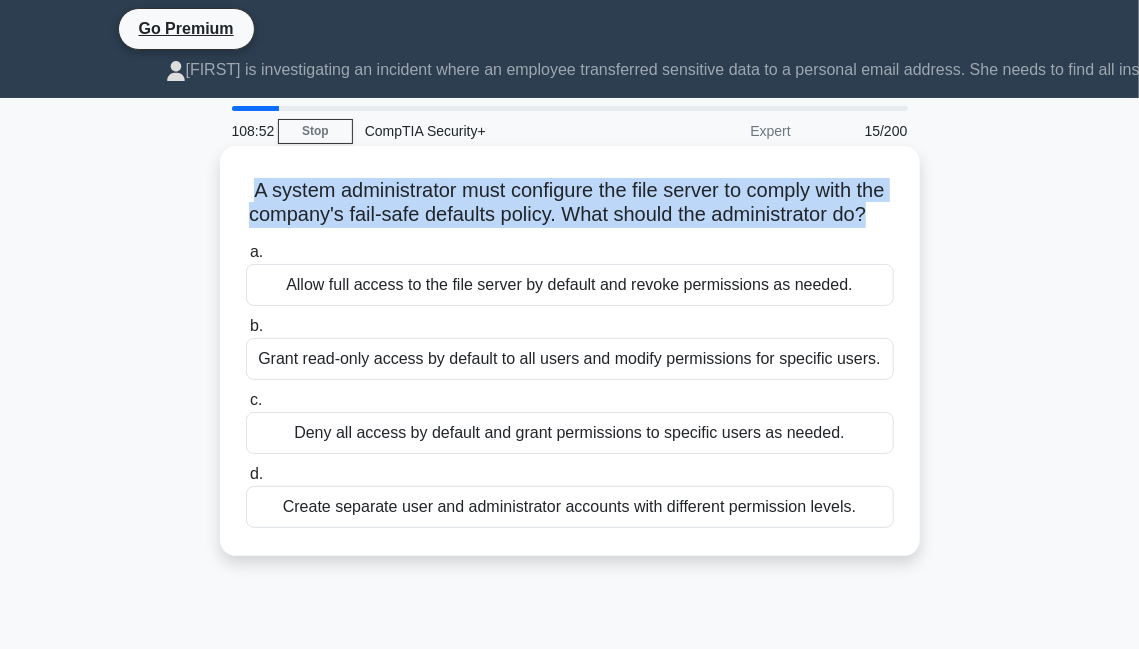 click on "A system administrator must configure the file server to comply with the company's fail-safe defaults policy. What should the administrator do?
.spinner_0XTQ{transform-origin:center;animation:spinner_y6GP .75s linear infinite}@keyframes spinner_y6GP{100%{transform:rotate(360deg)}}" at bounding box center [570, 203] 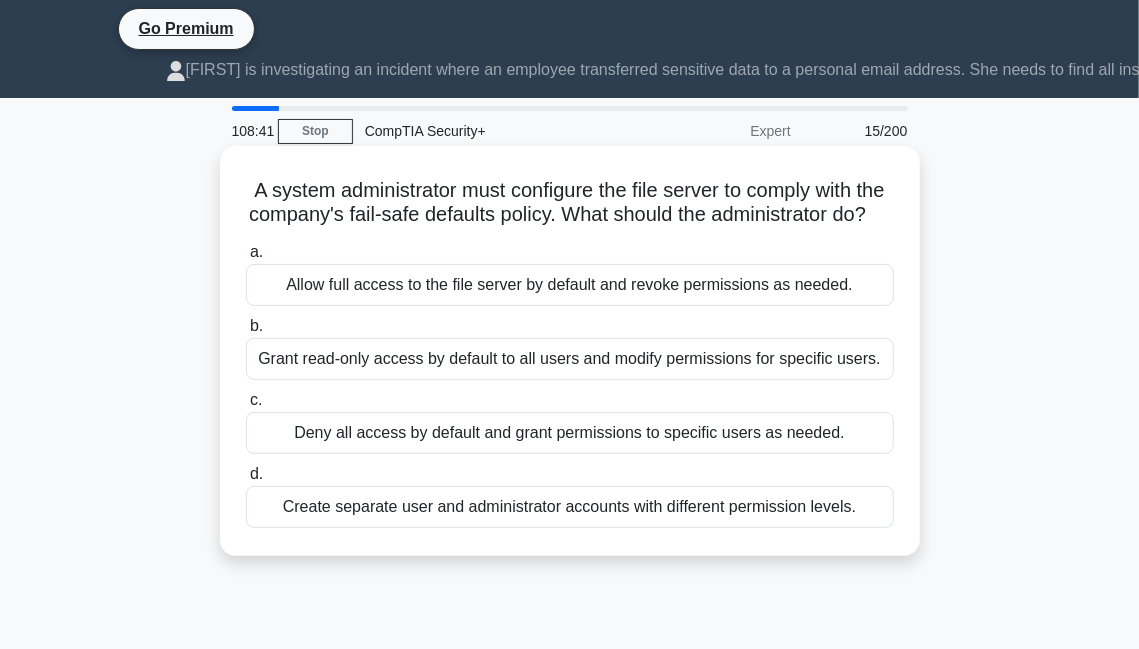 click on "Deny all access by default and grant permissions to specific users as needed." at bounding box center [570, 433] 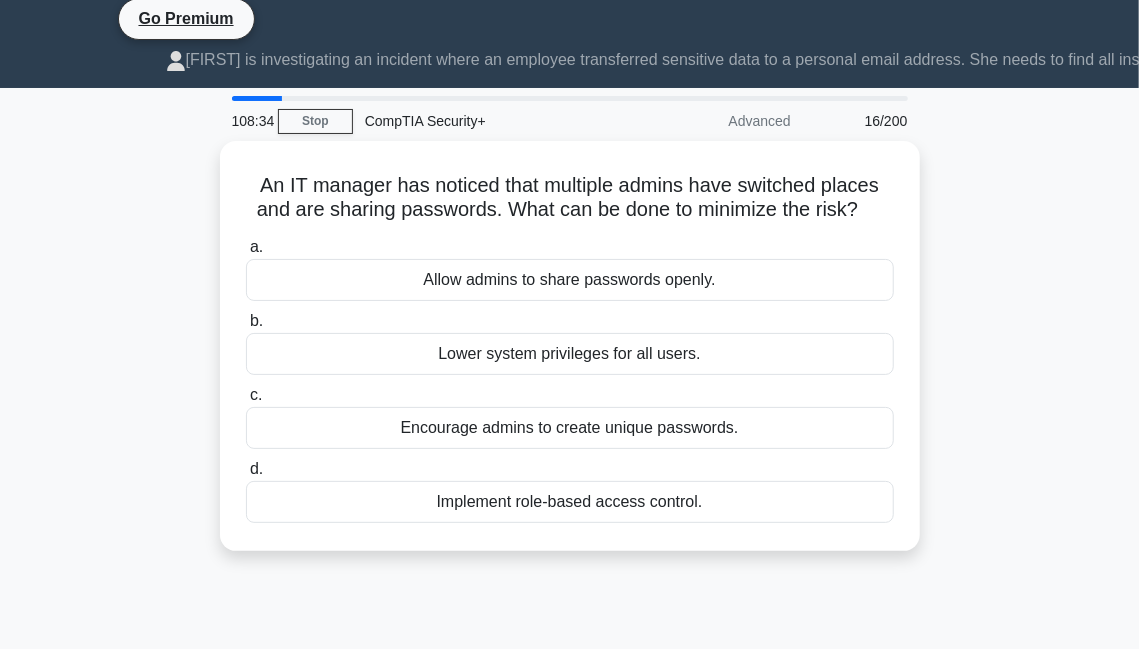 scroll, scrollTop: 0, scrollLeft: 0, axis: both 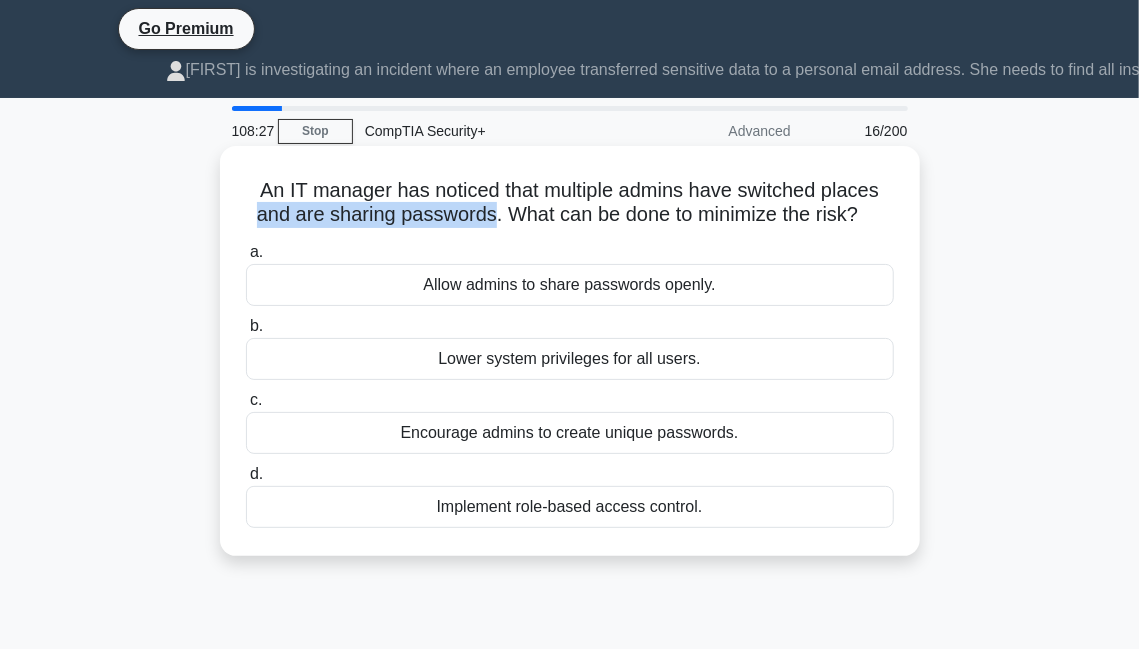 drag, startPoint x: 255, startPoint y: 186, endPoint x: 490, endPoint y: 189, distance: 235.01915 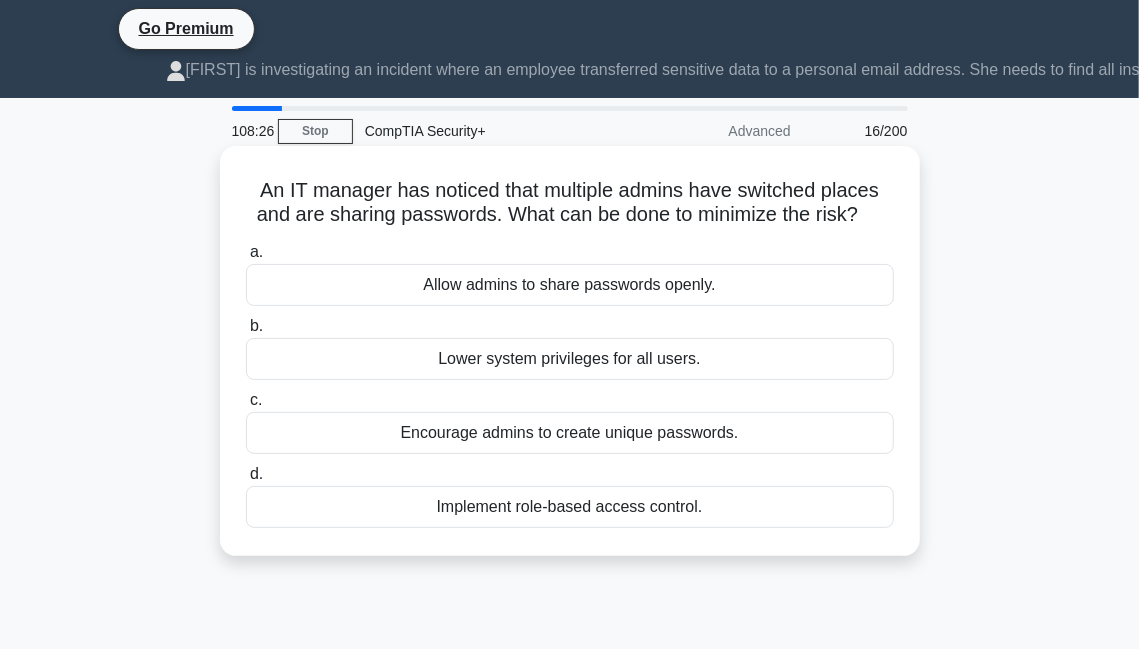 click on "An IT manager has noticed that multiple admins have switched places and are sharing passwords. What can be done to minimize the risk?
.spinner_0XTQ{transform-origin:center;animation:spinner_y6GP .75s linear infinite}@keyframes spinner_y6GP{100%{transform:rotate(360deg)}}" at bounding box center [570, 203] 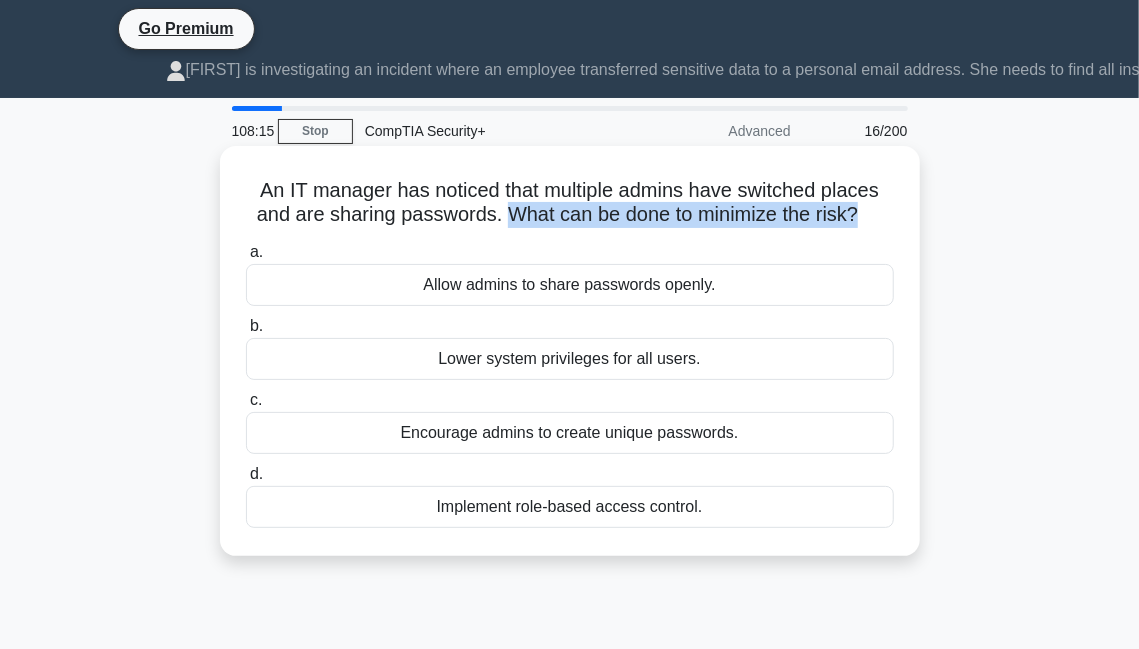 drag, startPoint x: 515, startPoint y: 186, endPoint x: 906, endPoint y: 178, distance: 391.08182 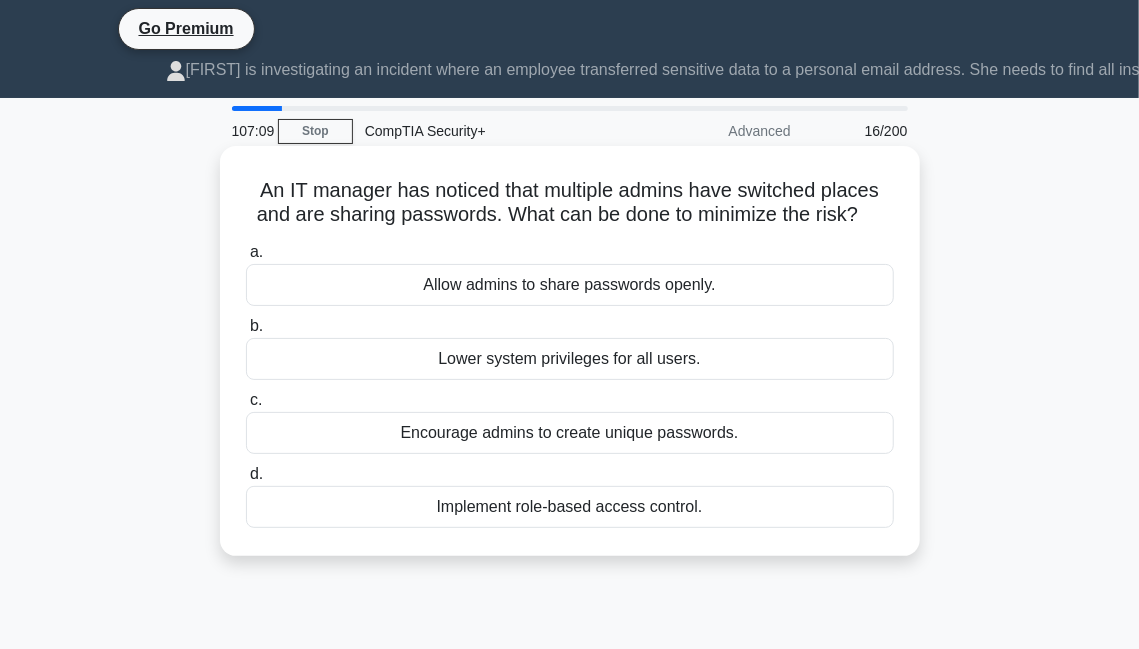 click on "Lower system privileges for all users." at bounding box center [570, 359] 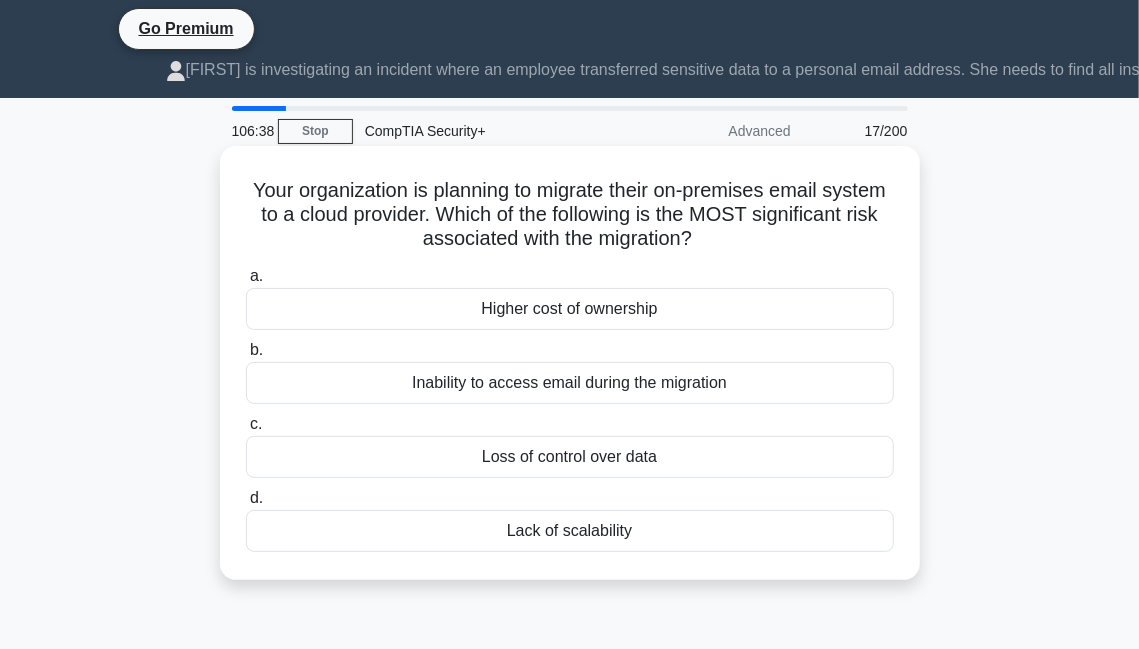 click on "Loss of control over data" at bounding box center [570, 457] 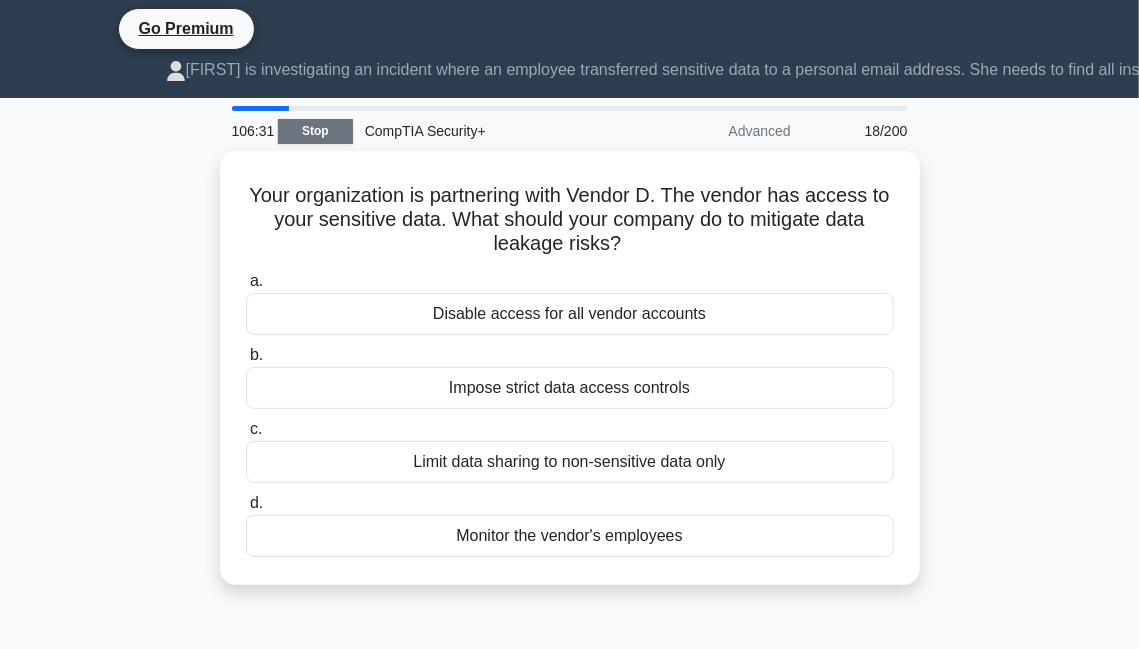 click on "Stop" at bounding box center [315, 131] 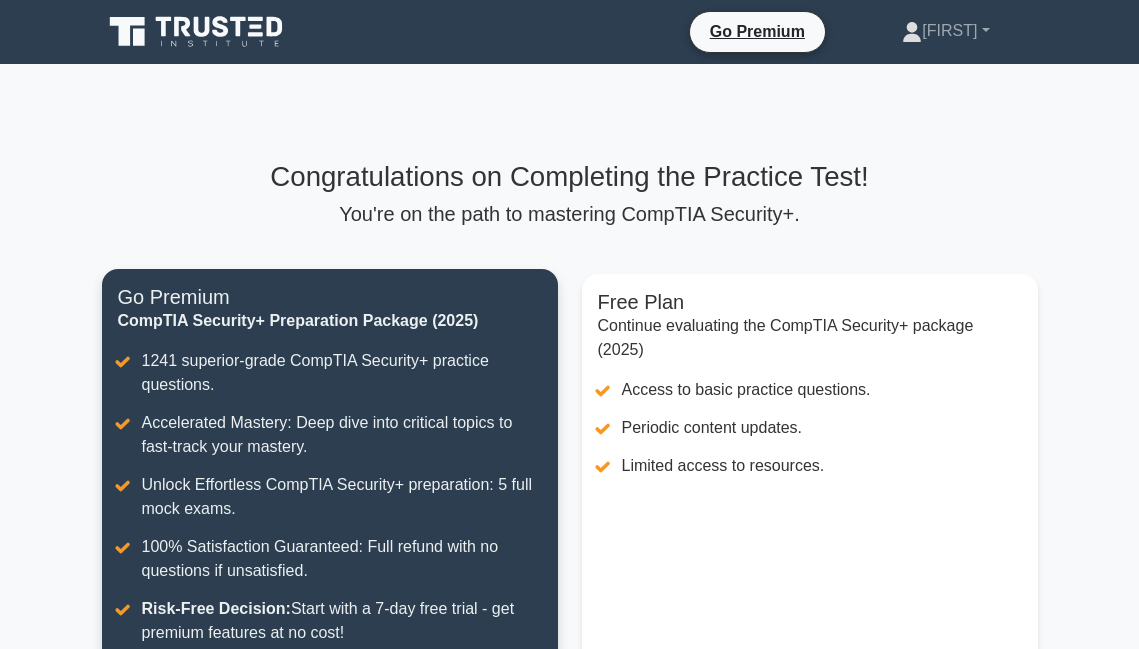 scroll, scrollTop: 0, scrollLeft: 0, axis: both 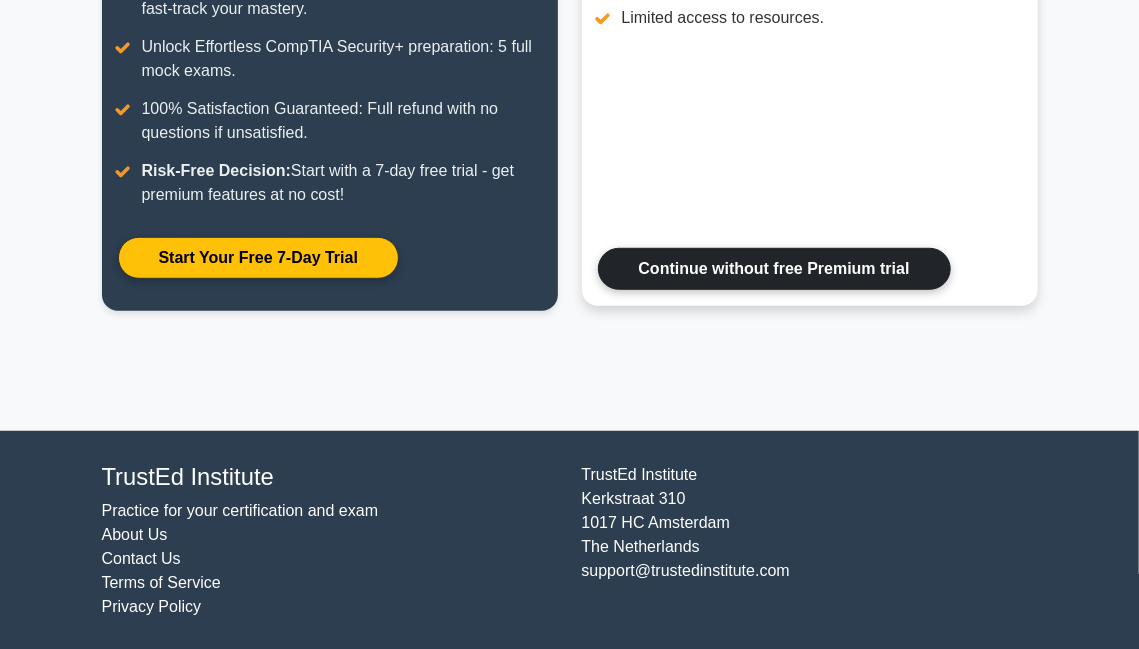 click on "Continue without free Premium trial" at bounding box center [774, 269] 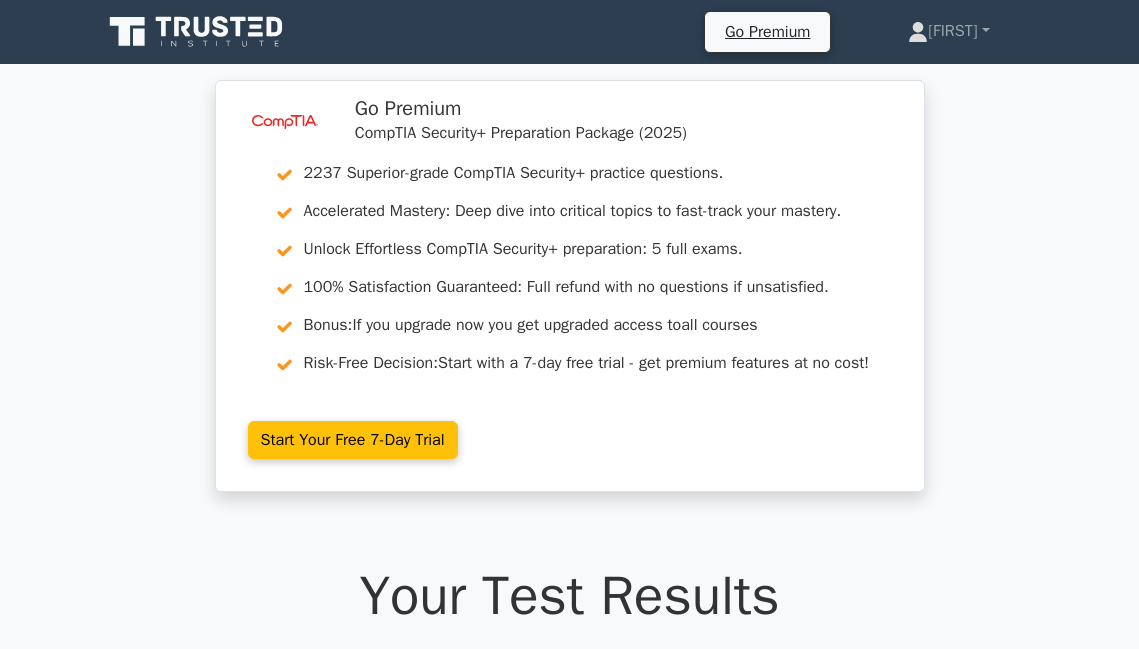 scroll, scrollTop: 0, scrollLeft: 0, axis: both 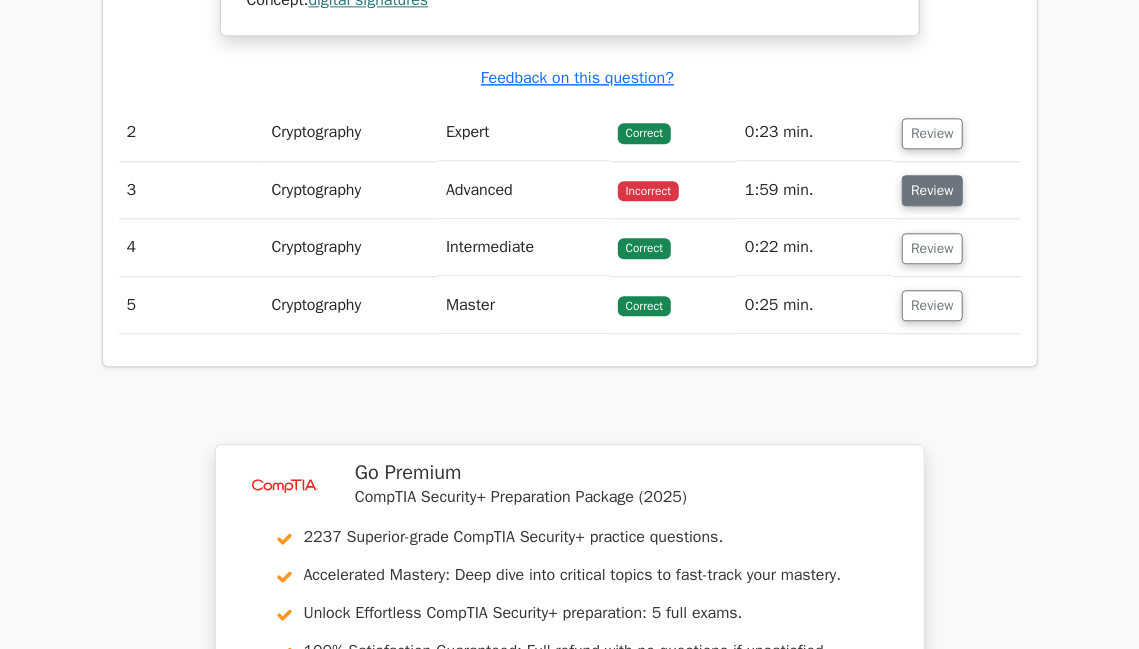 click on "Review" at bounding box center [932, 190] 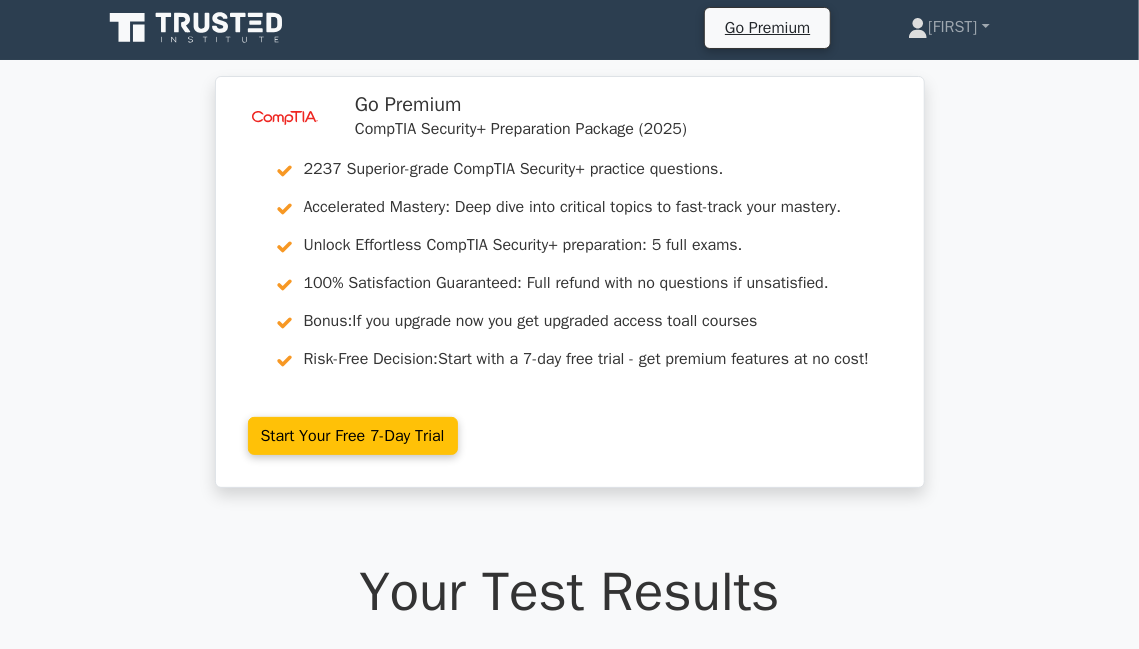 scroll, scrollTop: 0, scrollLeft: 0, axis: both 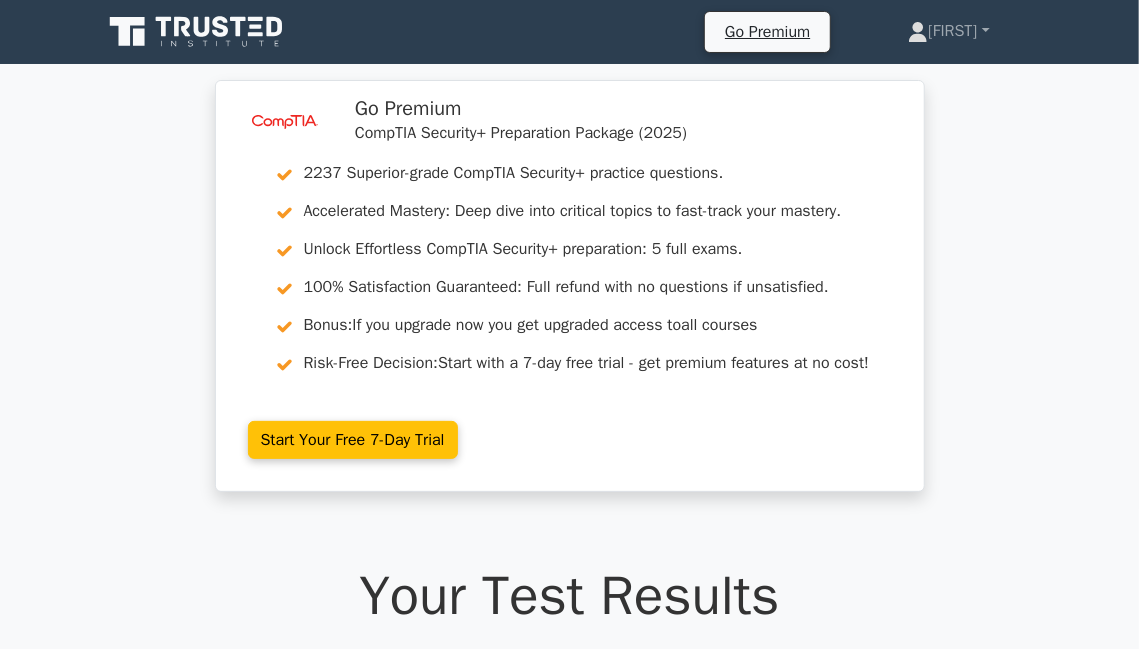 click 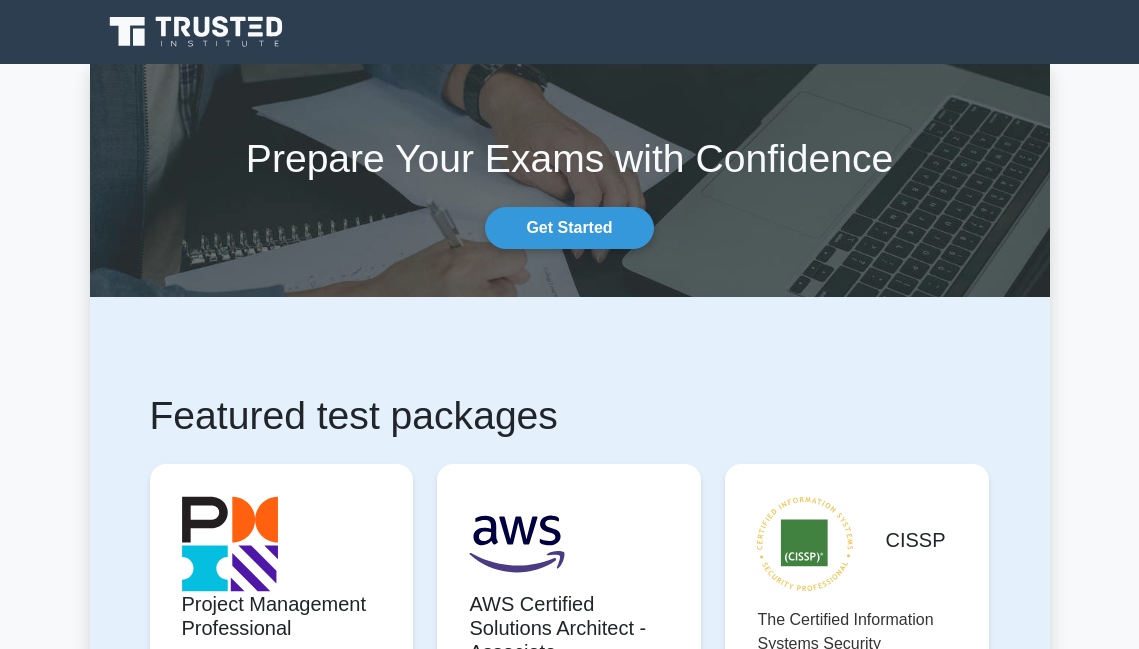 scroll, scrollTop: 0, scrollLeft: 0, axis: both 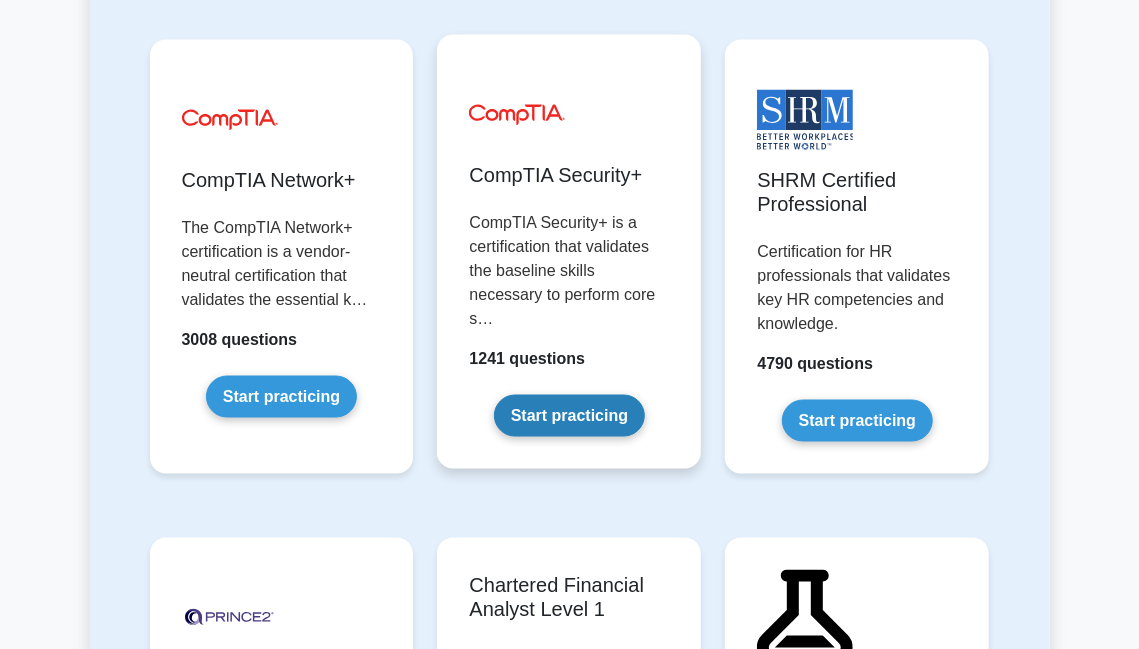 click on "Start practicing" at bounding box center [569, 416] 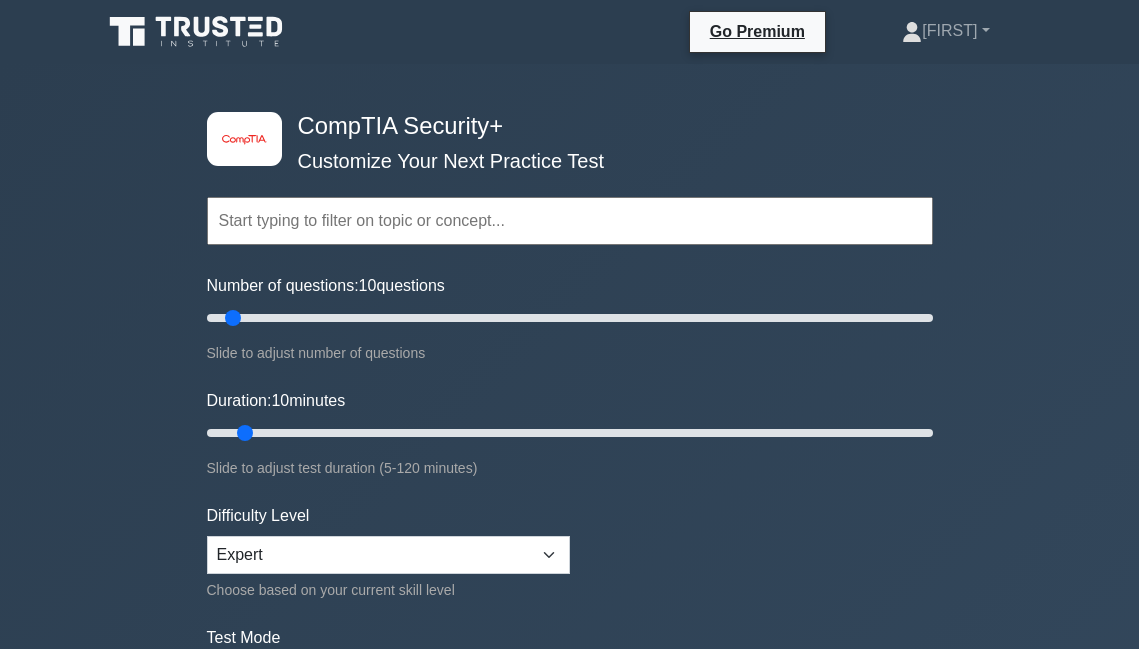scroll, scrollTop: 0, scrollLeft: 0, axis: both 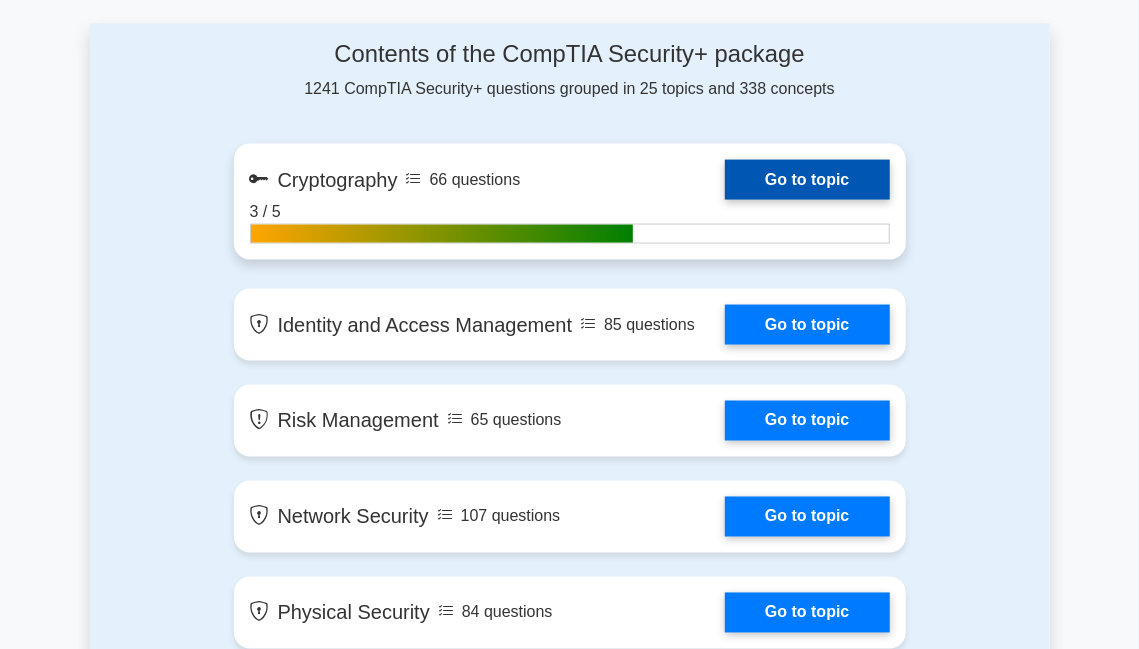 click on "Go to topic" at bounding box center [807, 180] 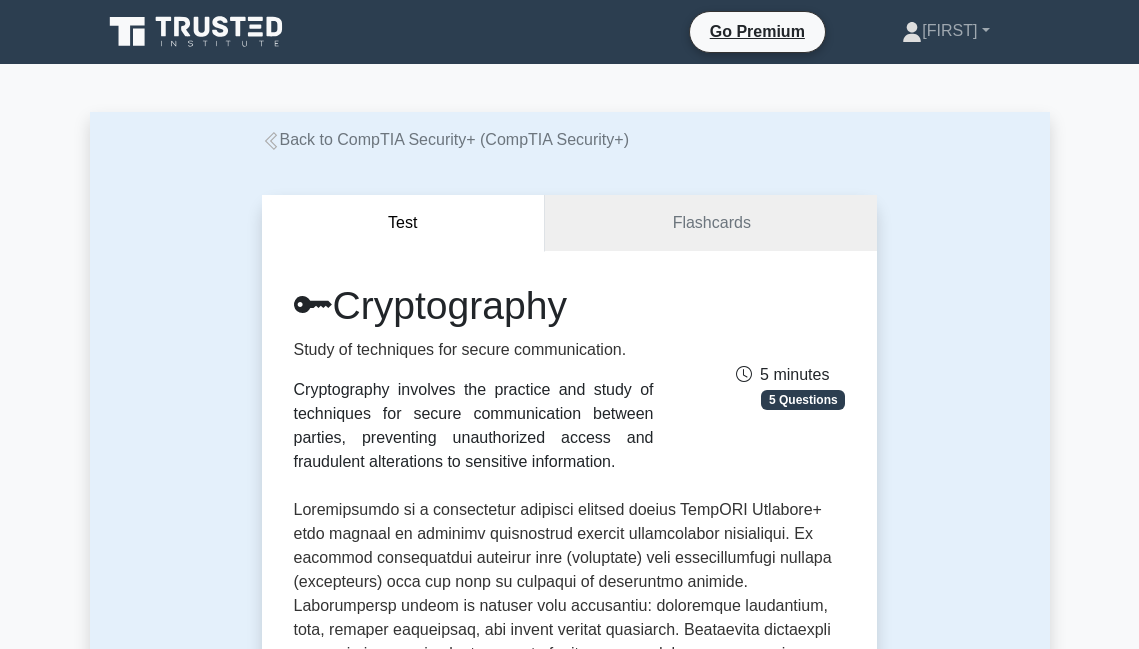 scroll, scrollTop: 0, scrollLeft: 0, axis: both 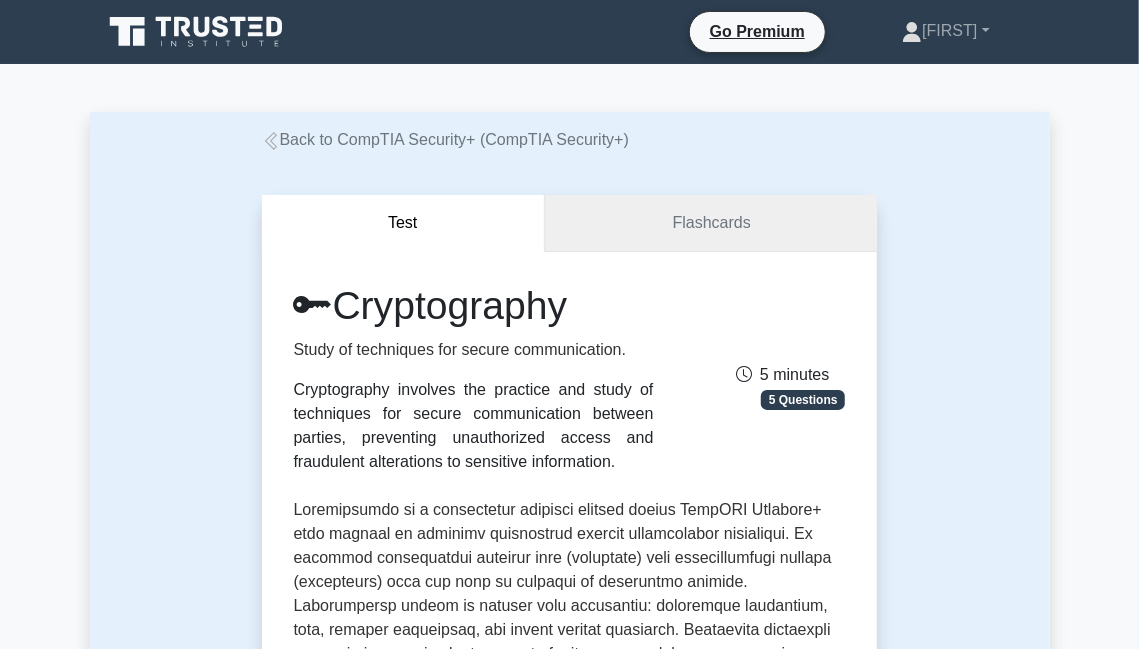 click on "Flashcards" at bounding box center [711, 223] 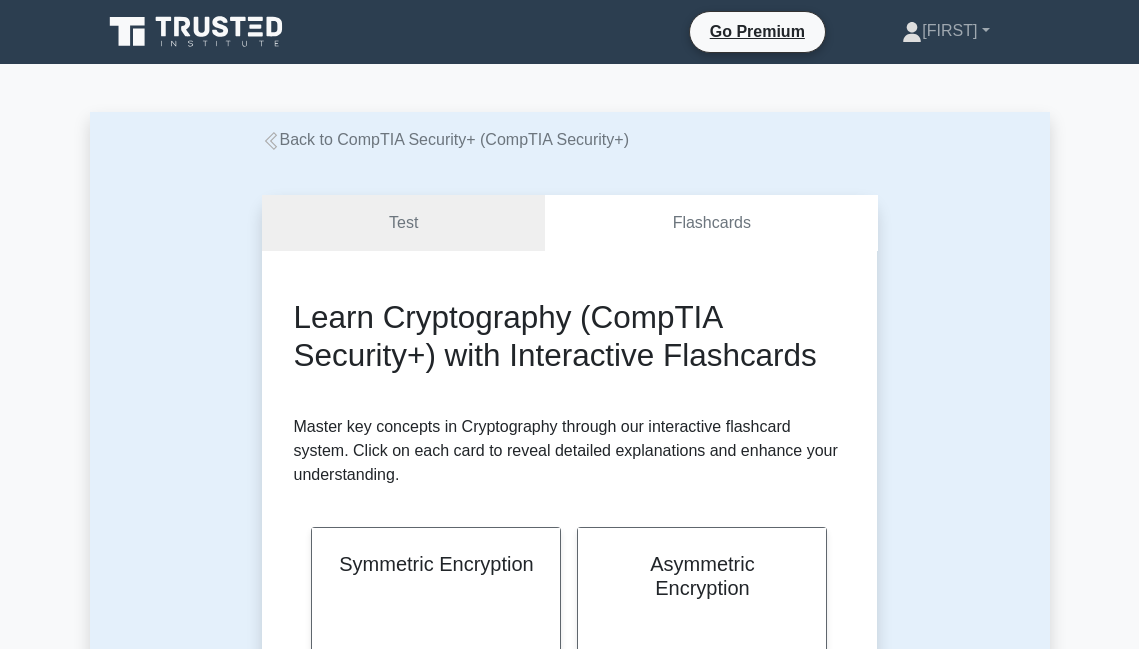 scroll, scrollTop: 0, scrollLeft: 0, axis: both 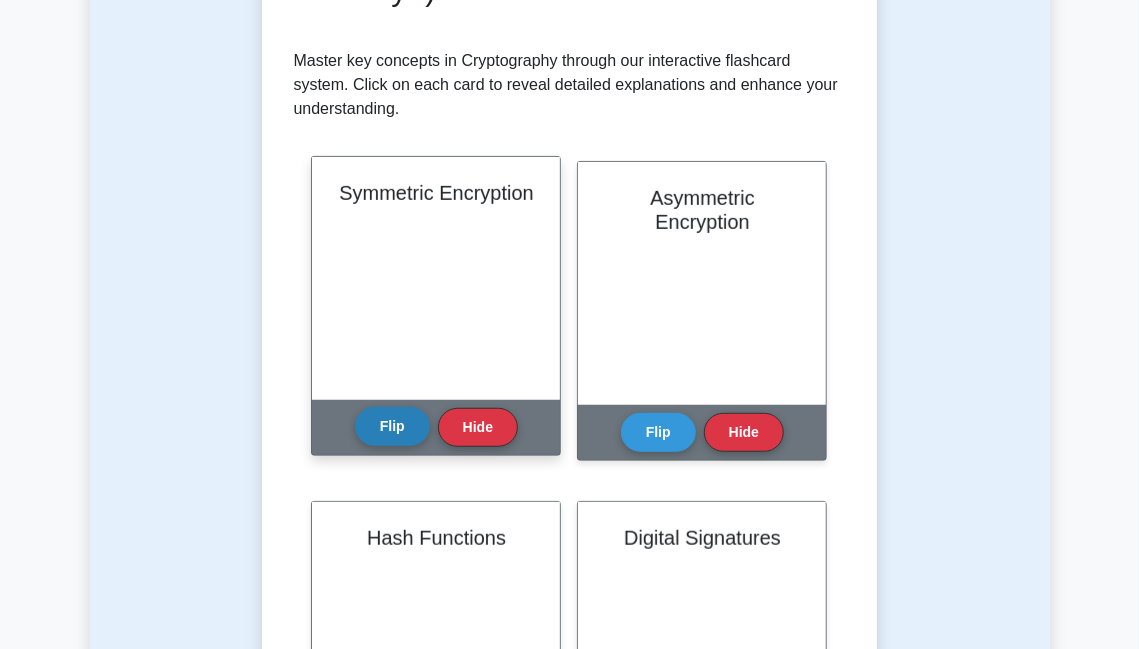 click on "Flip" at bounding box center (392, 426) 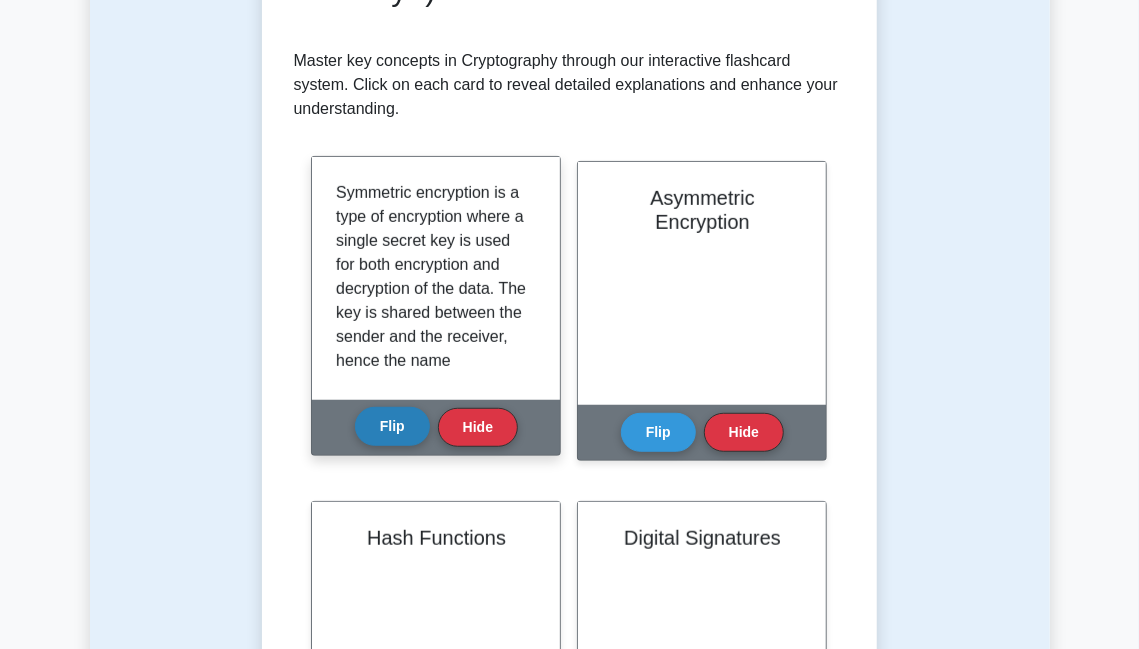 click on "Flip" at bounding box center [392, 426] 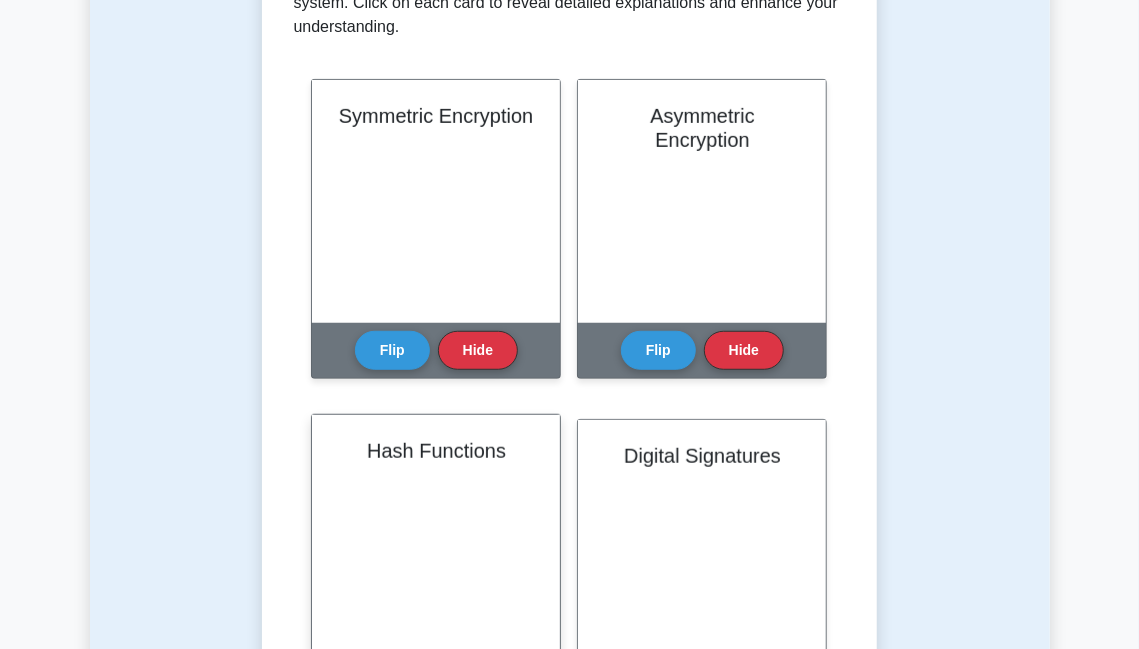 scroll, scrollTop: 566, scrollLeft: 0, axis: vertical 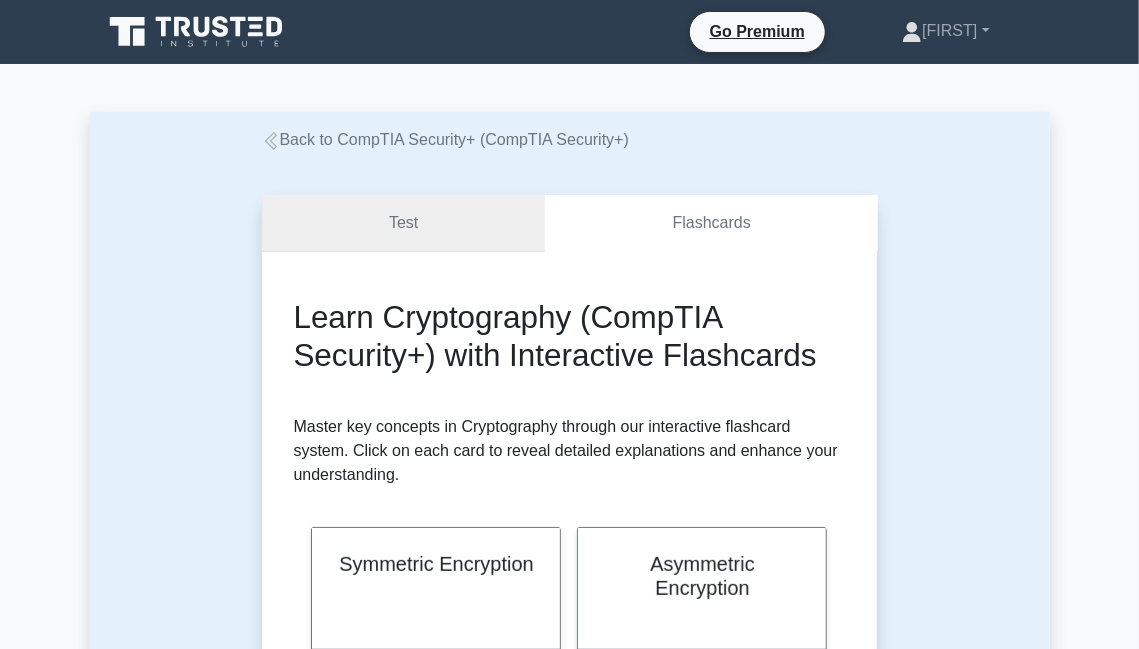 click on "Test" at bounding box center (404, 223) 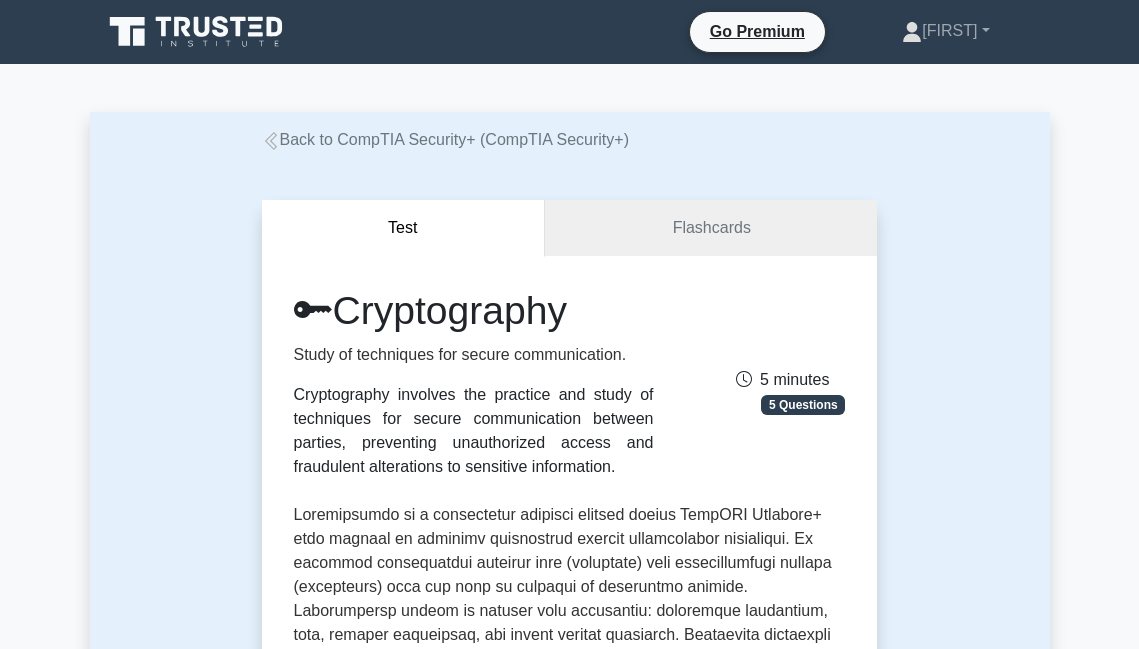 scroll, scrollTop: 0, scrollLeft: 0, axis: both 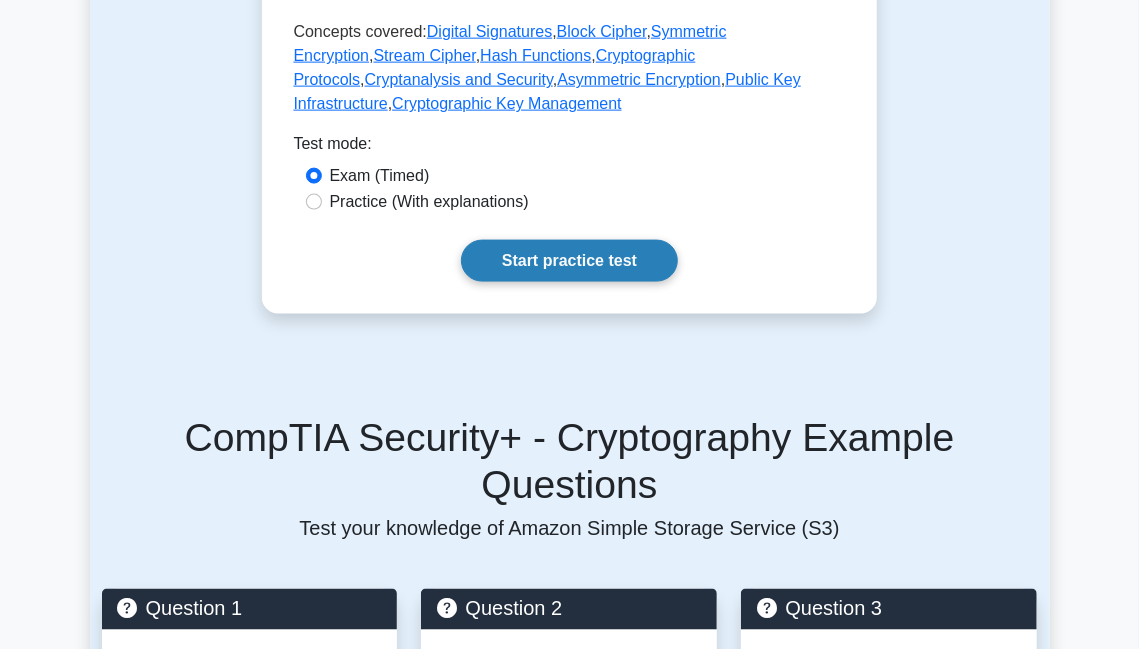 click on "Start practice test" at bounding box center (569, 261) 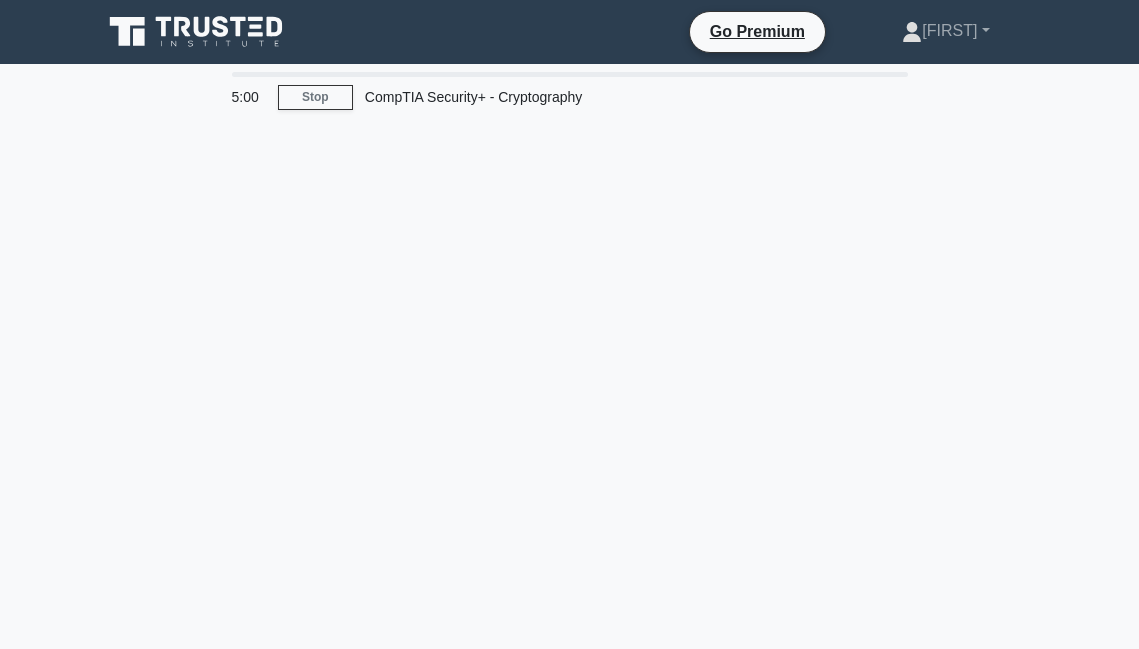 scroll, scrollTop: 0, scrollLeft: 0, axis: both 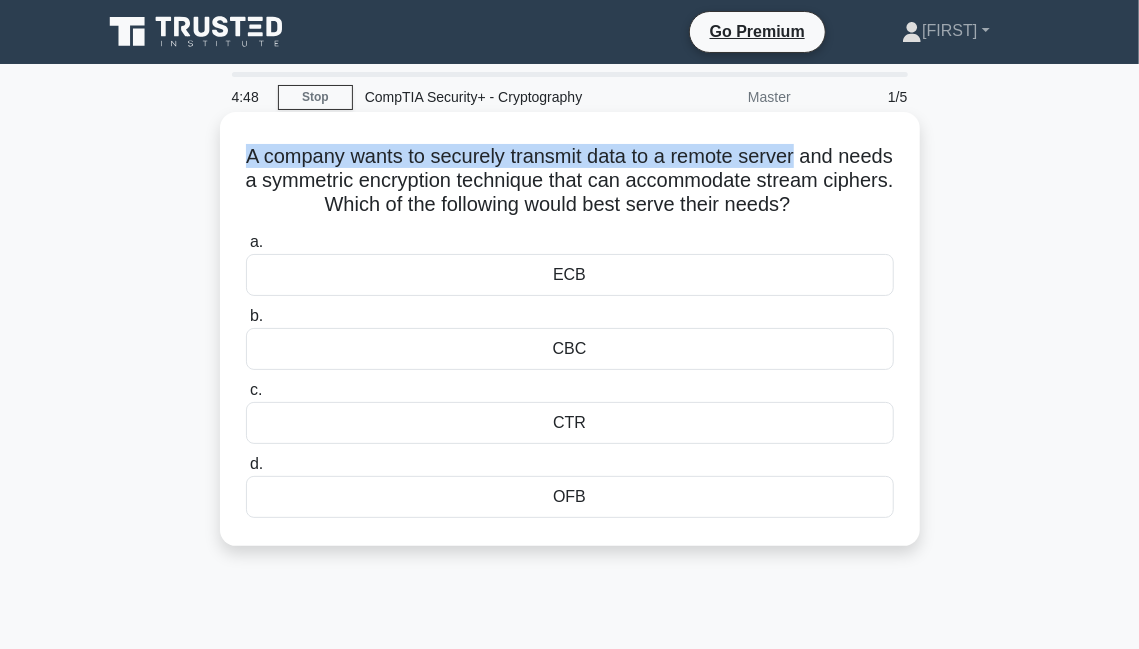 drag, startPoint x: 275, startPoint y: 166, endPoint x: 830, endPoint y: 159, distance: 555.0441 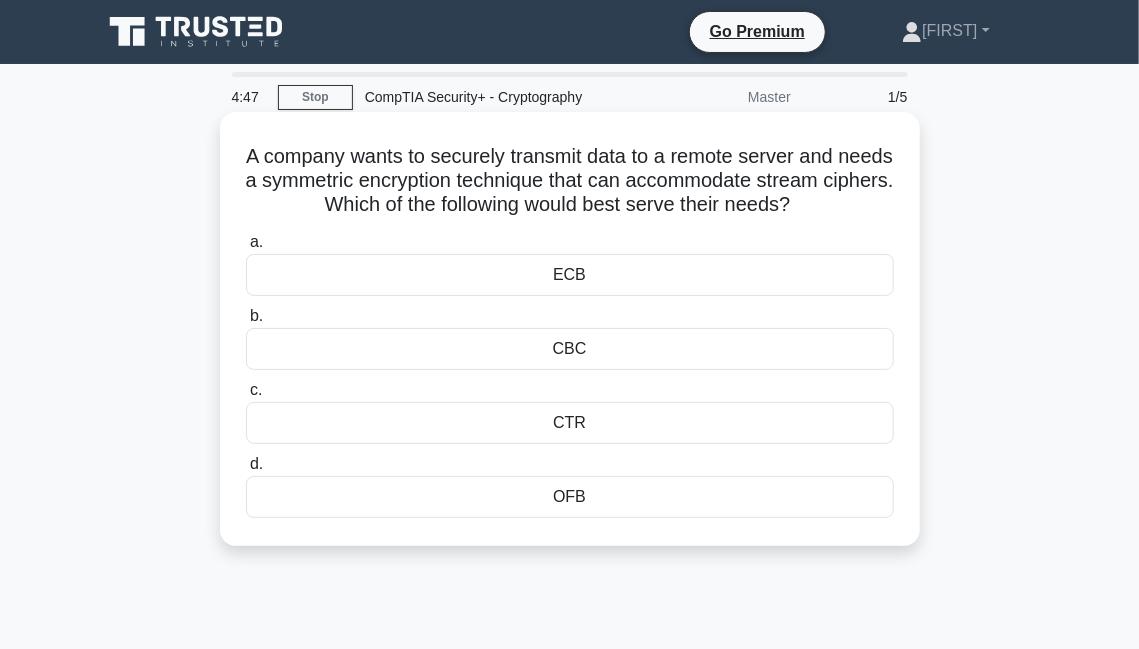 click on "A company wants to securely transmit data to a remote server and needs a symmetric encryption technique that can accommodate stream ciphers. Which of the following would best serve their needs?
.spinner_0XTQ{transform-origin:center;animation:spinner_y6GP .75s linear infinite}@keyframes spinner_y6GP{100%{transform:rotate(360deg)}}" at bounding box center (570, 181) 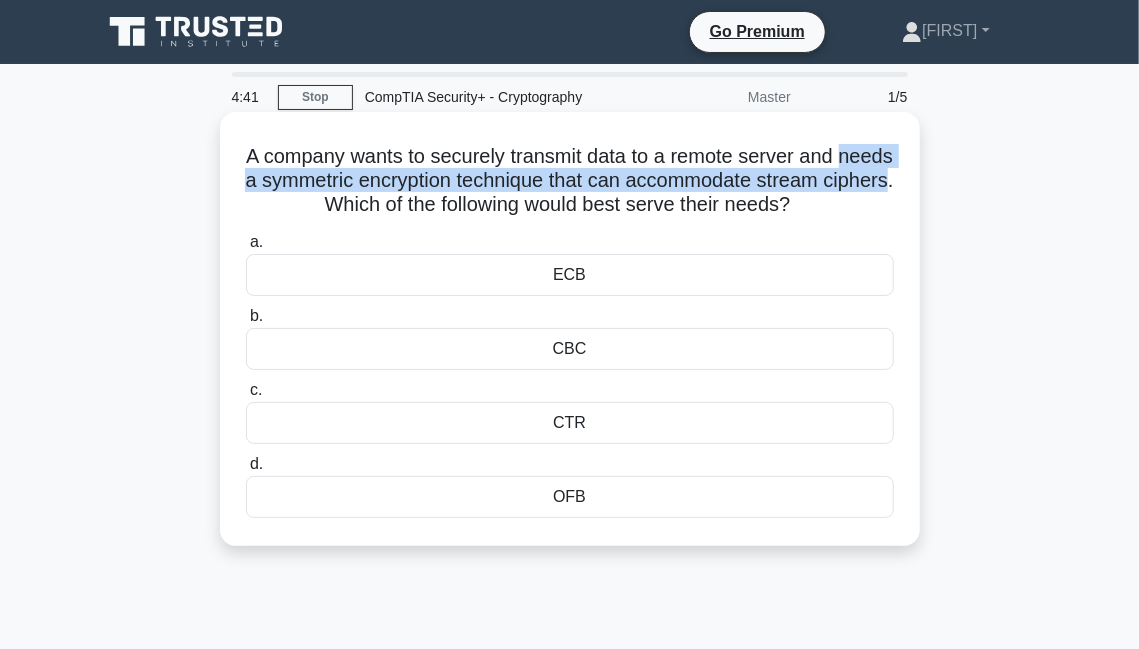 drag, startPoint x: 255, startPoint y: 183, endPoint x: 323, endPoint y: 208, distance: 72.44998 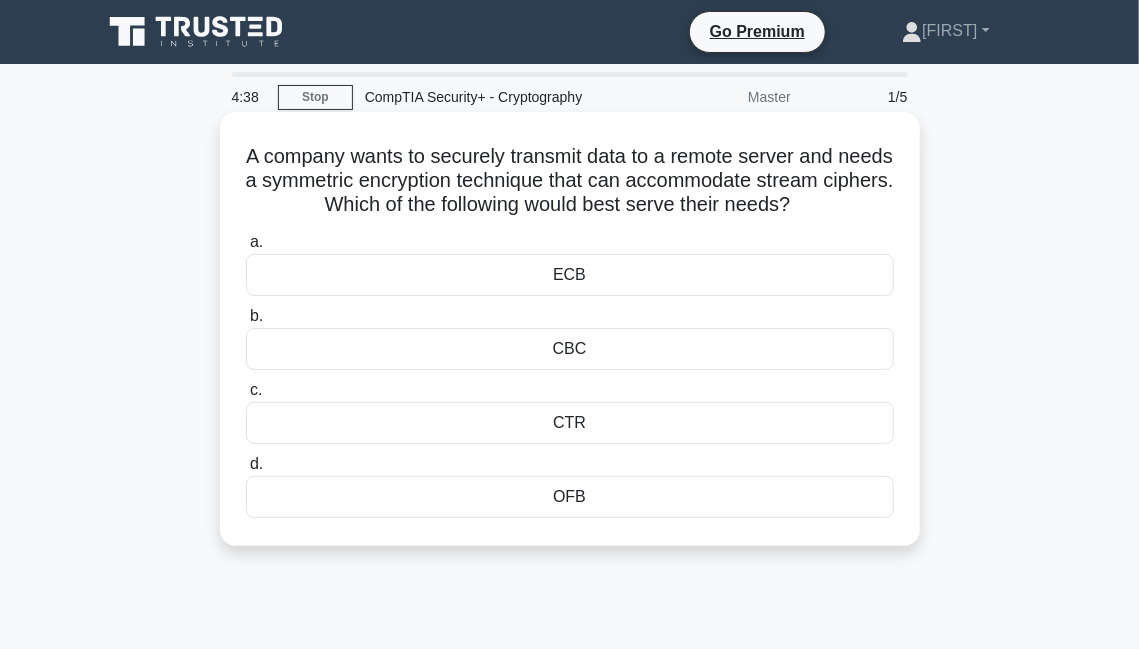 click on "A company wants to securely transmit data to a remote server and needs a symmetric encryption technique that can accommodate stream ciphers. Which of the following would best serve their needs?
.spinner_0XTQ{transform-origin:center;animation:spinner_y6GP .75s linear infinite}@keyframes spinner_y6GP{100%{transform:rotate(360deg)}}" at bounding box center (570, 181) 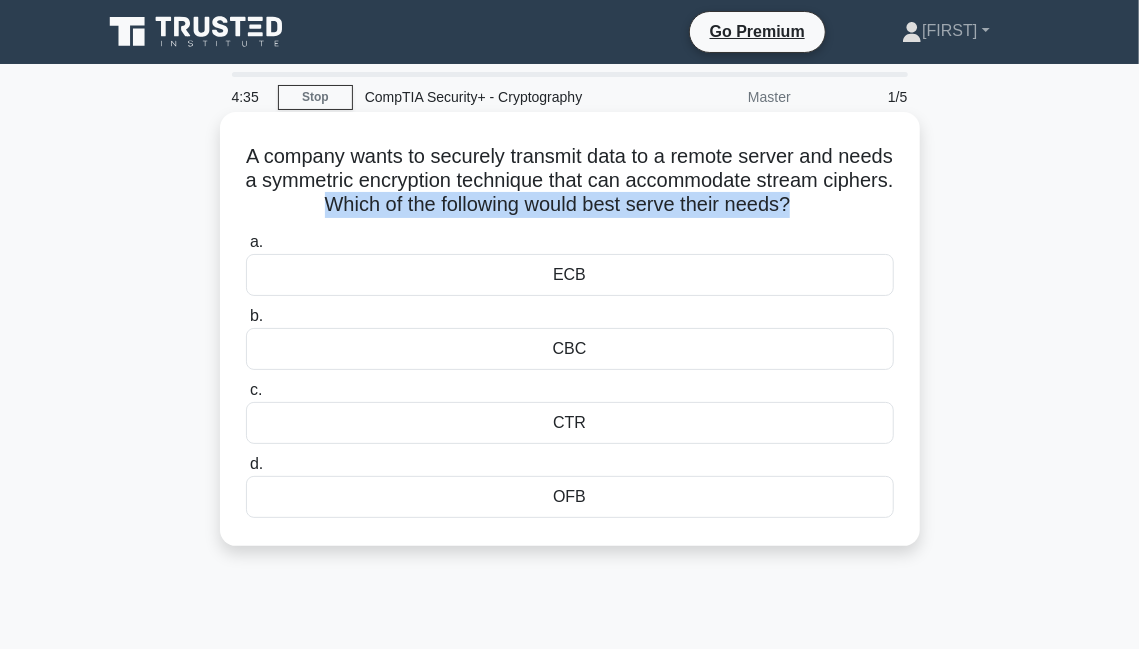 drag, startPoint x: 359, startPoint y: 207, endPoint x: 848, endPoint y: 196, distance: 489.12372 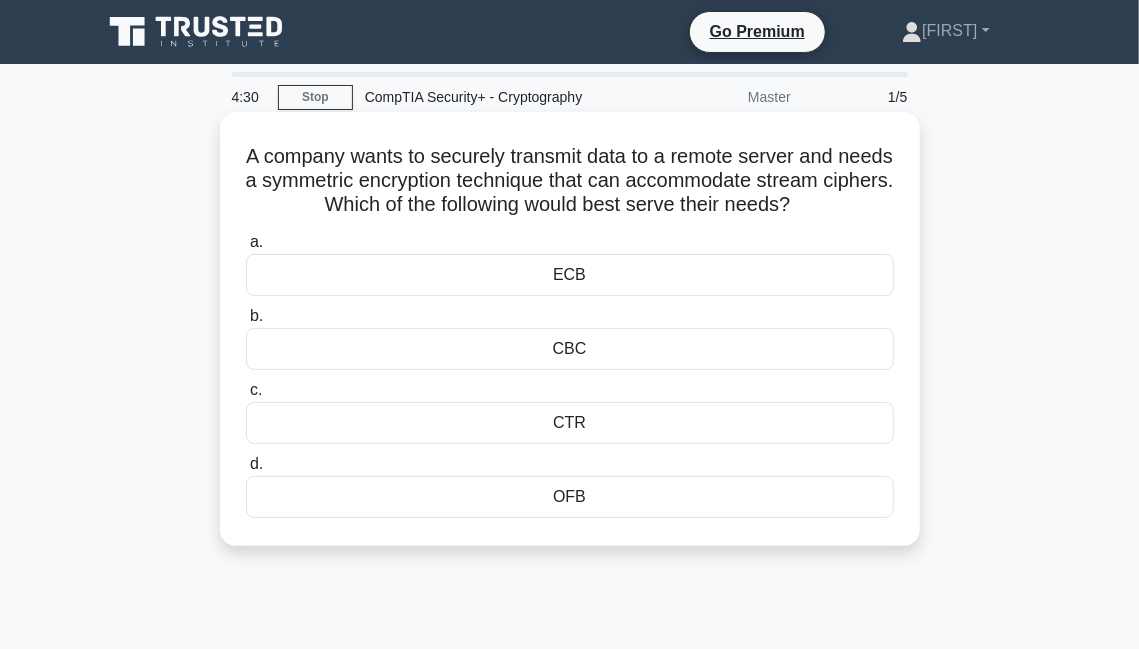 click on "OFB" at bounding box center (570, 497) 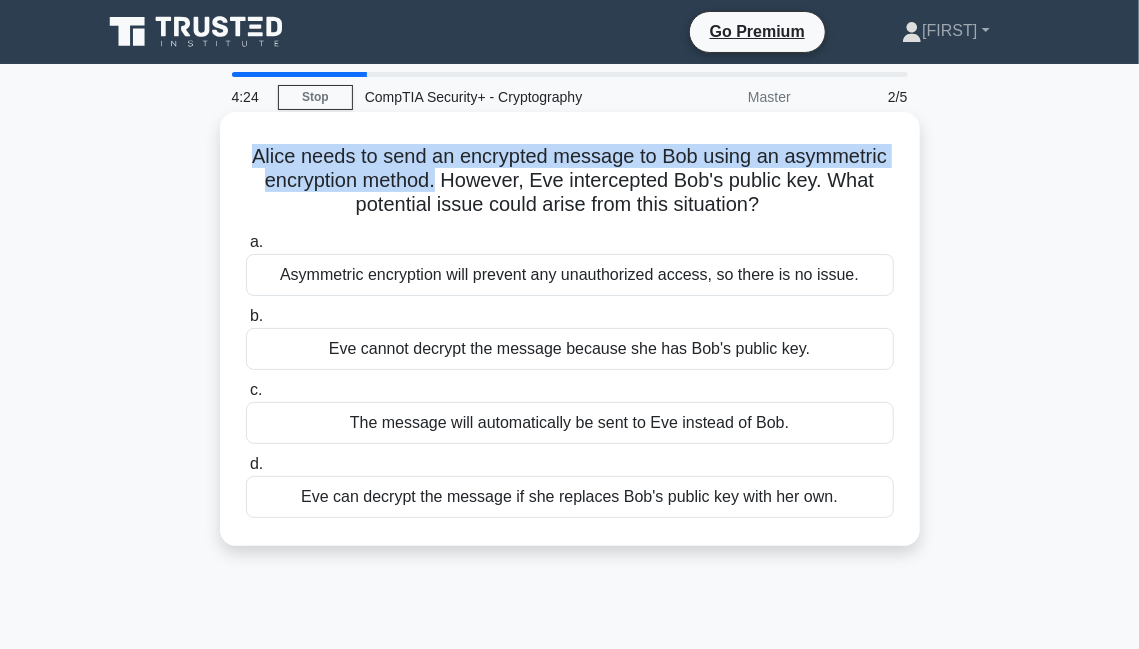 drag, startPoint x: 251, startPoint y: 159, endPoint x: 439, endPoint y: 187, distance: 190.07367 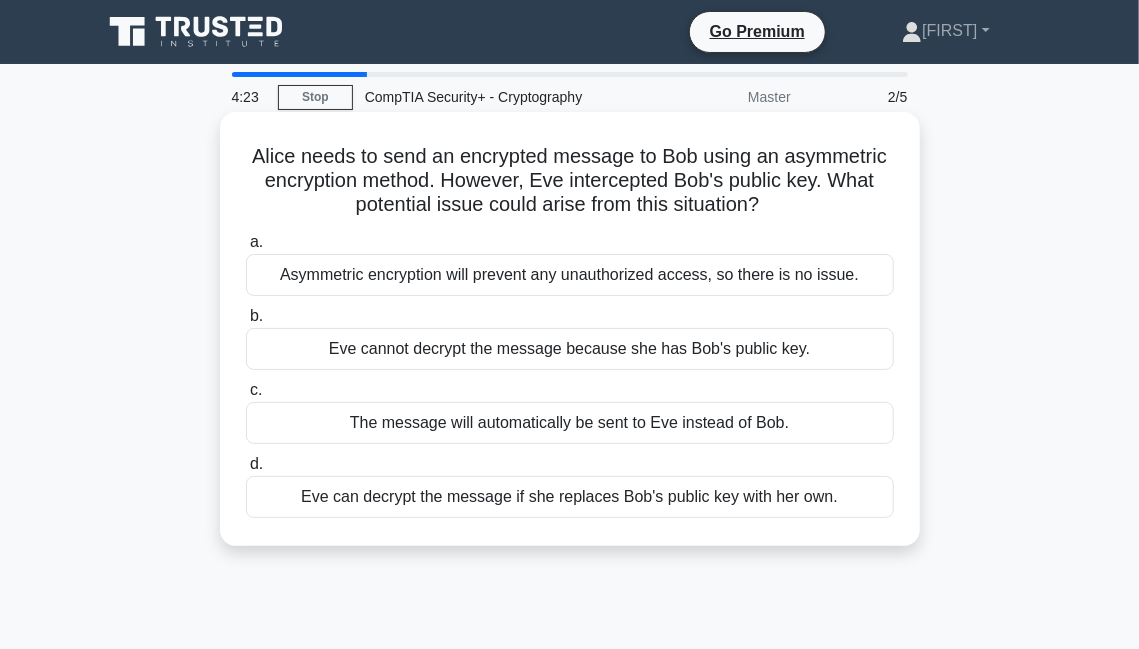 click on "Alice needs to send an encrypted message to Bob using an asymmetric encryption method. However, Eve intercepted Bob's public key. What potential issue could arise from this situation?
.spinner_0XTQ{transform-origin:center;animation:spinner_y6GP .75s linear infinite}@keyframes spinner_y6GP{100%{transform:rotate(360deg)}}" at bounding box center (570, 181) 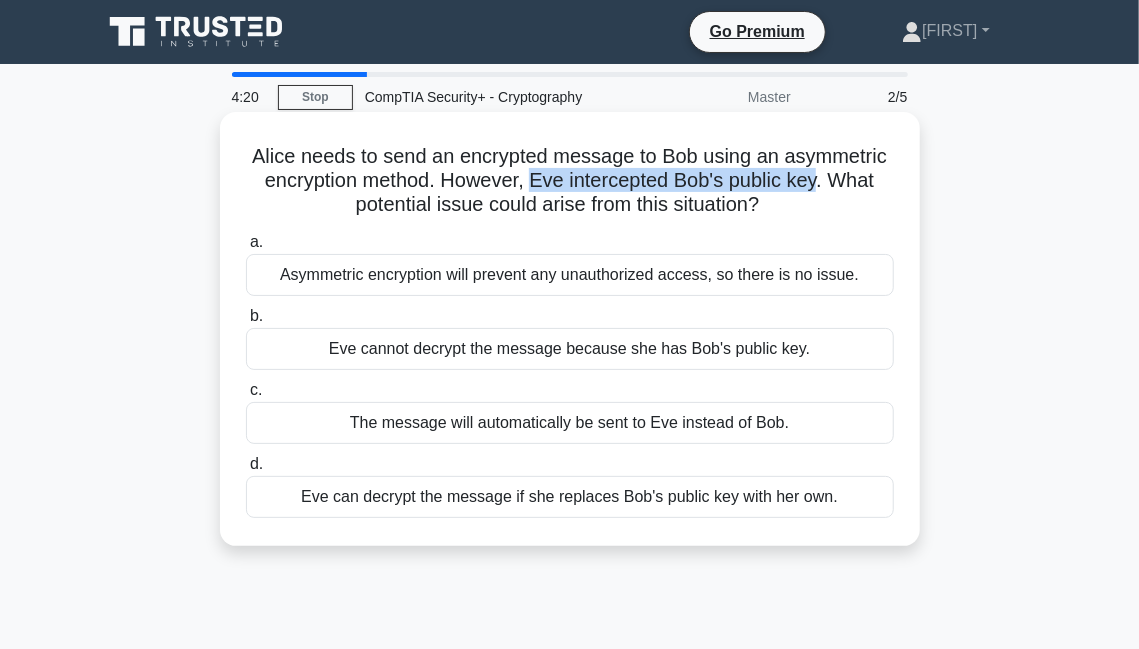 drag, startPoint x: 541, startPoint y: 184, endPoint x: 811, endPoint y: 186, distance: 270.00742 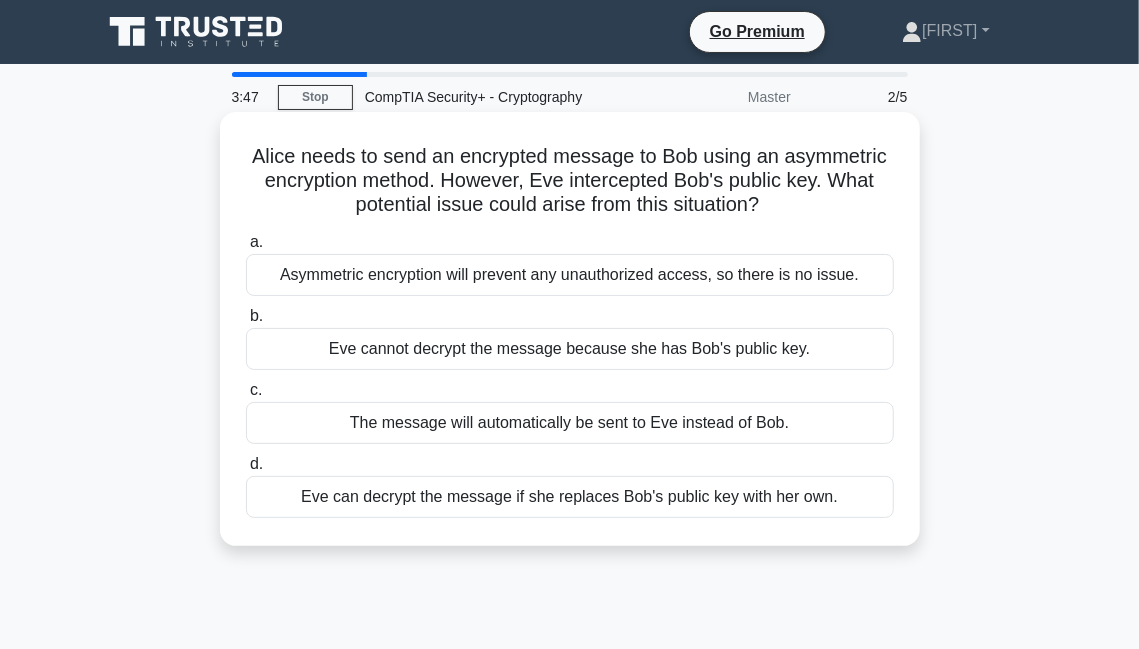 click on "Eve cannot decrypt the message because she has Bob's public key." at bounding box center (570, 349) 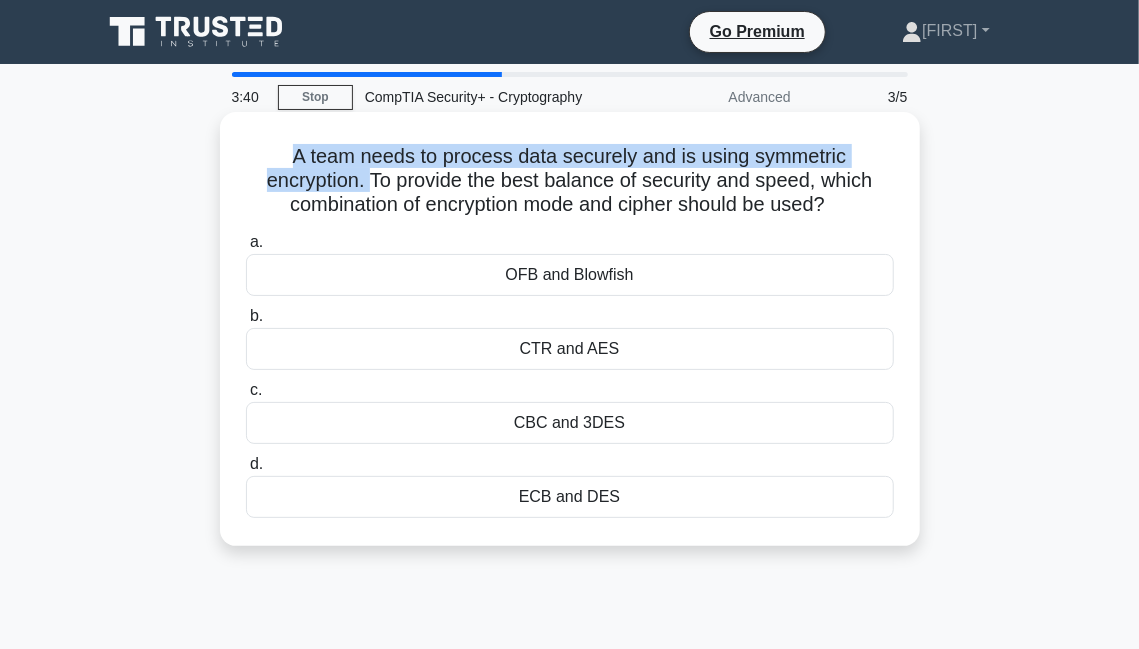 drag, startPoint x: 296, startPoint y: 156, endPoint x: 368, endPoint y: 186, distance: 78 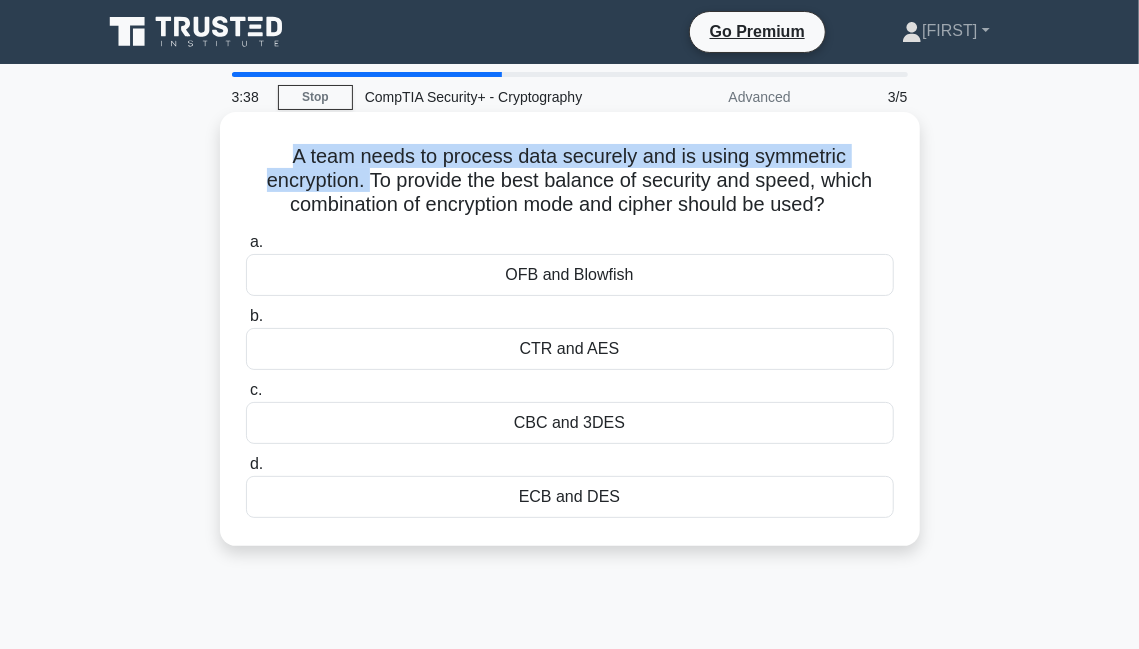 click on "A team needs to process data securely and is using symmetric encryption. To provide the best balance of security and speed, which combination of encryption mode and cipher should be used?
.spinner_0XTQ{transform-origin:center;animation:spinner_y6GP .75s linear infinite}@keyframes spinner_y6GP{100%{transform:rotate(360deg)}}" at bounding box center [570, 181] 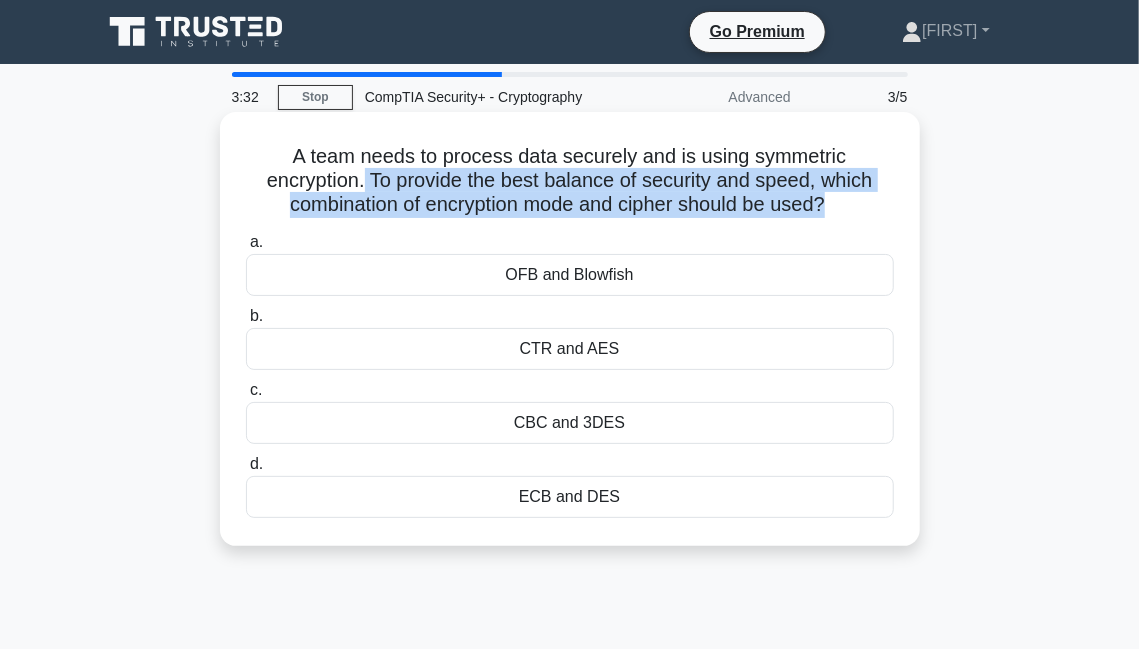 drag, startPoint x: 361, startPoint y: 180, endPoint x: 848, endPoint y: 204, distance: 487.591 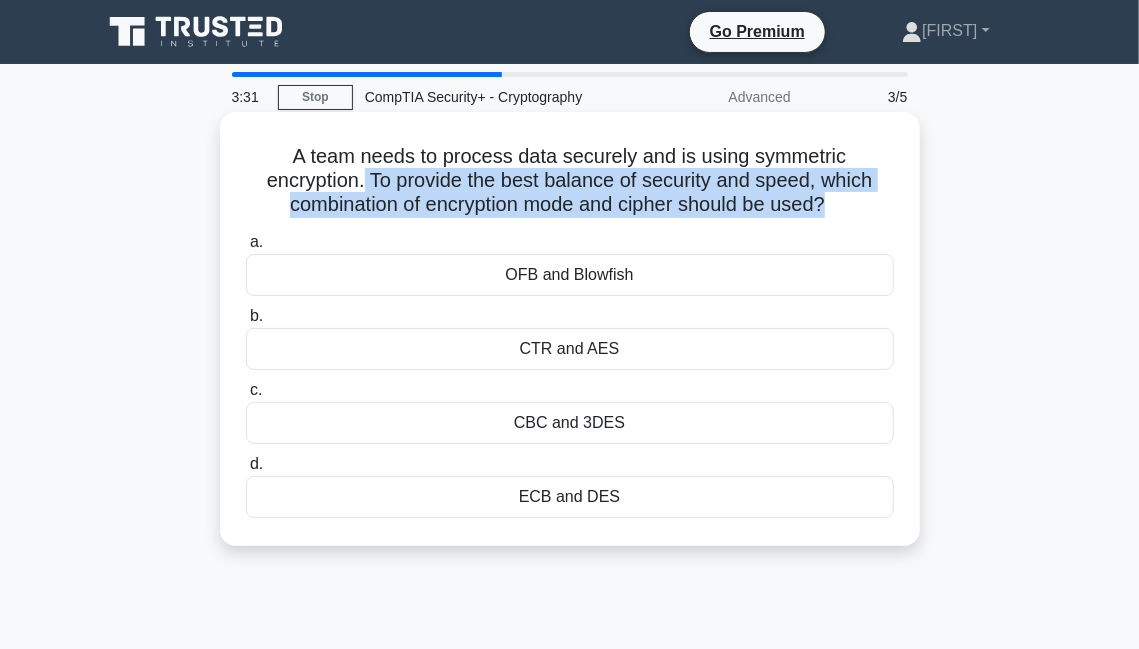click on ".spinner_0XTQ{transform-origin:center;animation:spinner_y6GP .75s linear infinite}@keyframes spinner_y6GP{100%{transform:rotate(360deg)}}" 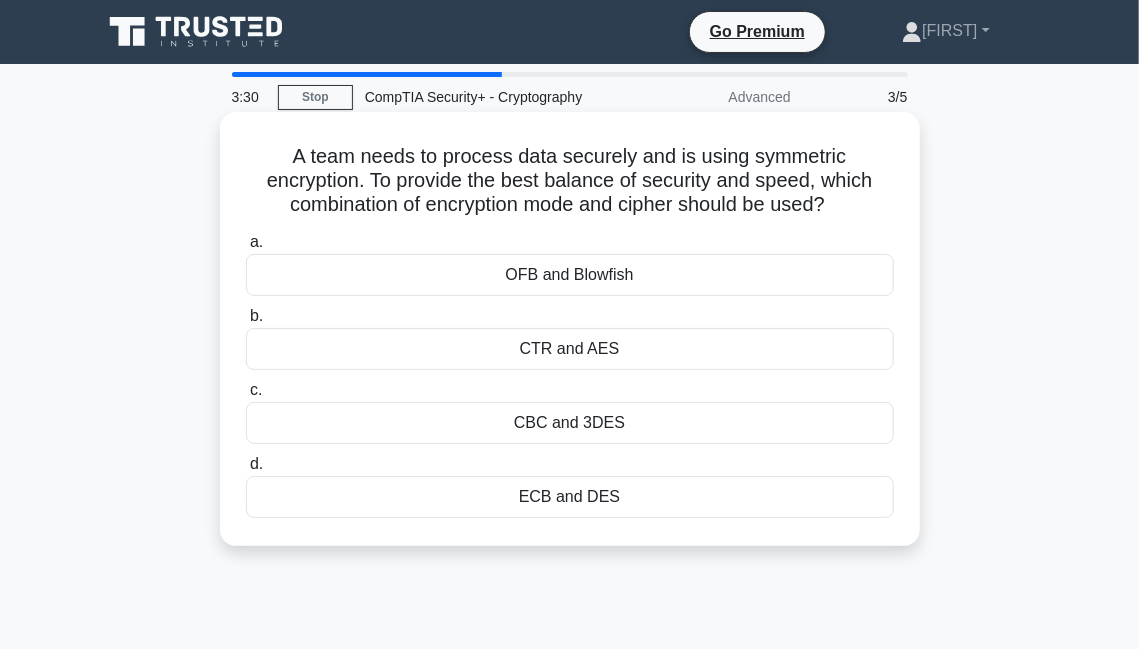 click on ".spinner_0XTQ{transform-origin:center;animation:spinner_y6GP .75s linear infinite}@keyframes spinner_y6GP{100%{transform:rotate(360deg)}}" 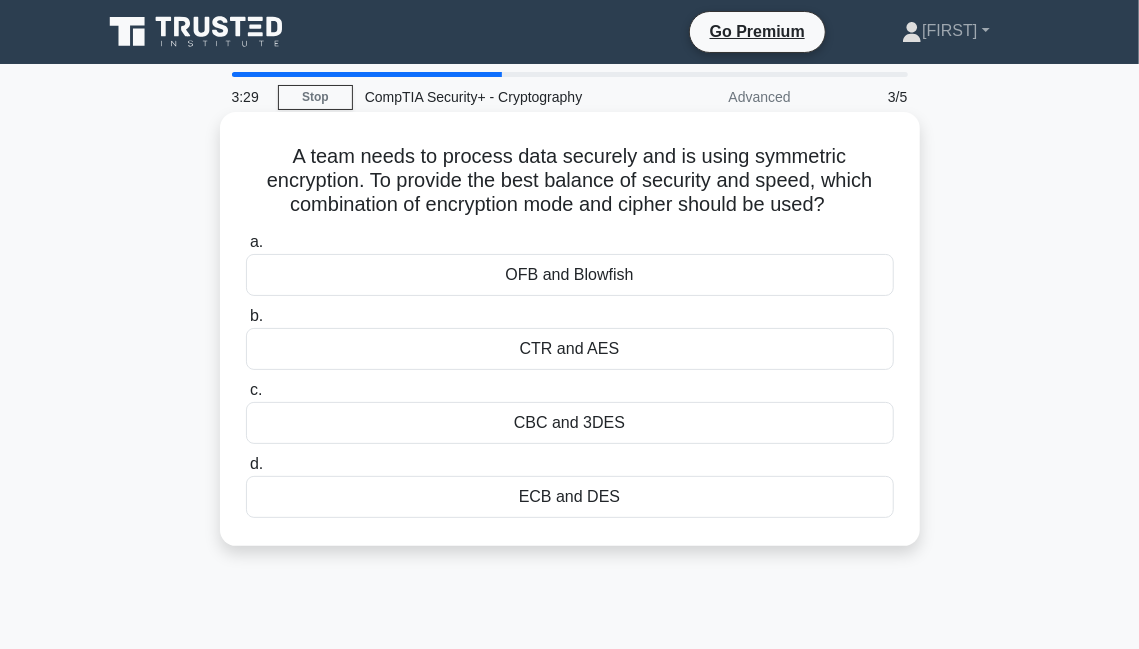 click on ".spinner_0XTQ{transform-origin:center;animation:spinner_y6GP .75s linear infinite}@keyframes spinner_y6GP{100%{transform:rotate(360deg)}}" 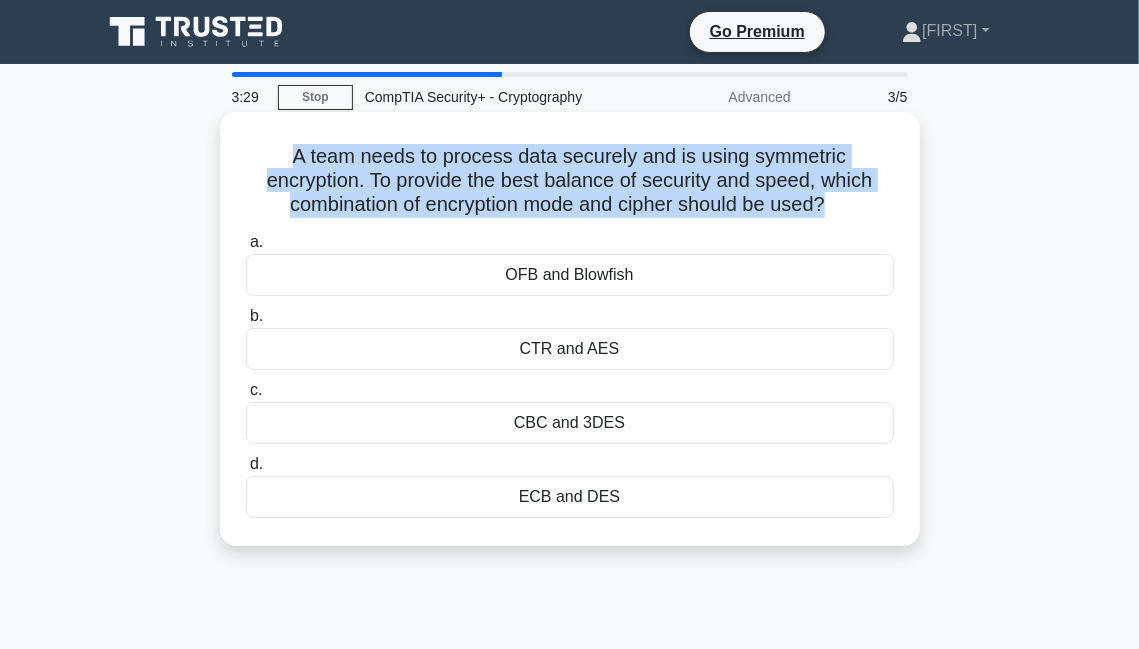 click on ".spinner_0XTQ{transform-origin:center;animation:spinner_y6GP .75s linear infinite}@keyframes spinner_y6GP{100%{transform:rotate(360deg)}}" 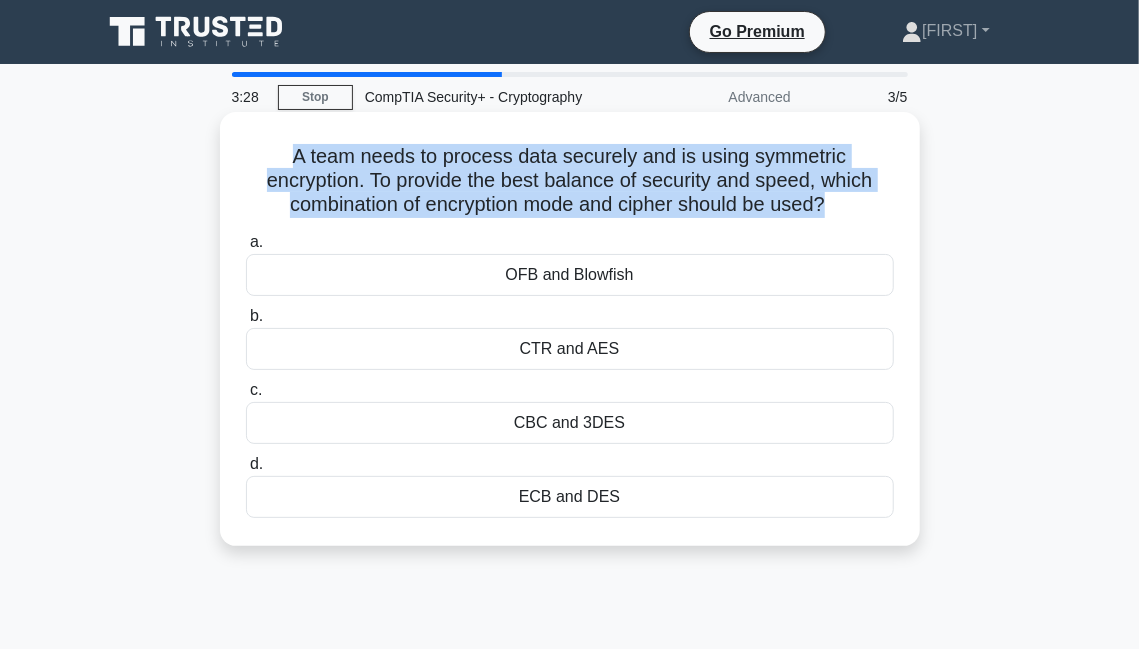 click on ".spinner_0XTQ{transform-origin:center;animation:spinner_y6GP .75s linear infinite}@keyframes spinner_y6GP{100%{transform:rotate(360deg)}}" 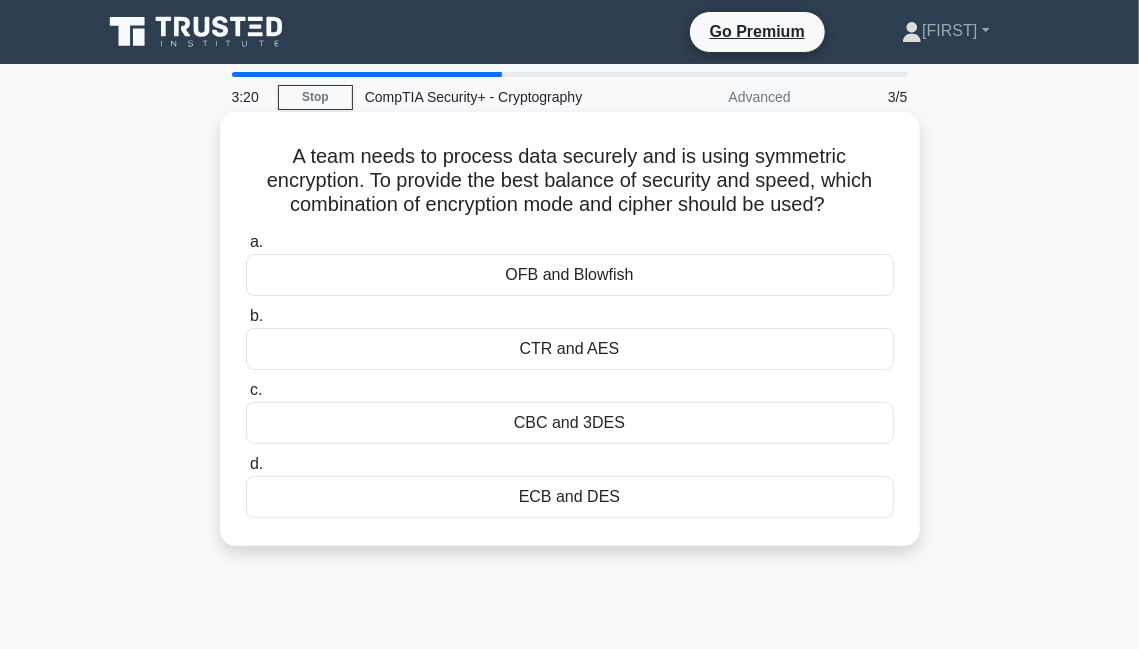 click on "CTR and AES" at bounding box center [570, 349] 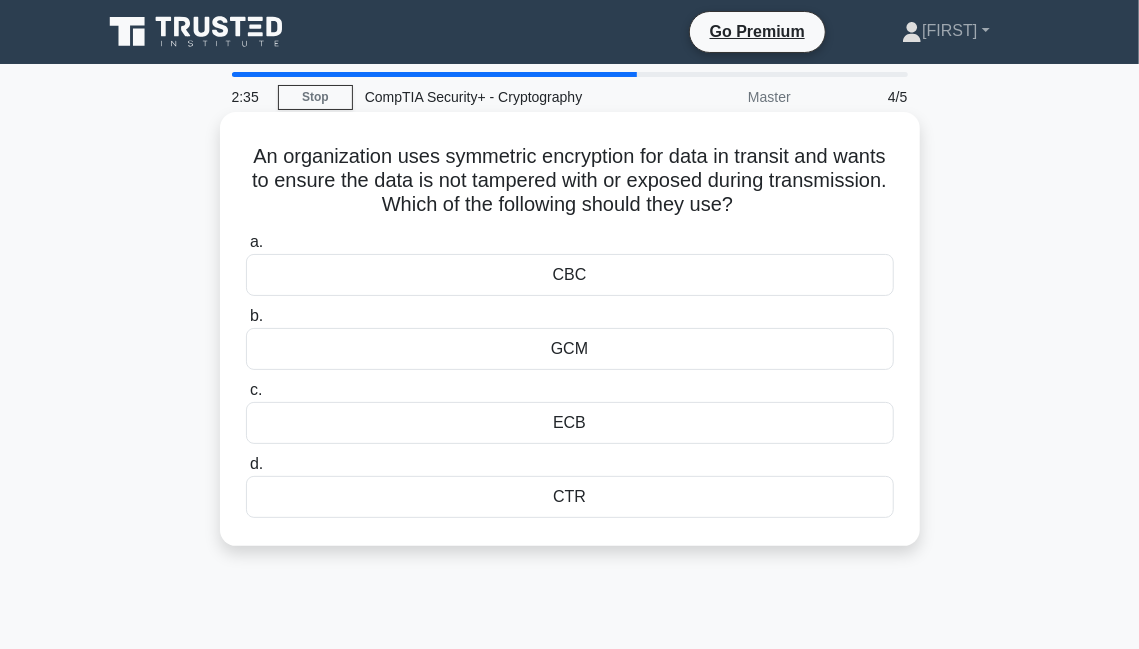 click on "GCM" at bounding box center [570, 349] 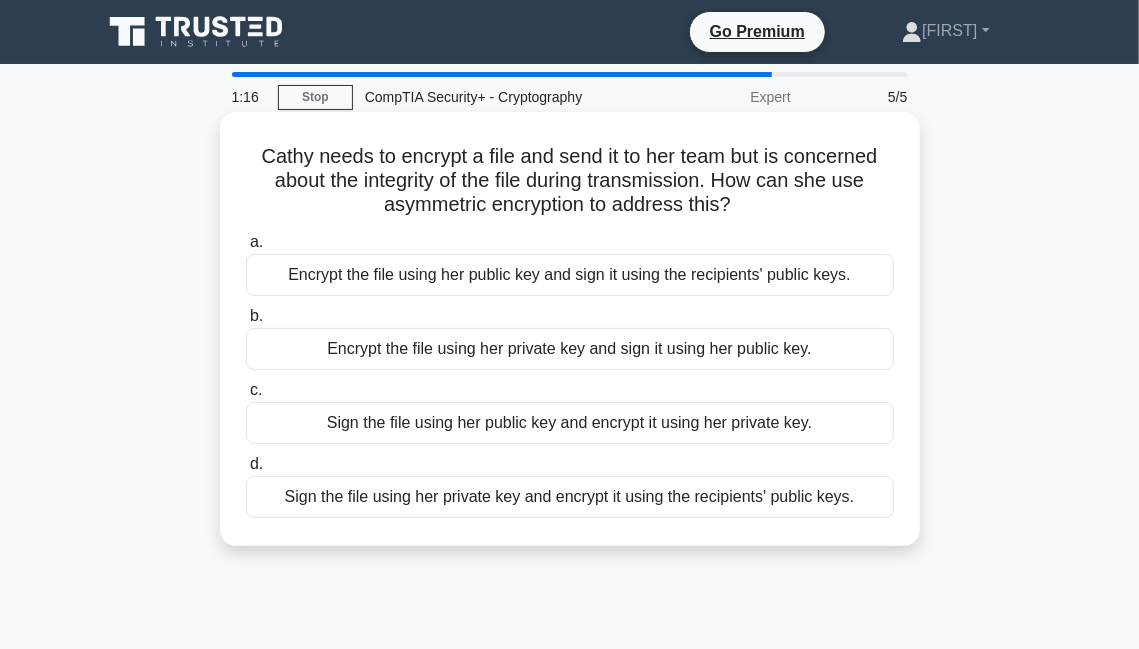 click on "Sign the file using her private key and encrypt it using the recipients' public keys." at bounding box center (570, 497) 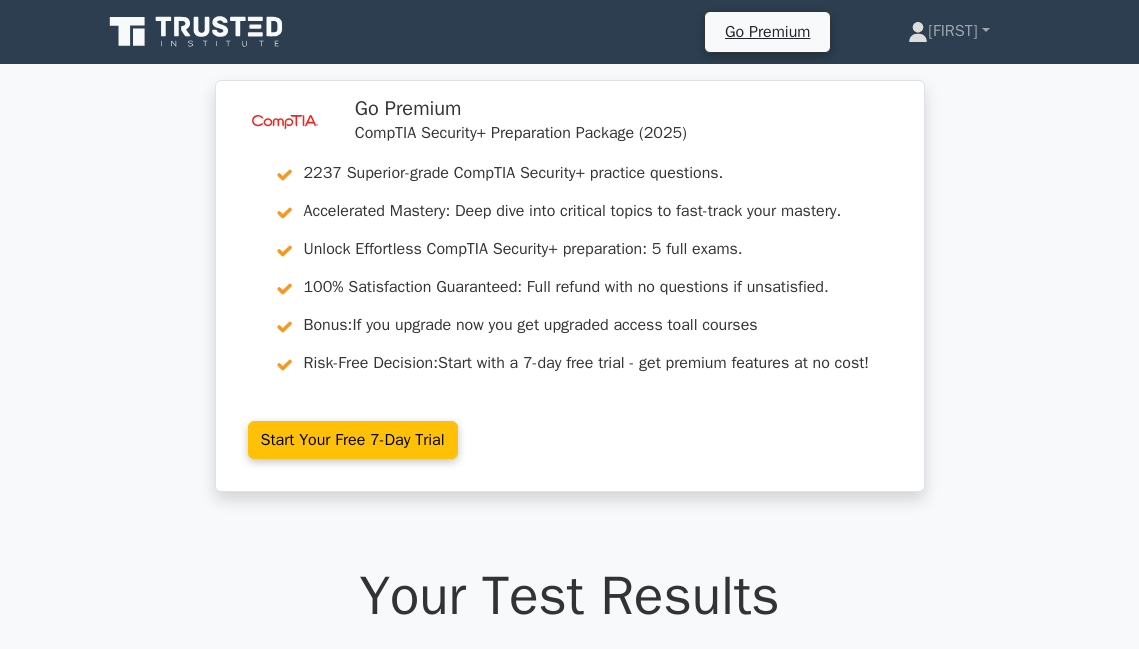 scroll, scrollTop: 0, scrollLeft: 0, axis: both 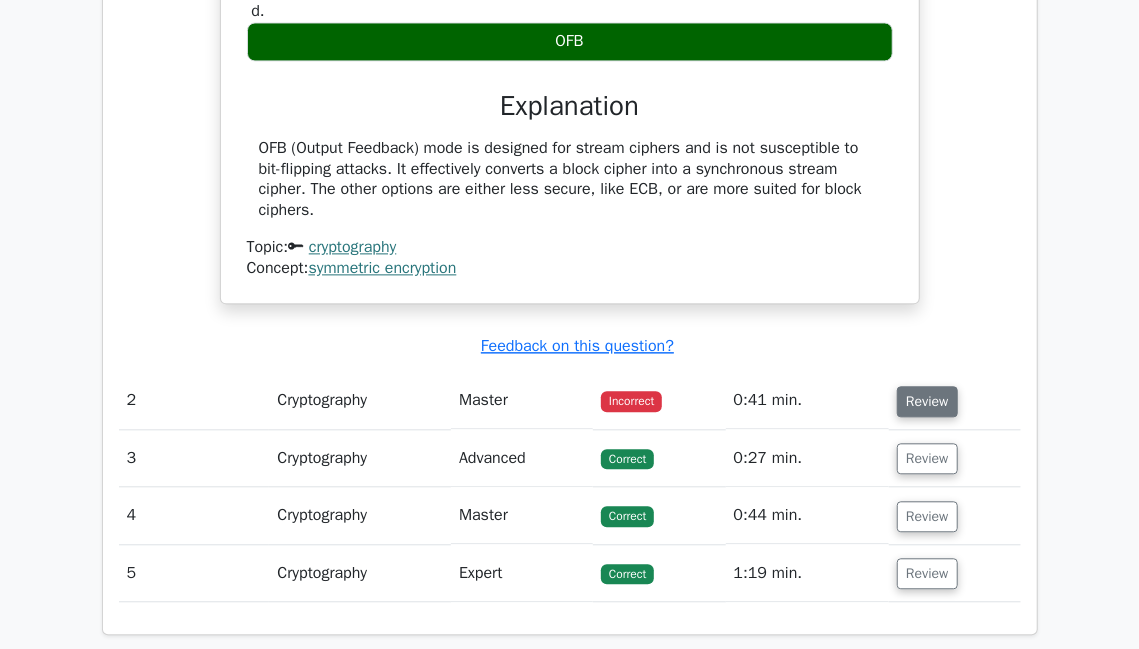 click on "Review" at bounding box center [927, 401] 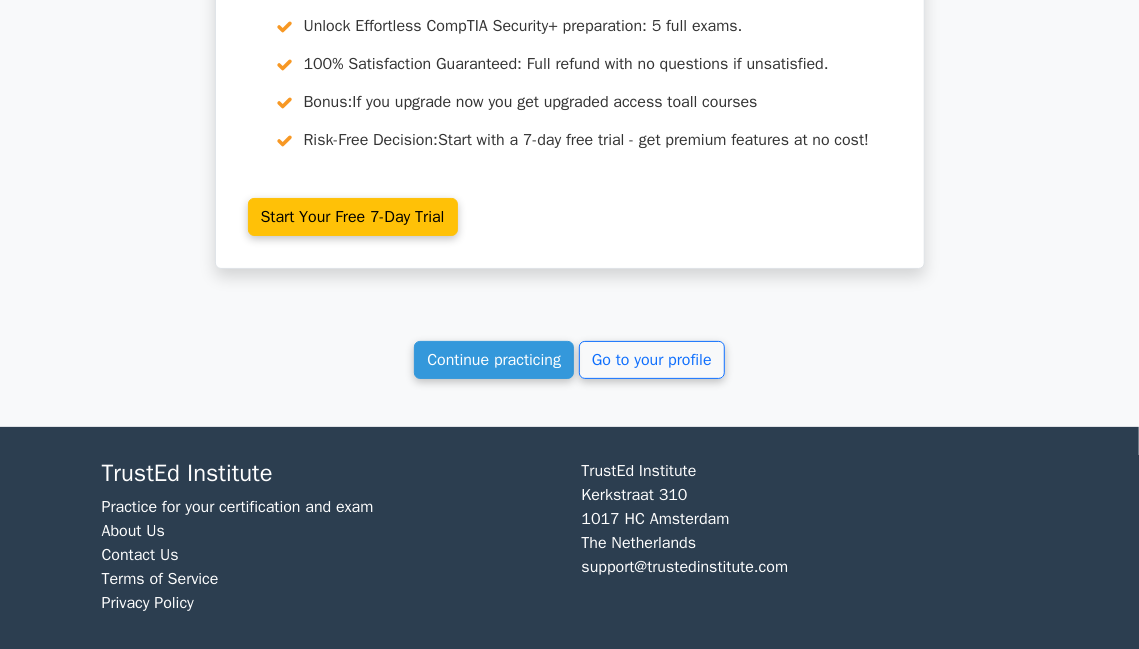 scroll, scrollTop: 3359, scrollLeft: 0, axis: vertical 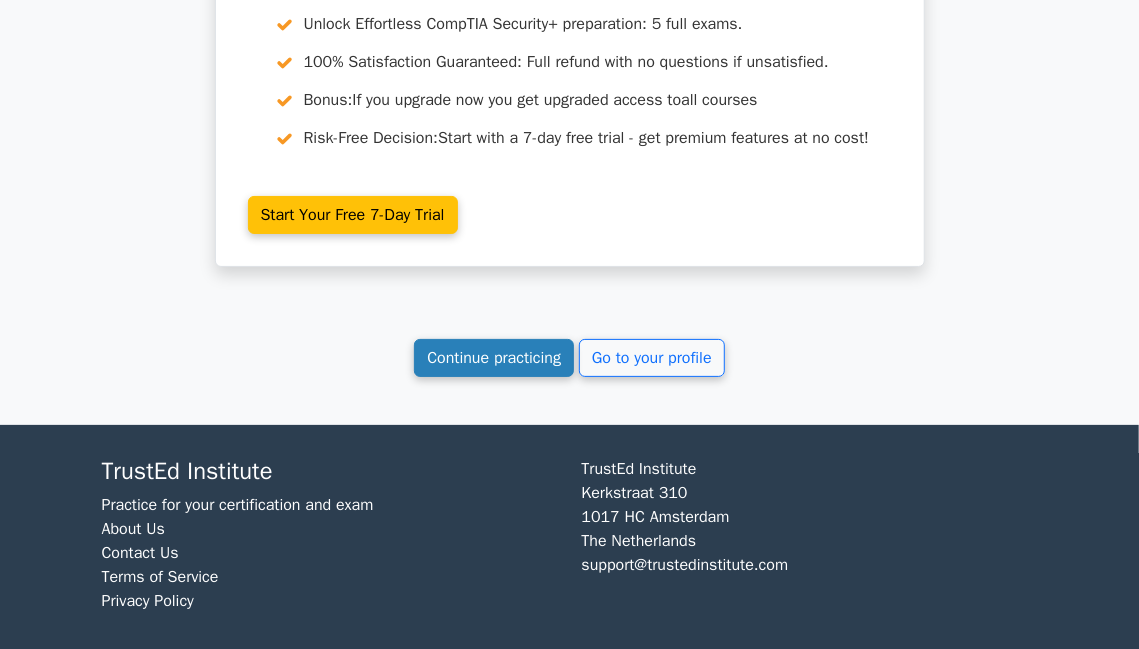 click on "Continue practicing" at bounding box center [494, 358] 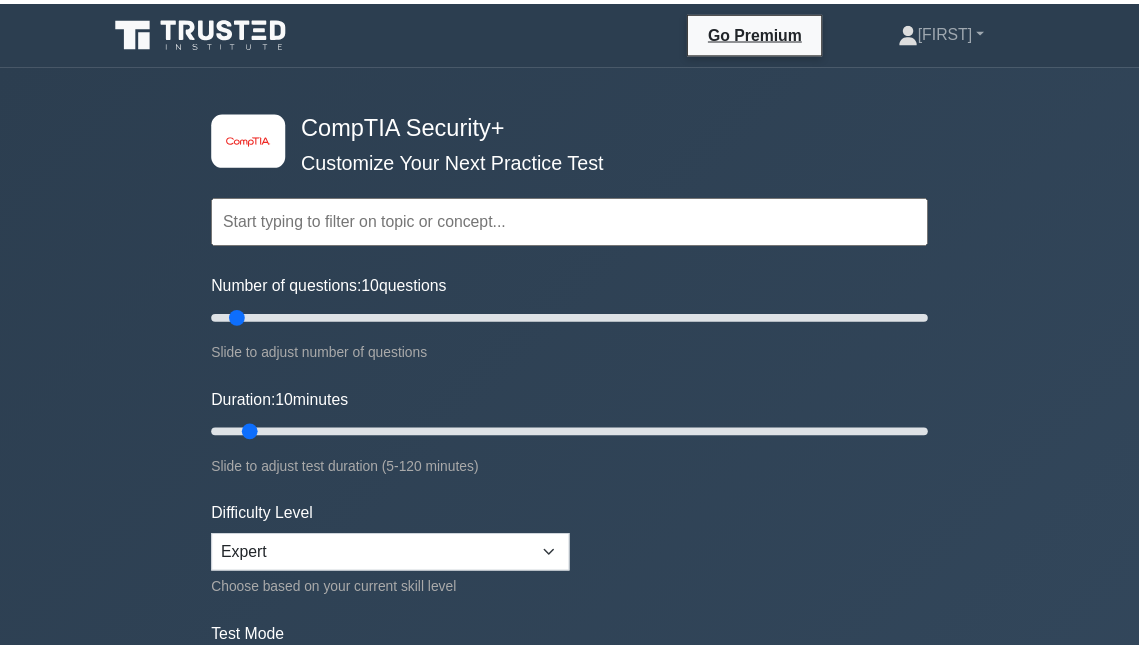 scroll, scrollTop: 0, scrollLeft: 0, axis: both 